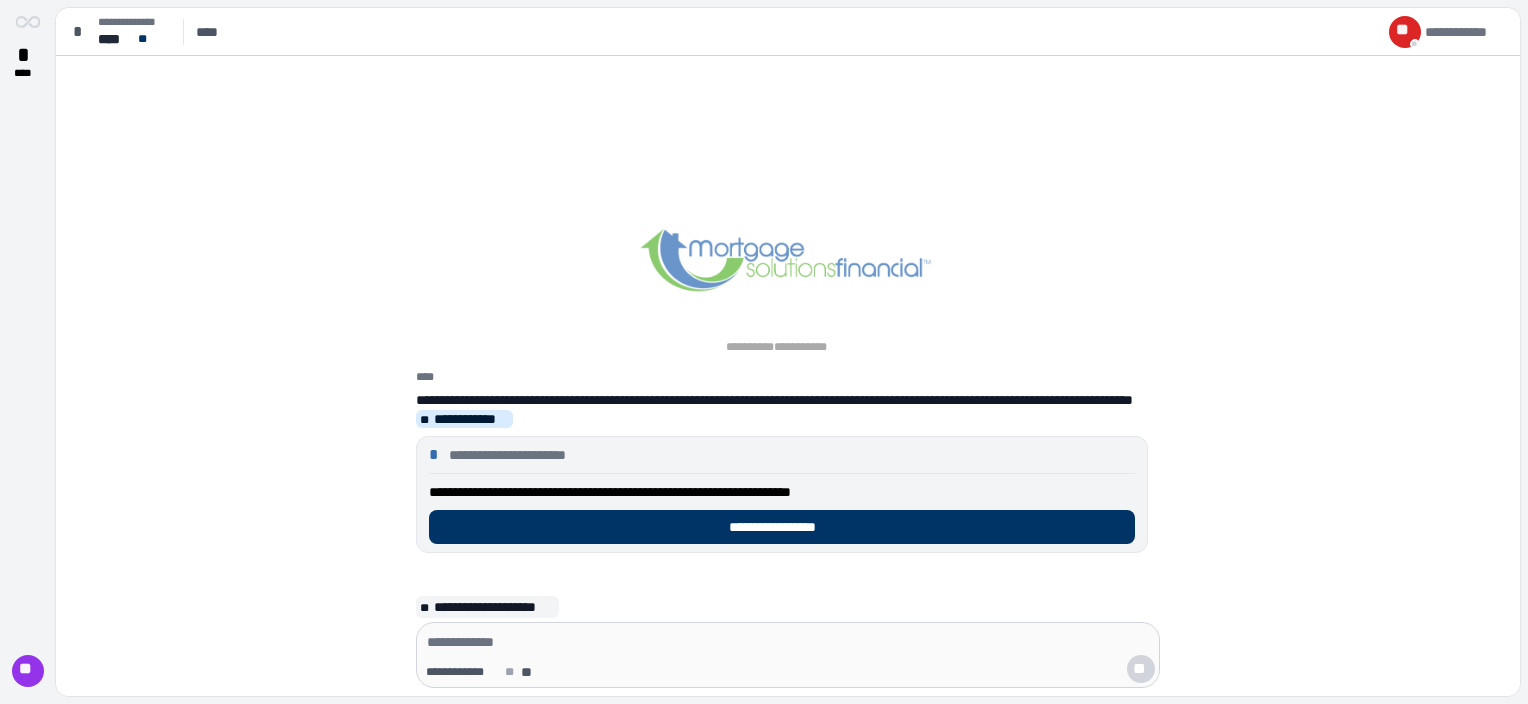 scroll, scrollTop: 0, scrollLeft: 0, axis: both 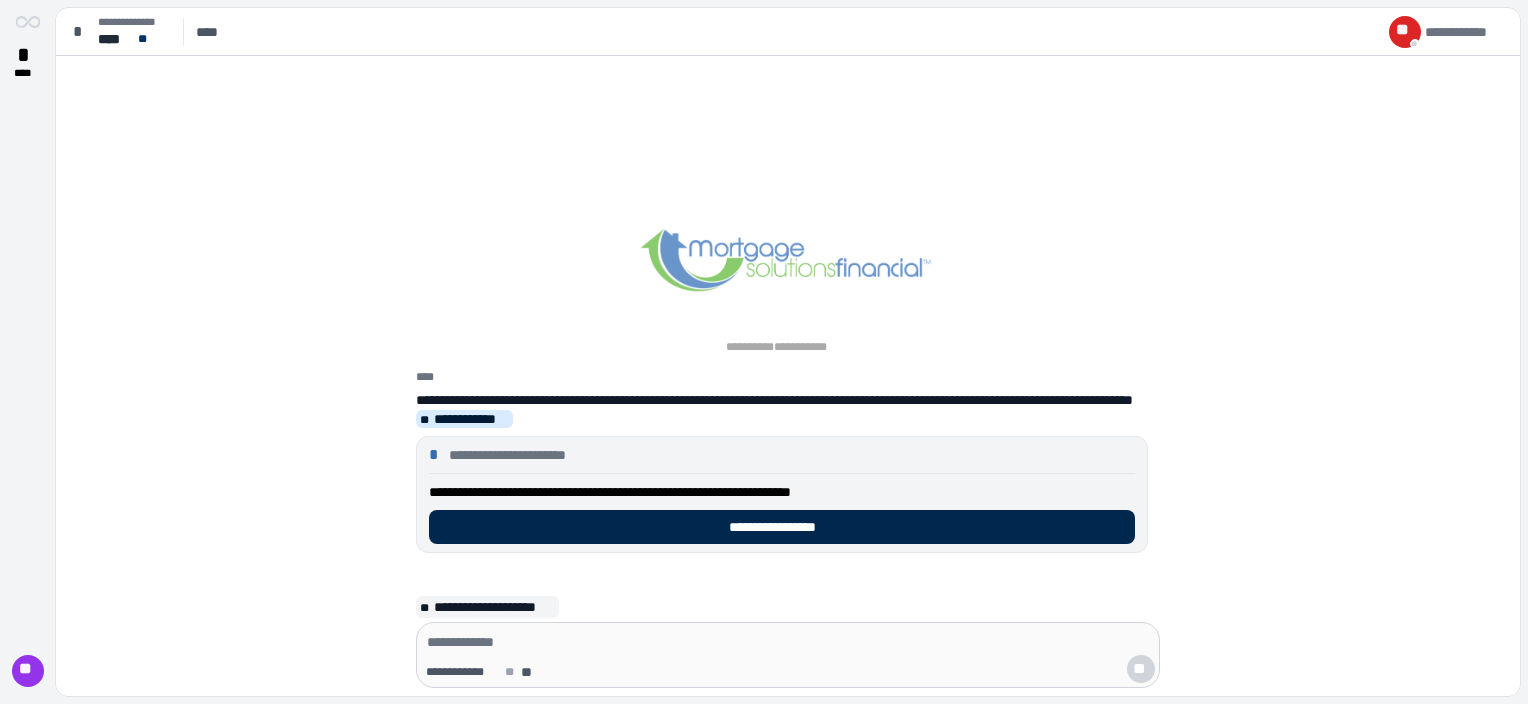 click on "**********" at bounding box center [782, 527] 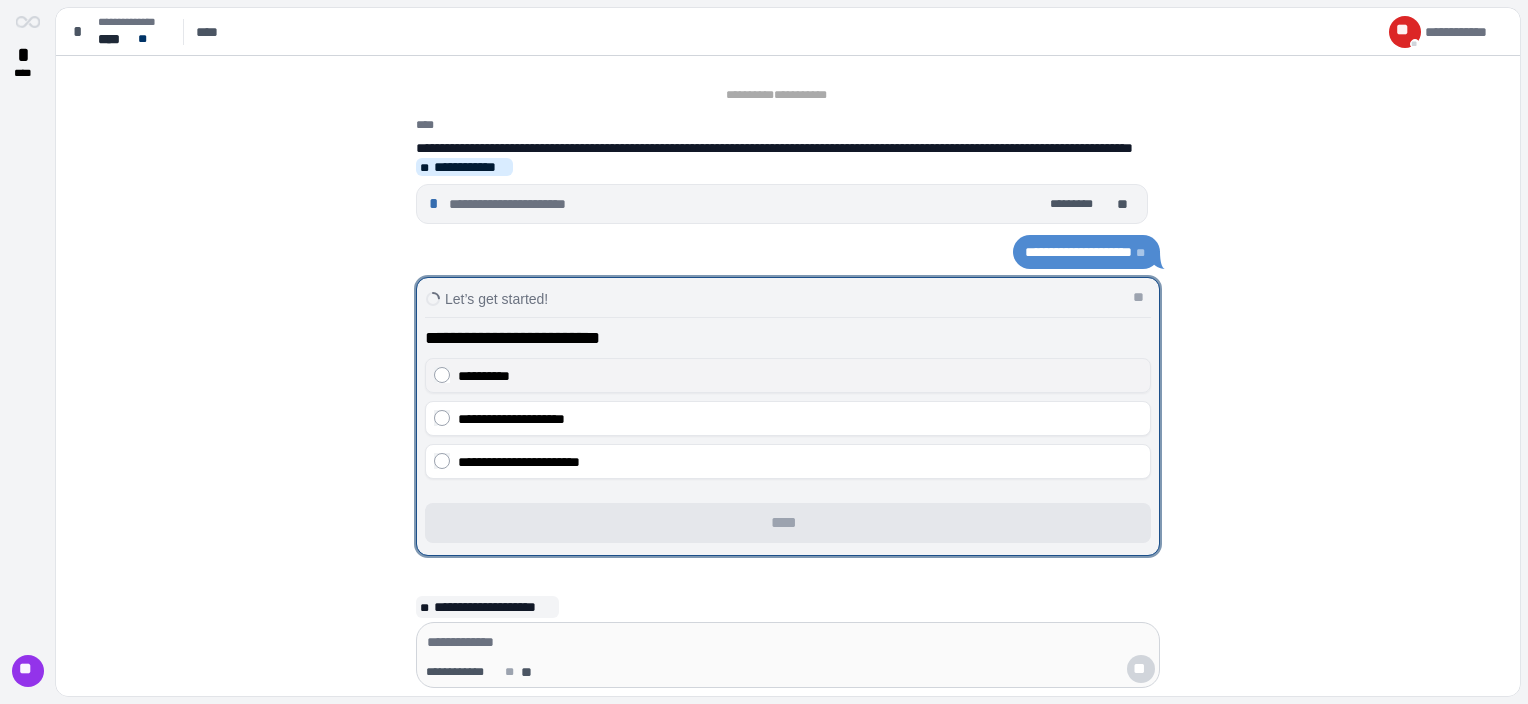 click on "**********" at bounding box center [800, 376] 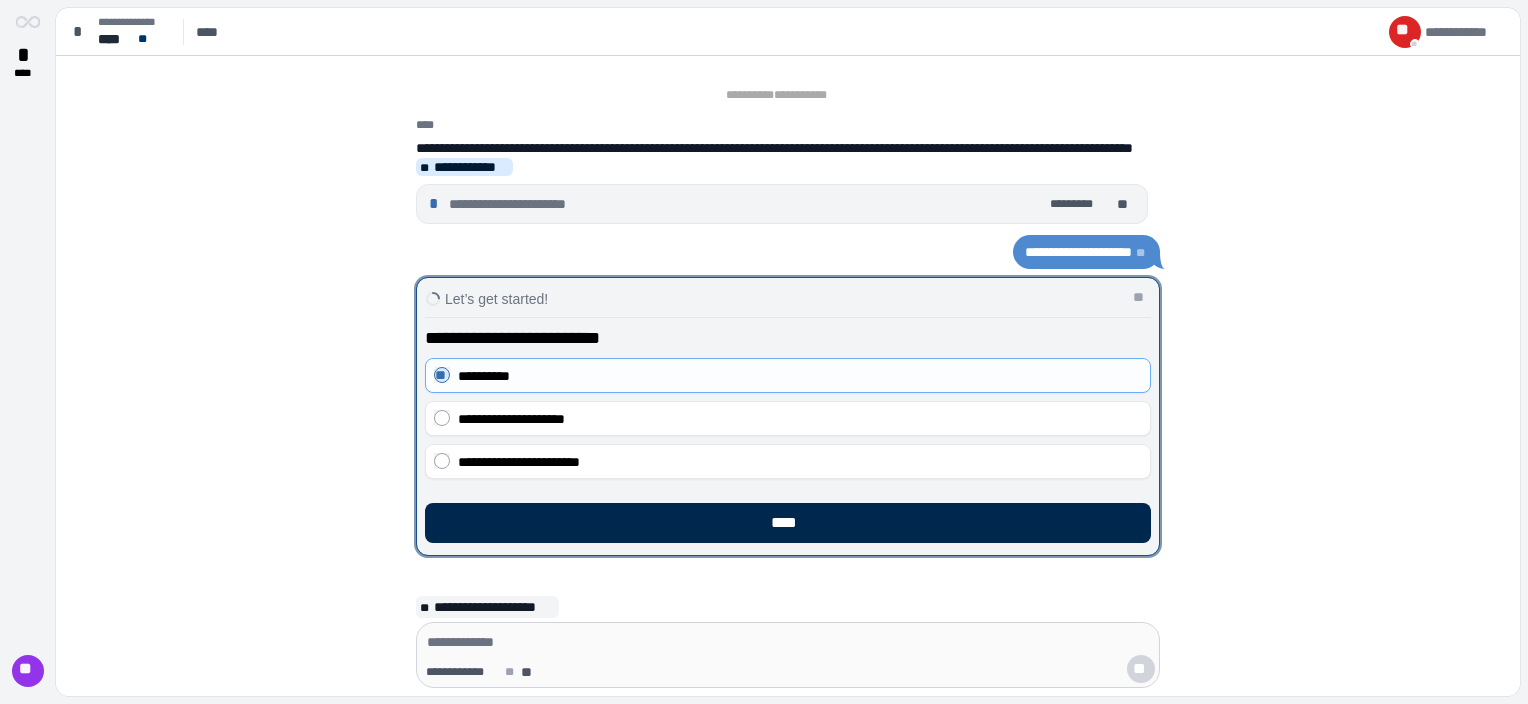 click on "****" at bounding box center [788, 523] 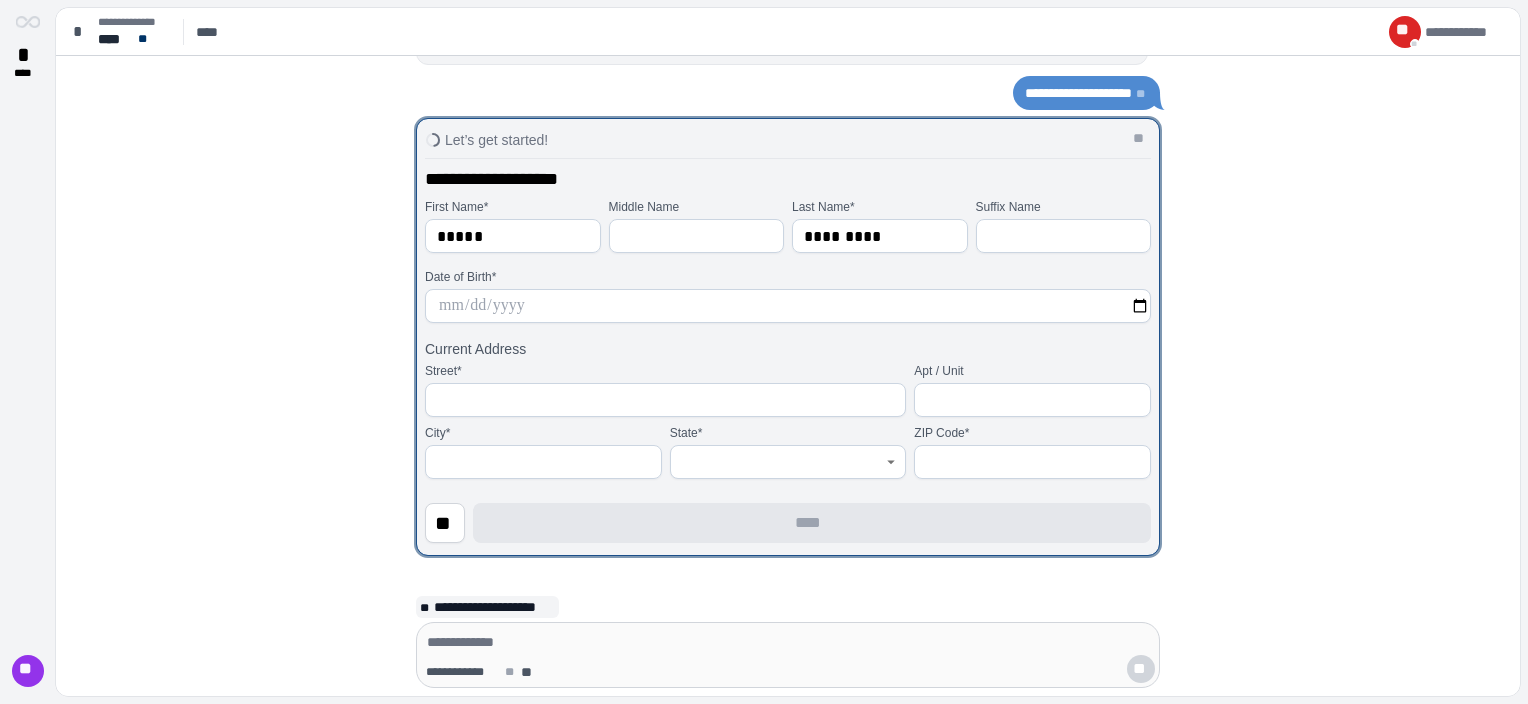 click at bounding box center (788, 306) 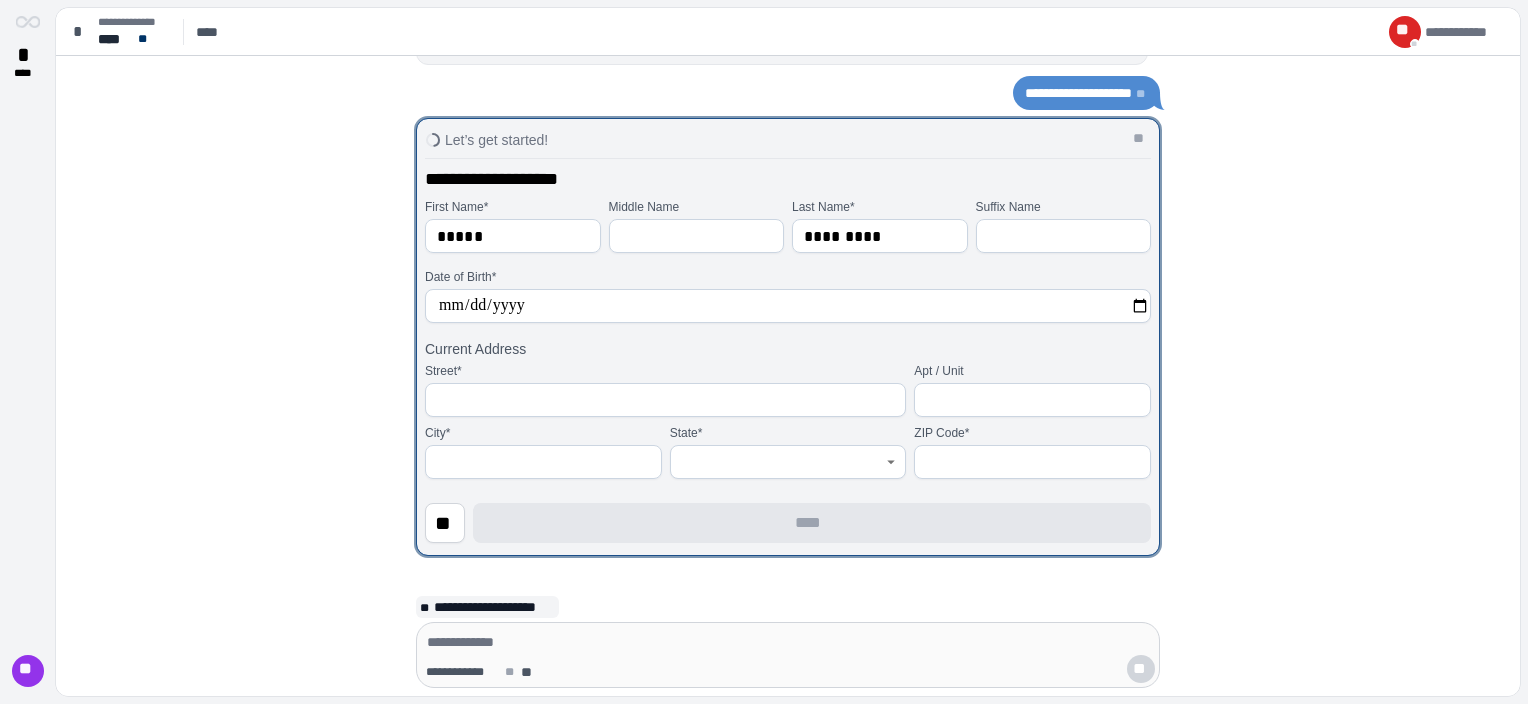 type on "**********" 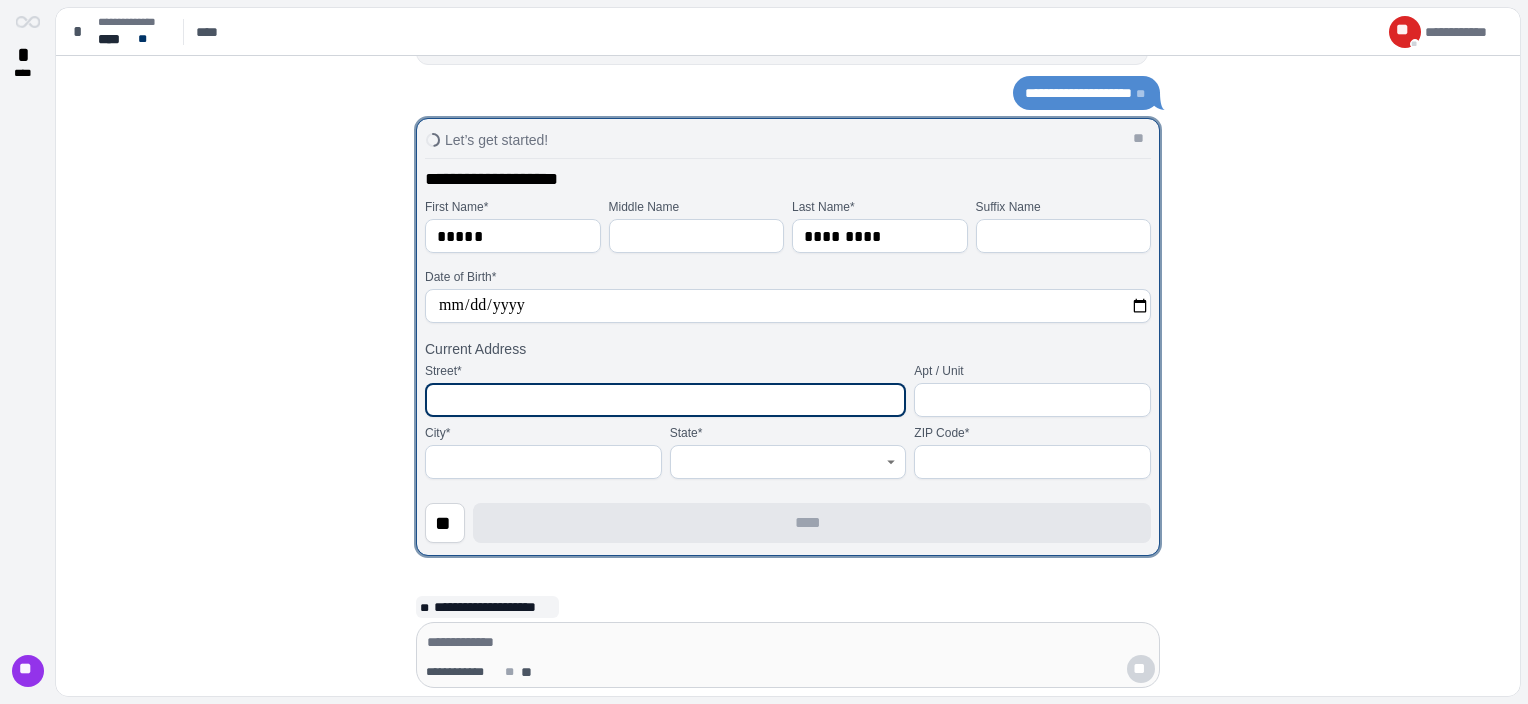 drag, startPoint x: 488, startPoint y: 411, endPoint x: 509, endPoint y: 402, distance: 22.847319 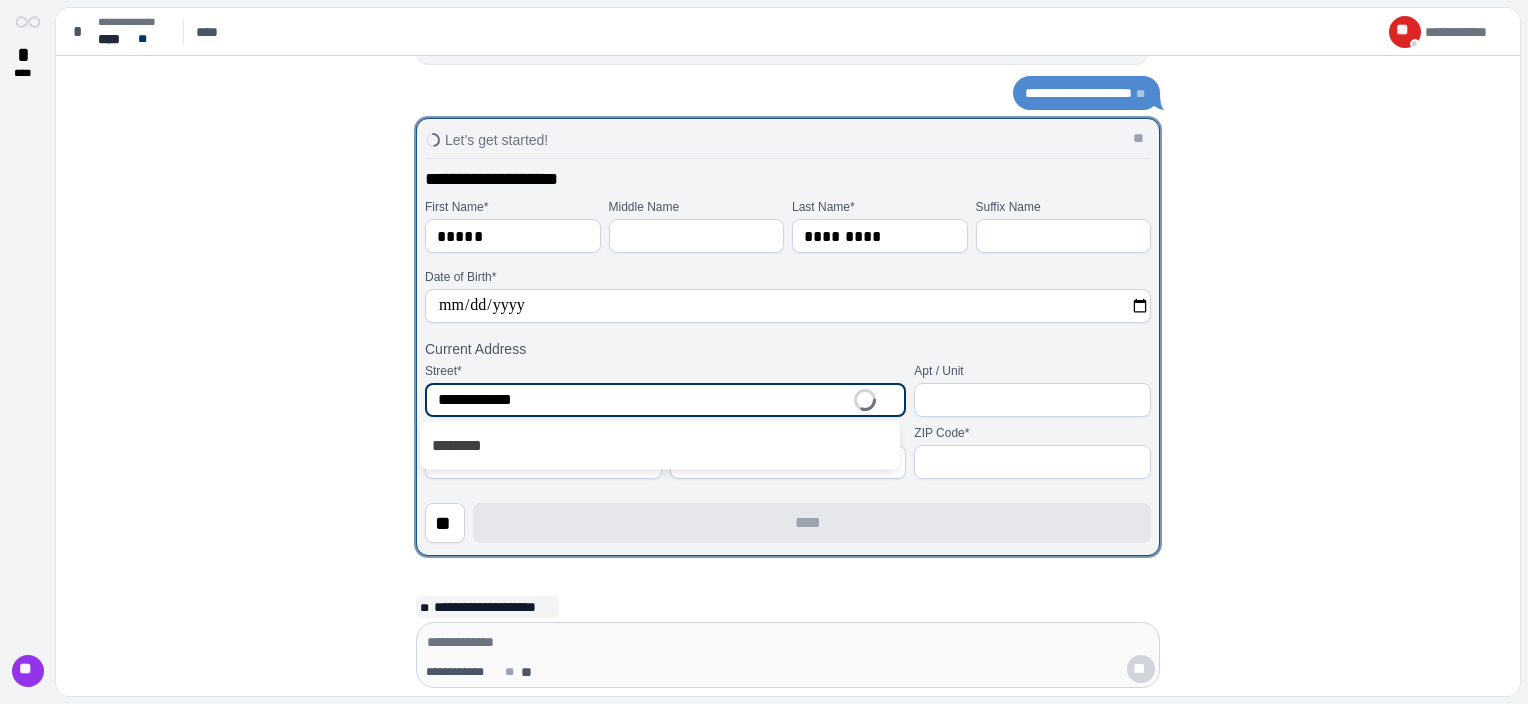 type on "**********" 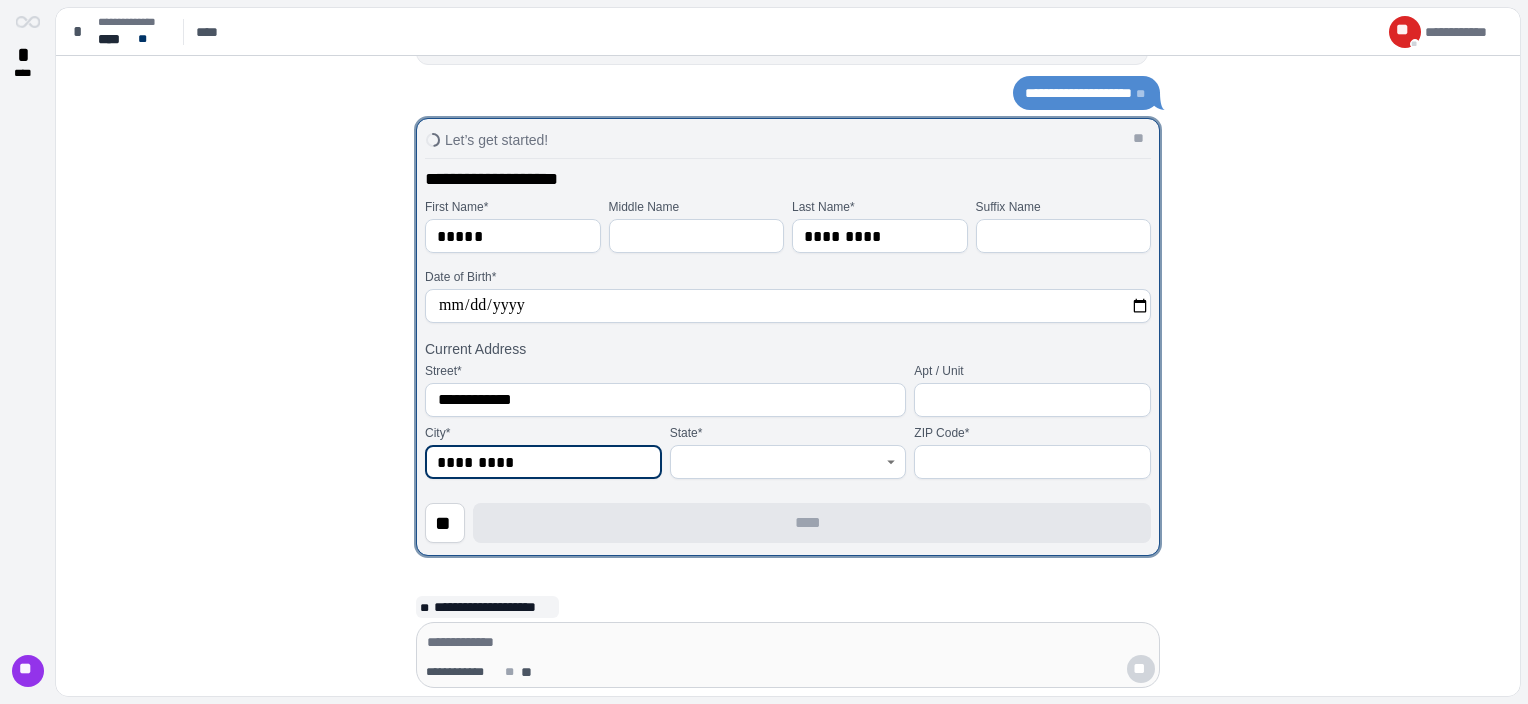type on "*********" 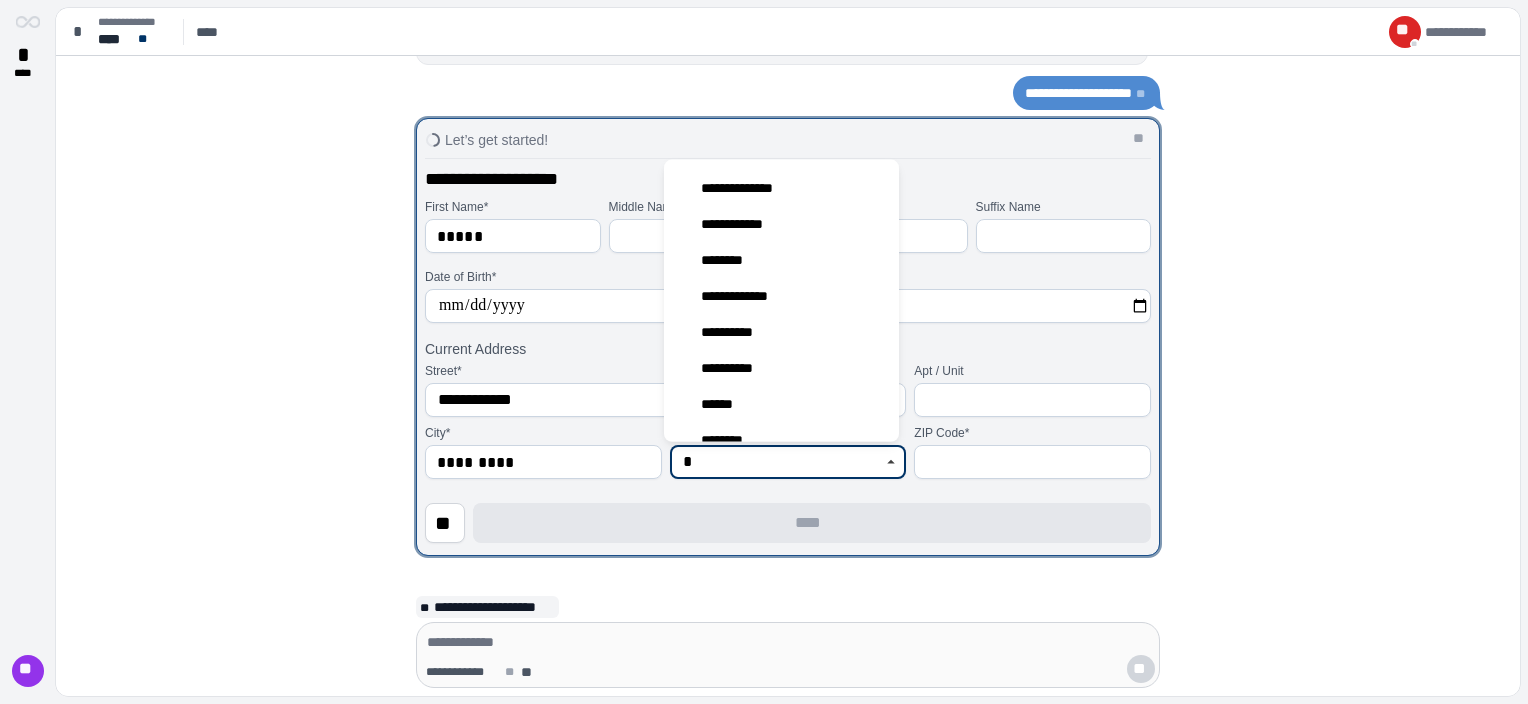 scroll, scrollTop: 600, scrollLeft: 0, axis: vertical 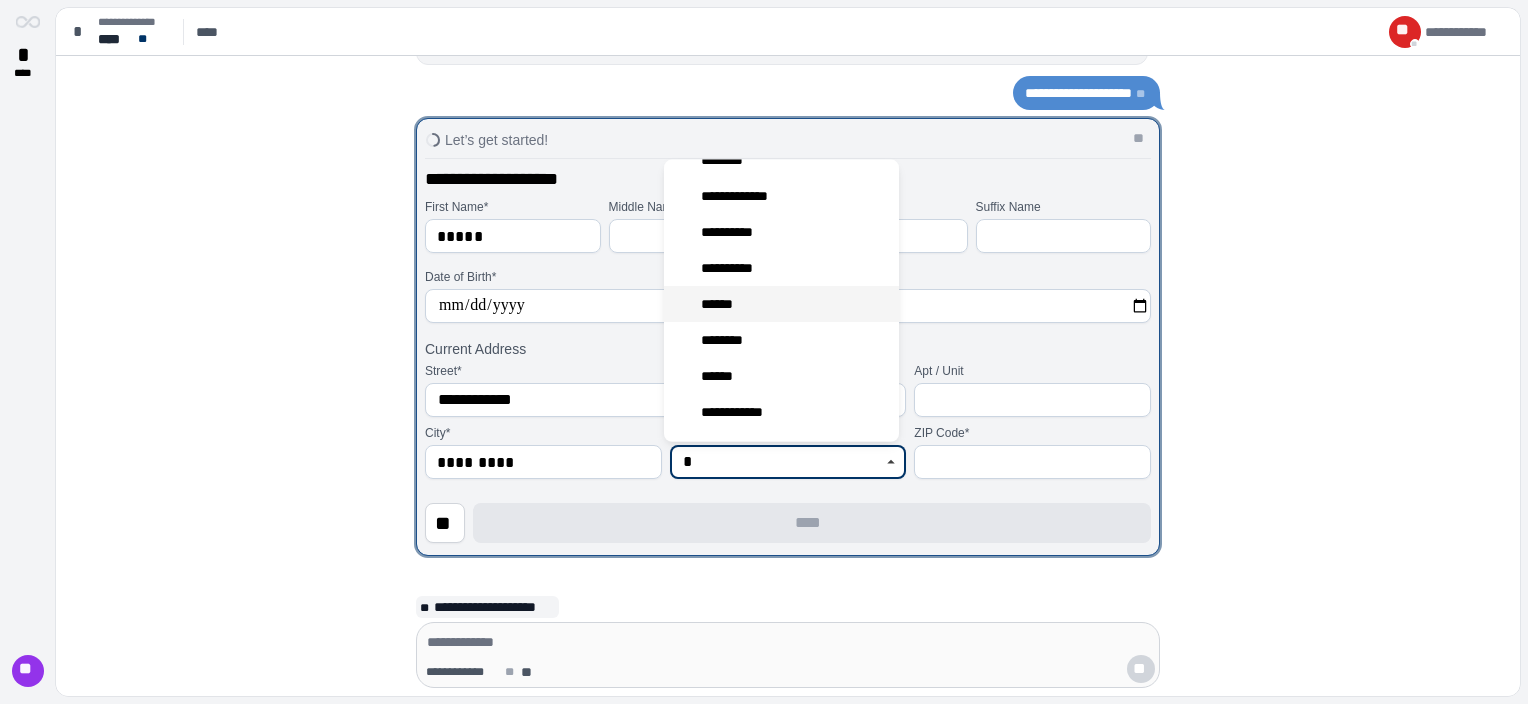 click on "******" at bounding box center (781, 304) 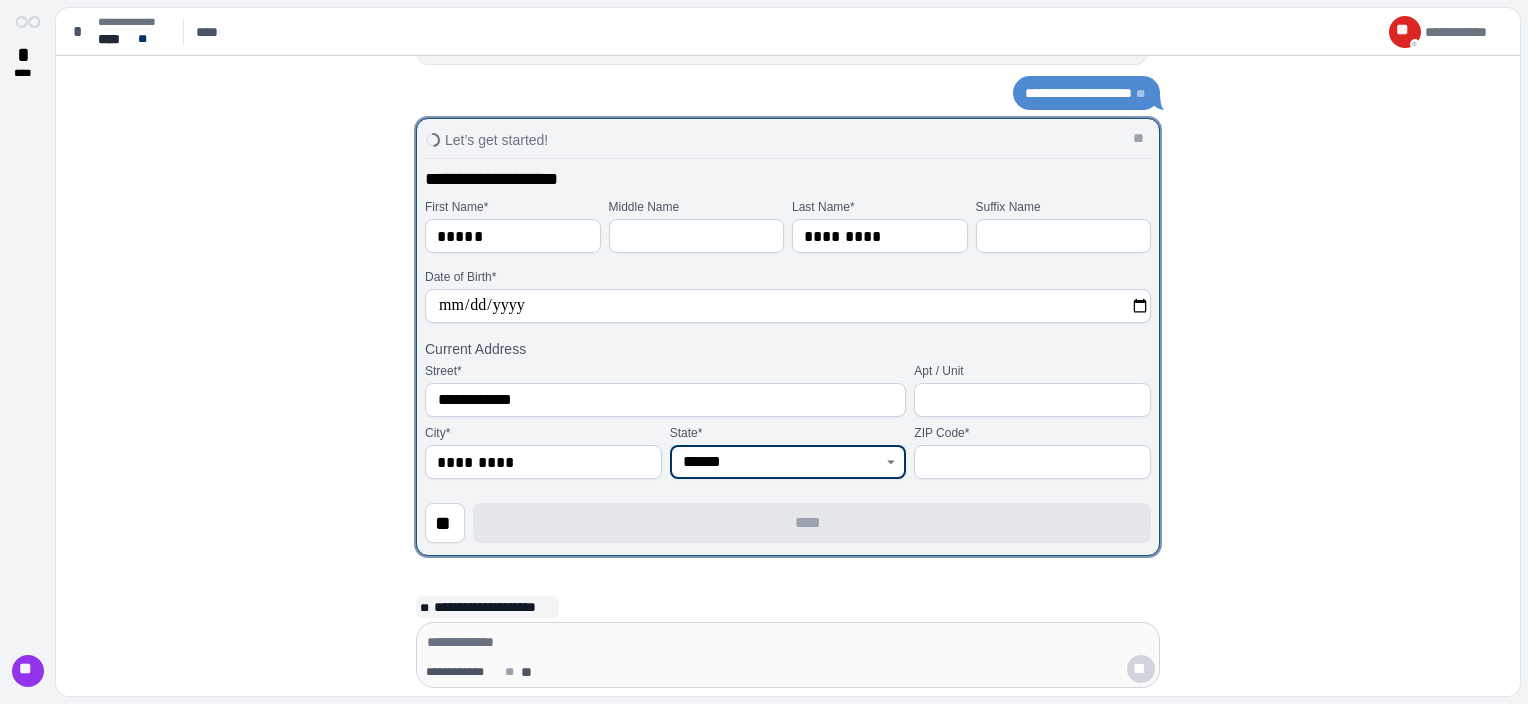 type on "******" 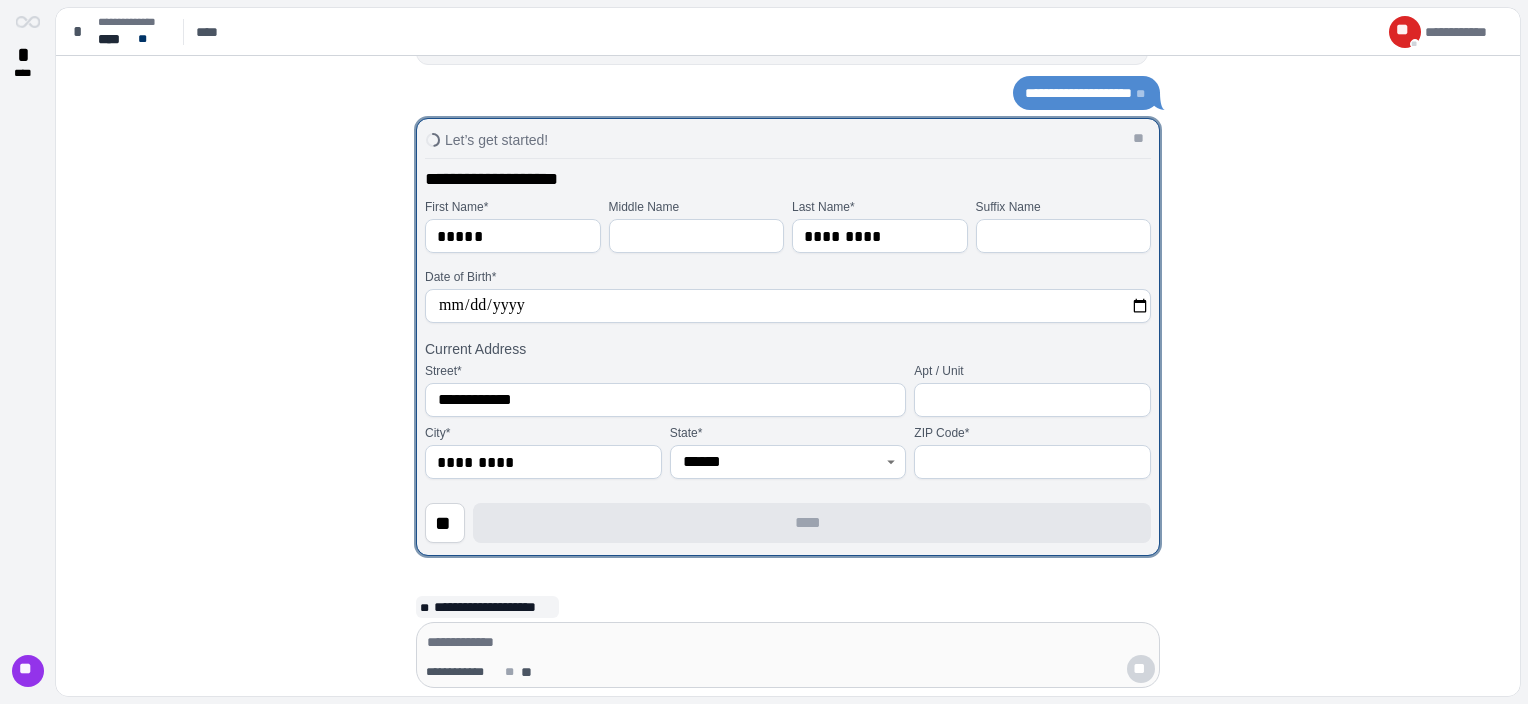 click at bounding box center [1032, 462] 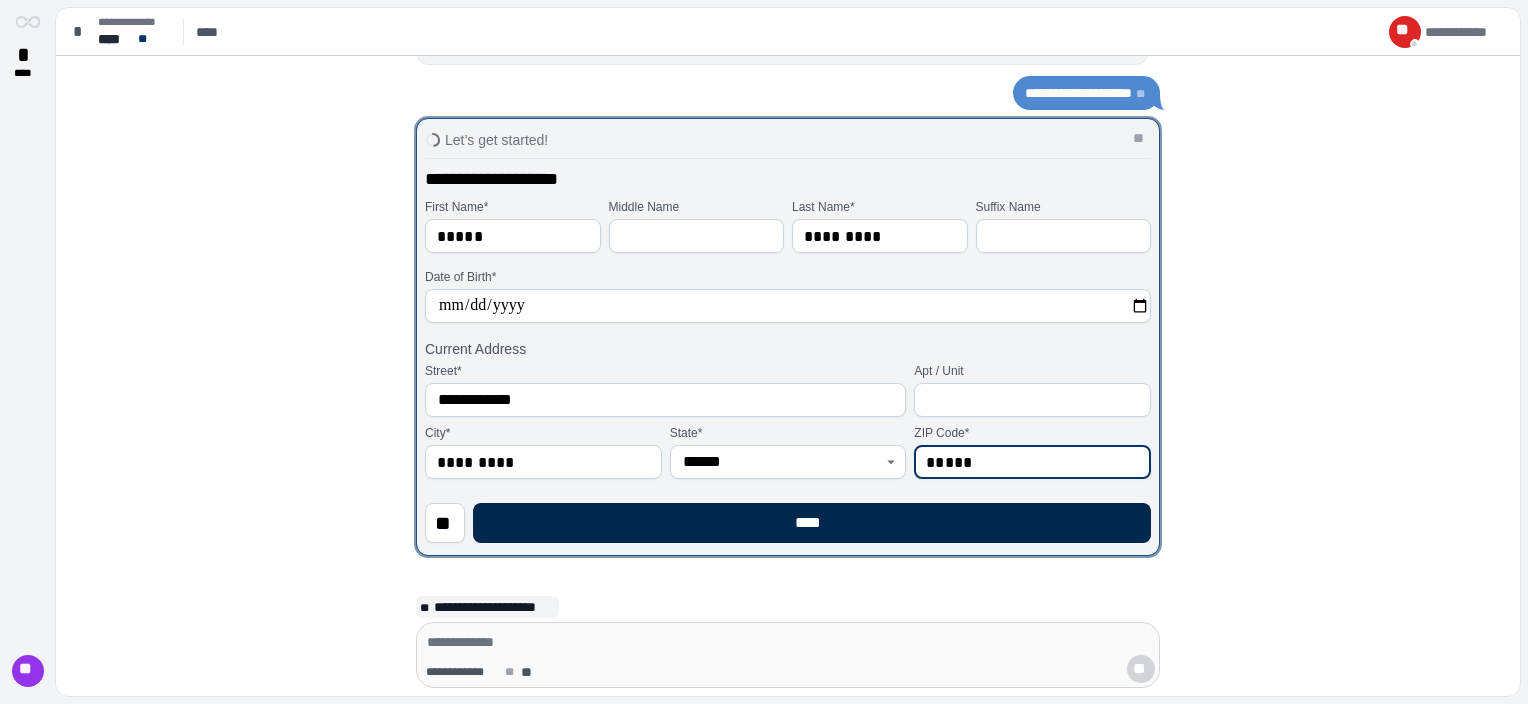 type on "*****" 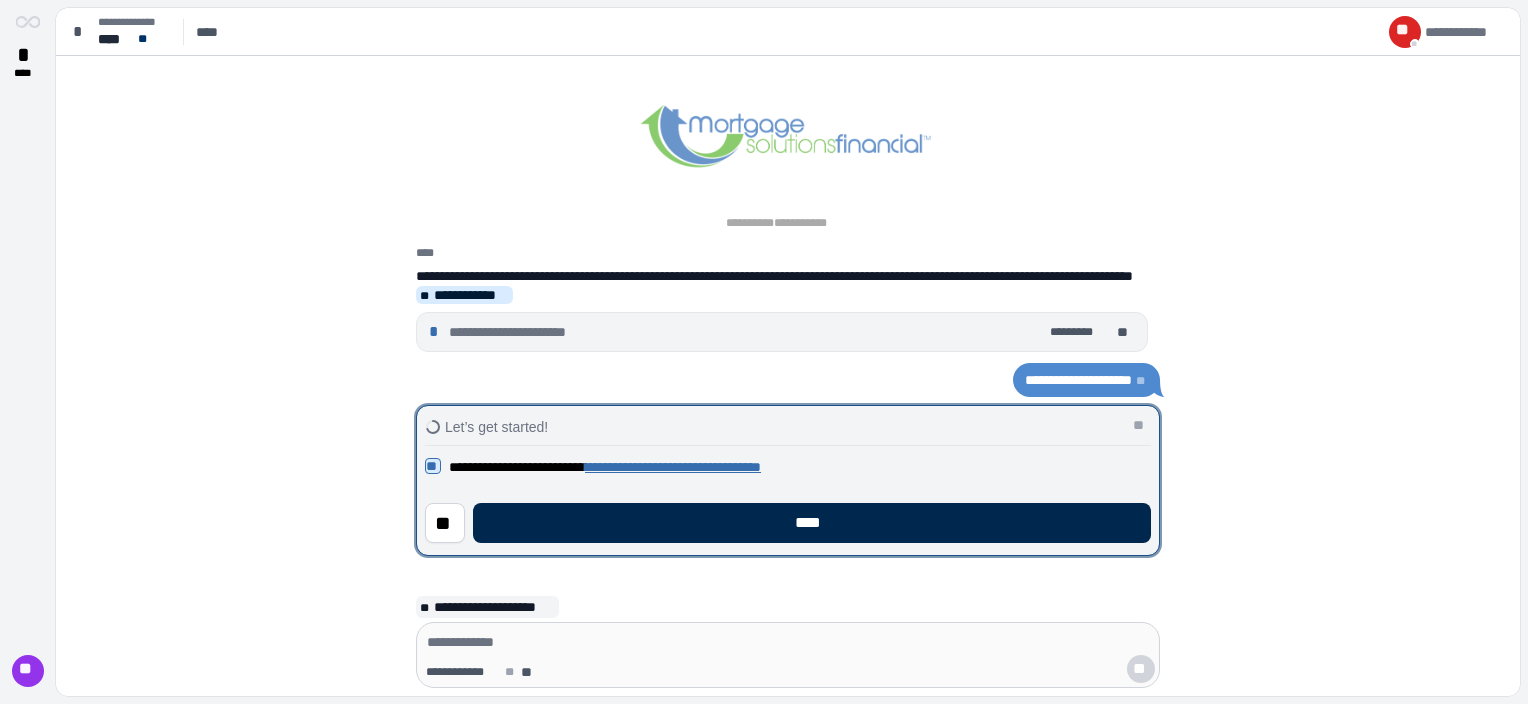 click on "****" at bounding box center [812, 523] 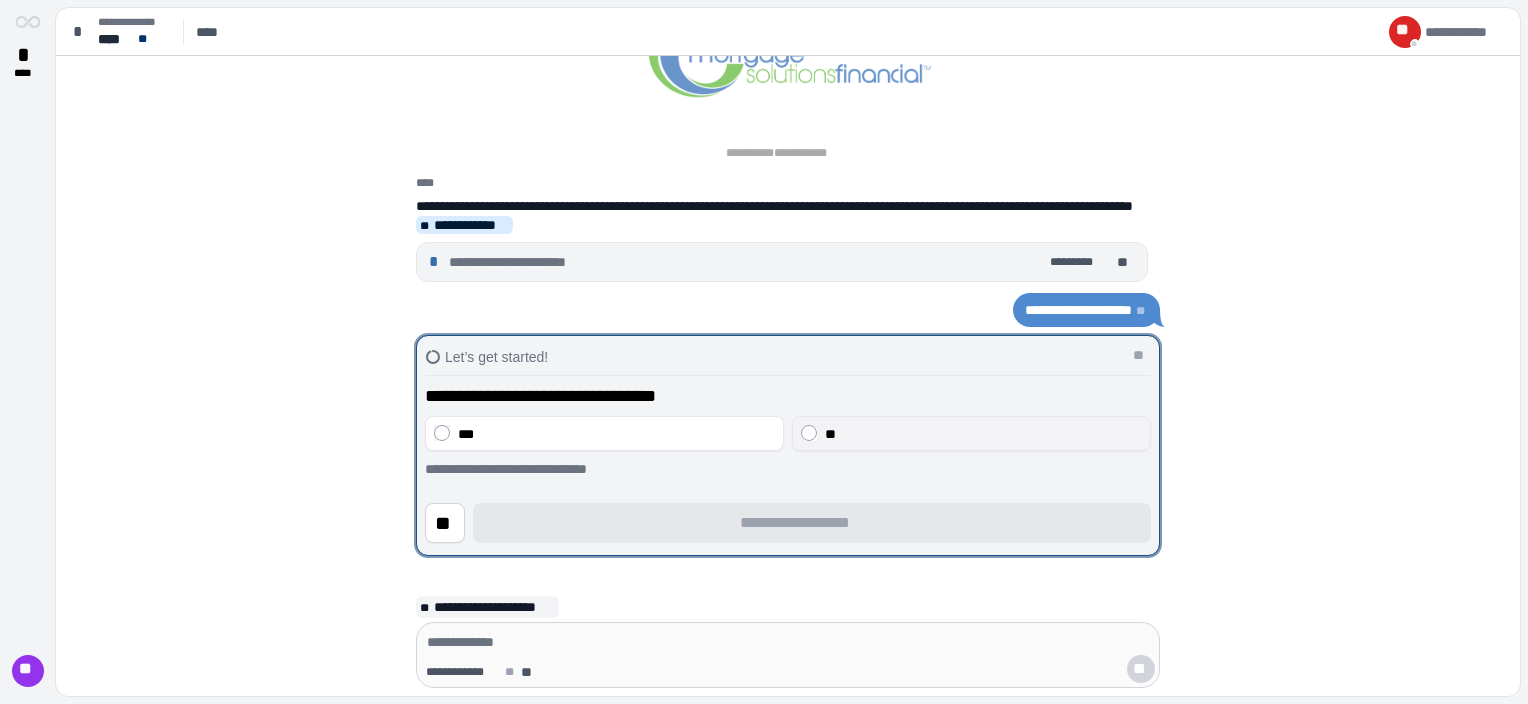 click on "**" at bounding box center [971, 433] 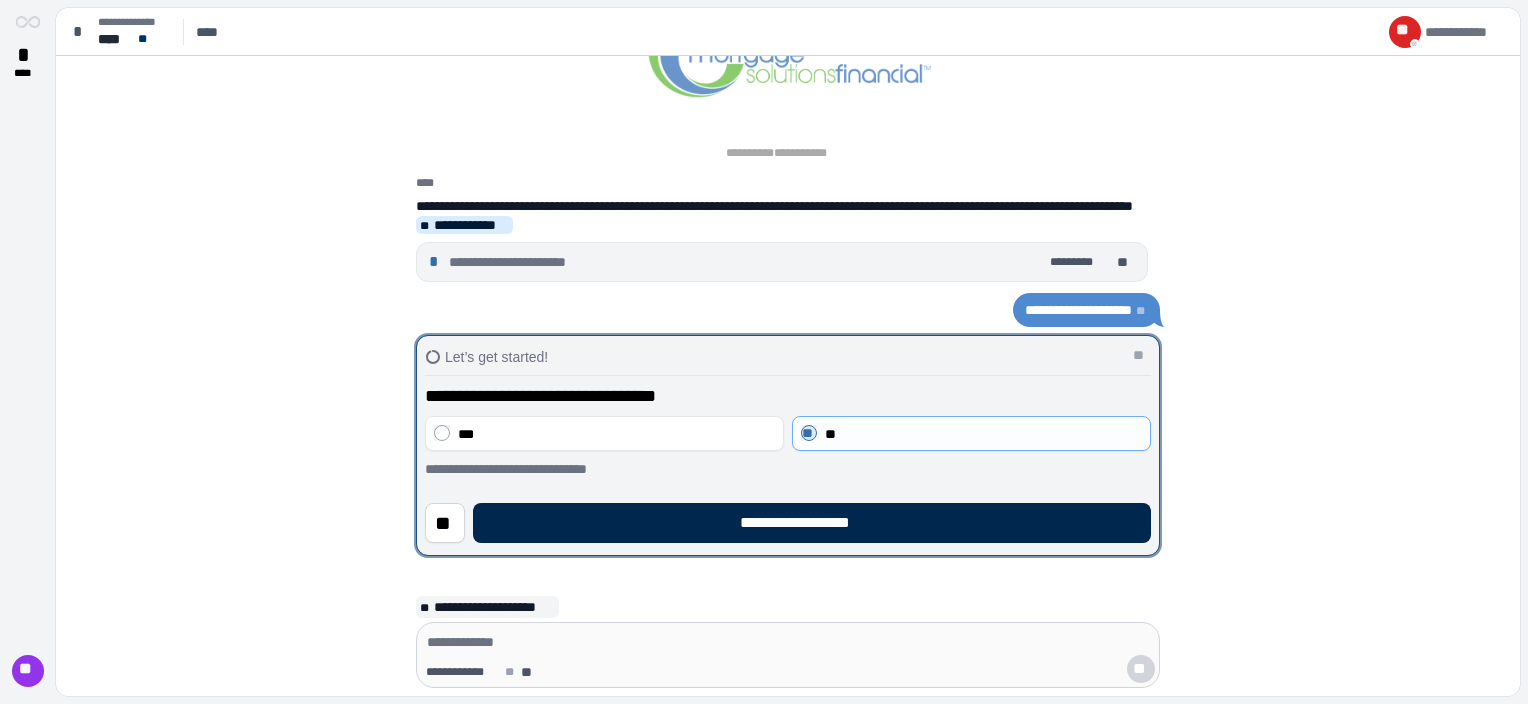 click on "**********" at bounding box center (812, 523) 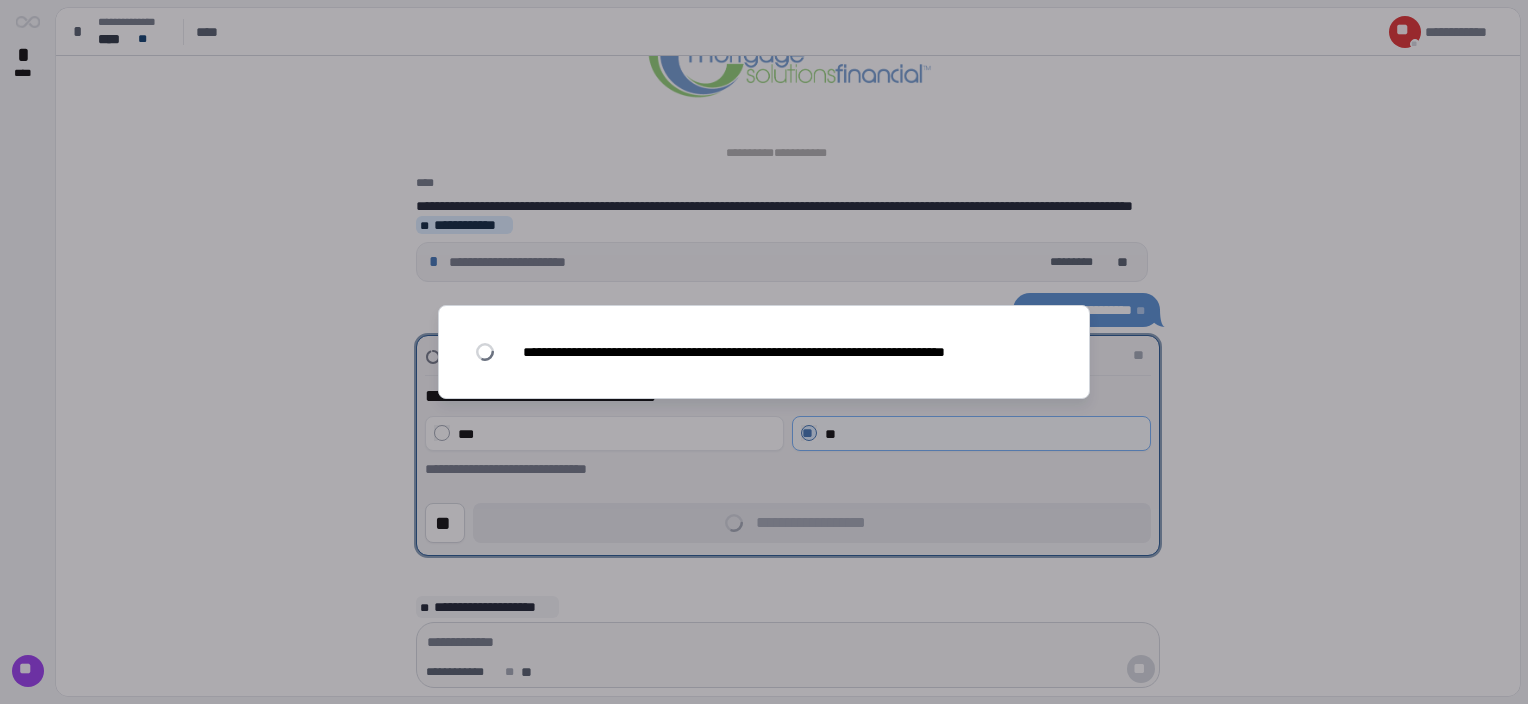 click on "**********" at bounding box center (764, 352) 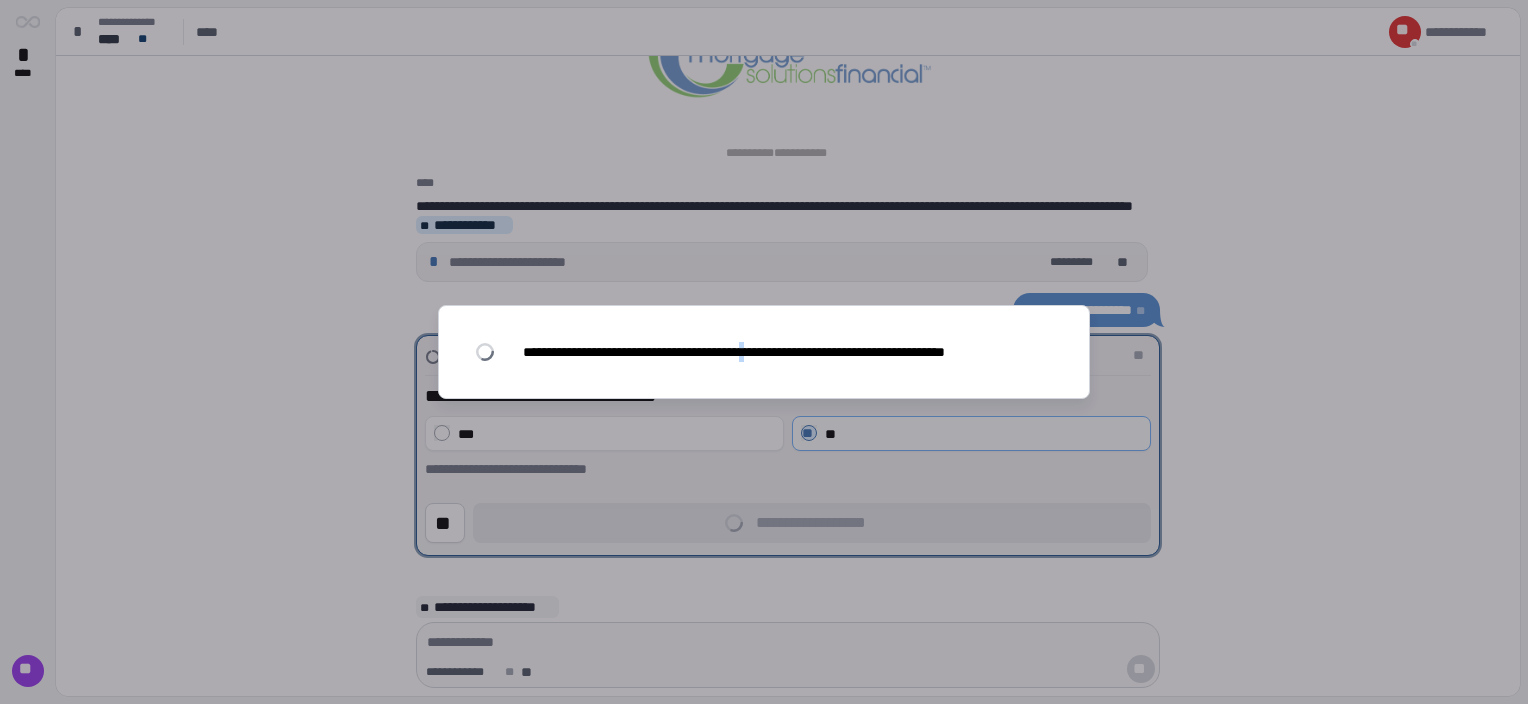 click on "**********" at bounding box center [764, 352] 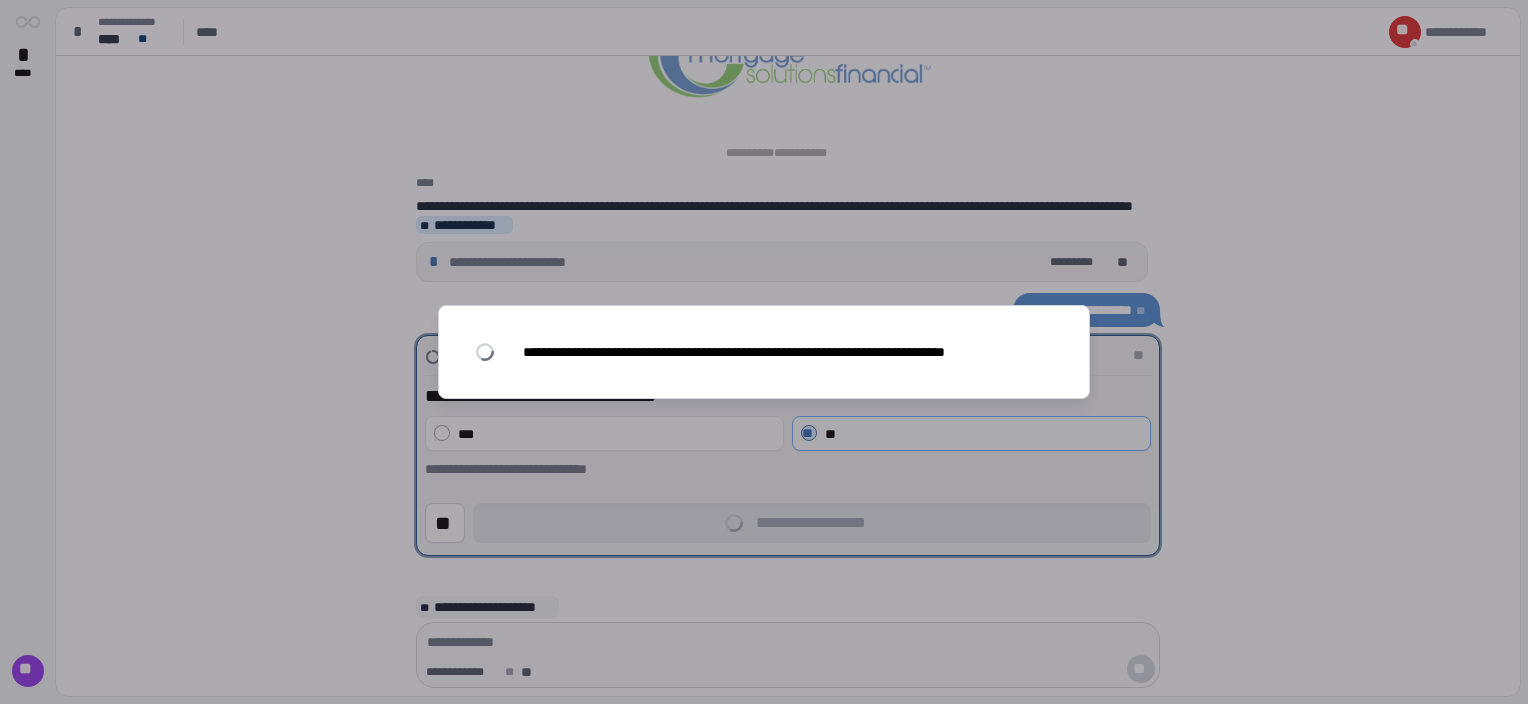 click on "**********" at bounding box center [764, 352] 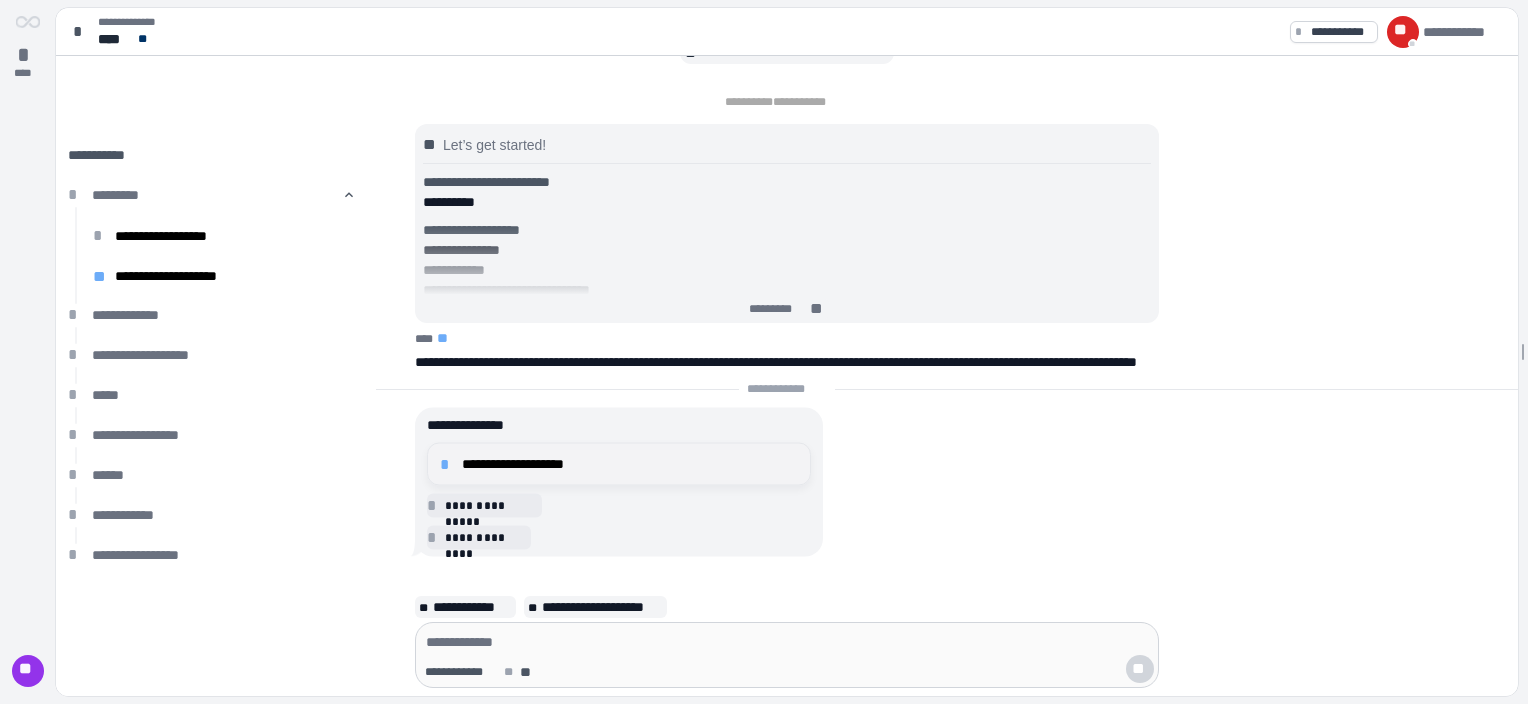 click on "**********" at bounding box center (630, 464) 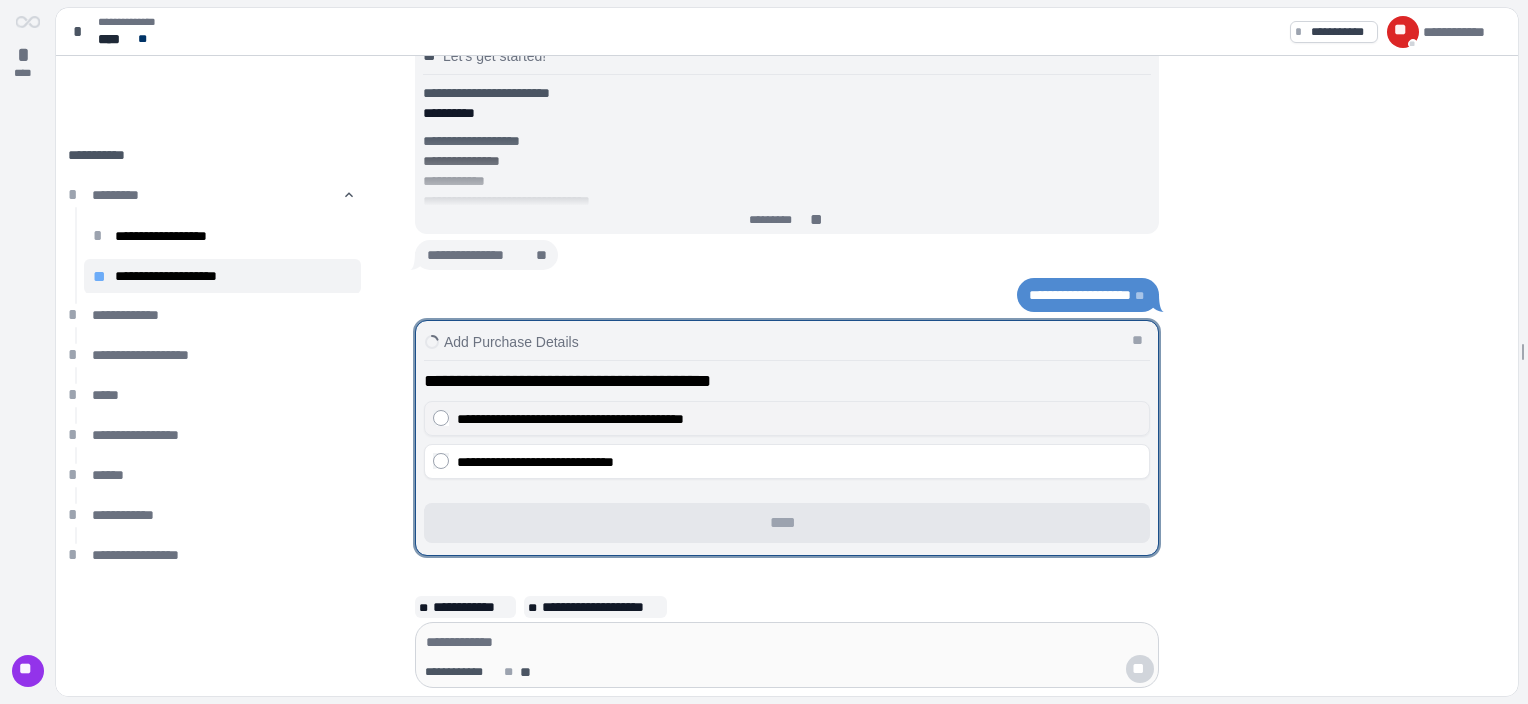 click on "**********" at bounding box center [570, 419] 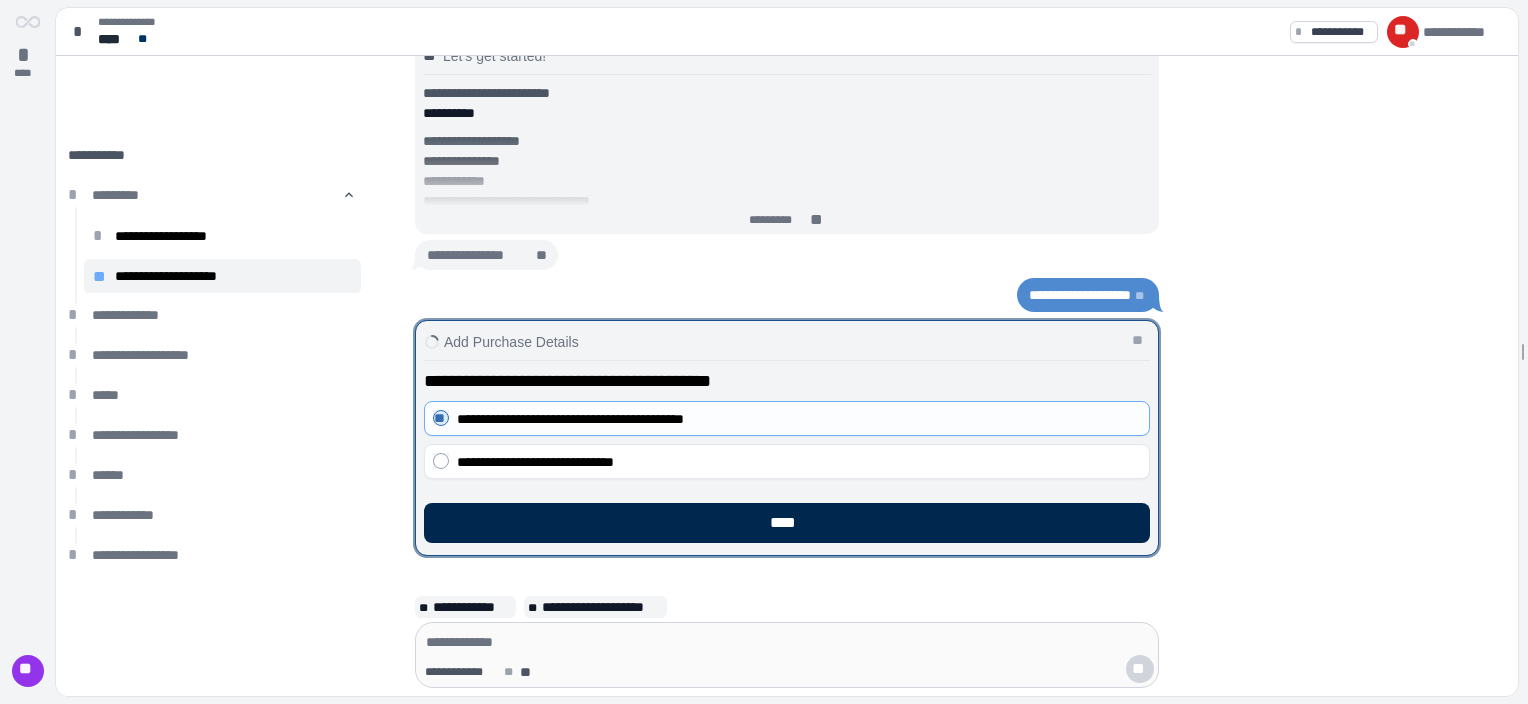 click on "****" at bounding box center [787, 523] 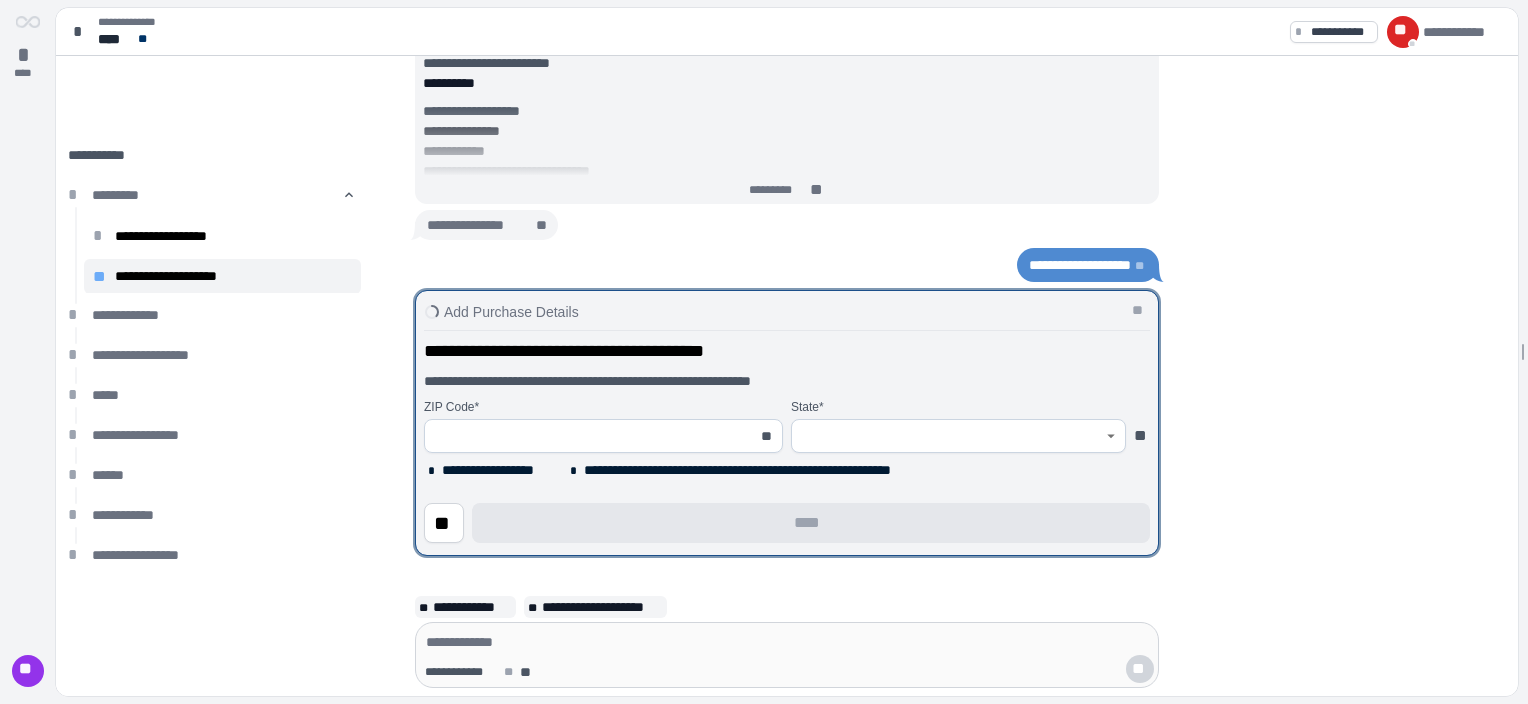 click at bounding box center [592, 436] 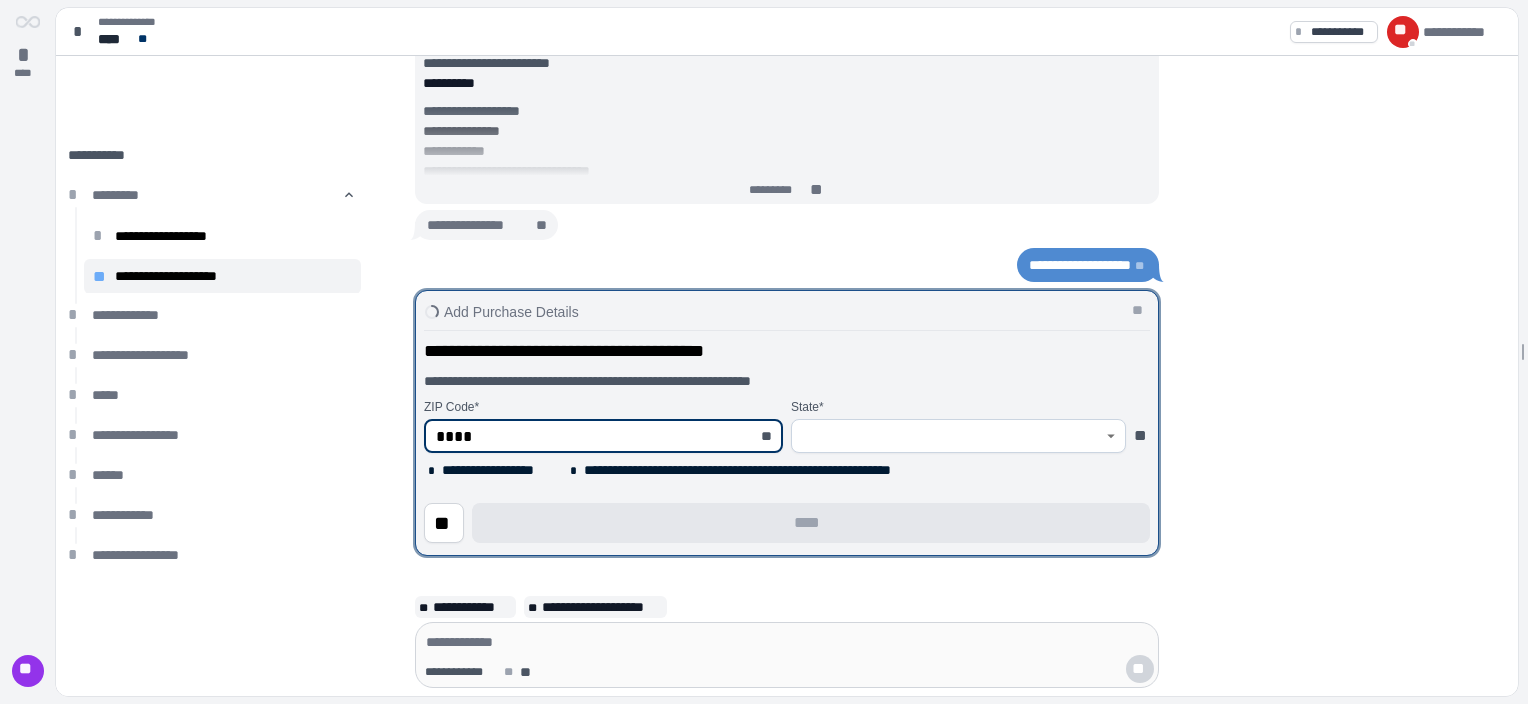 type on "*****" 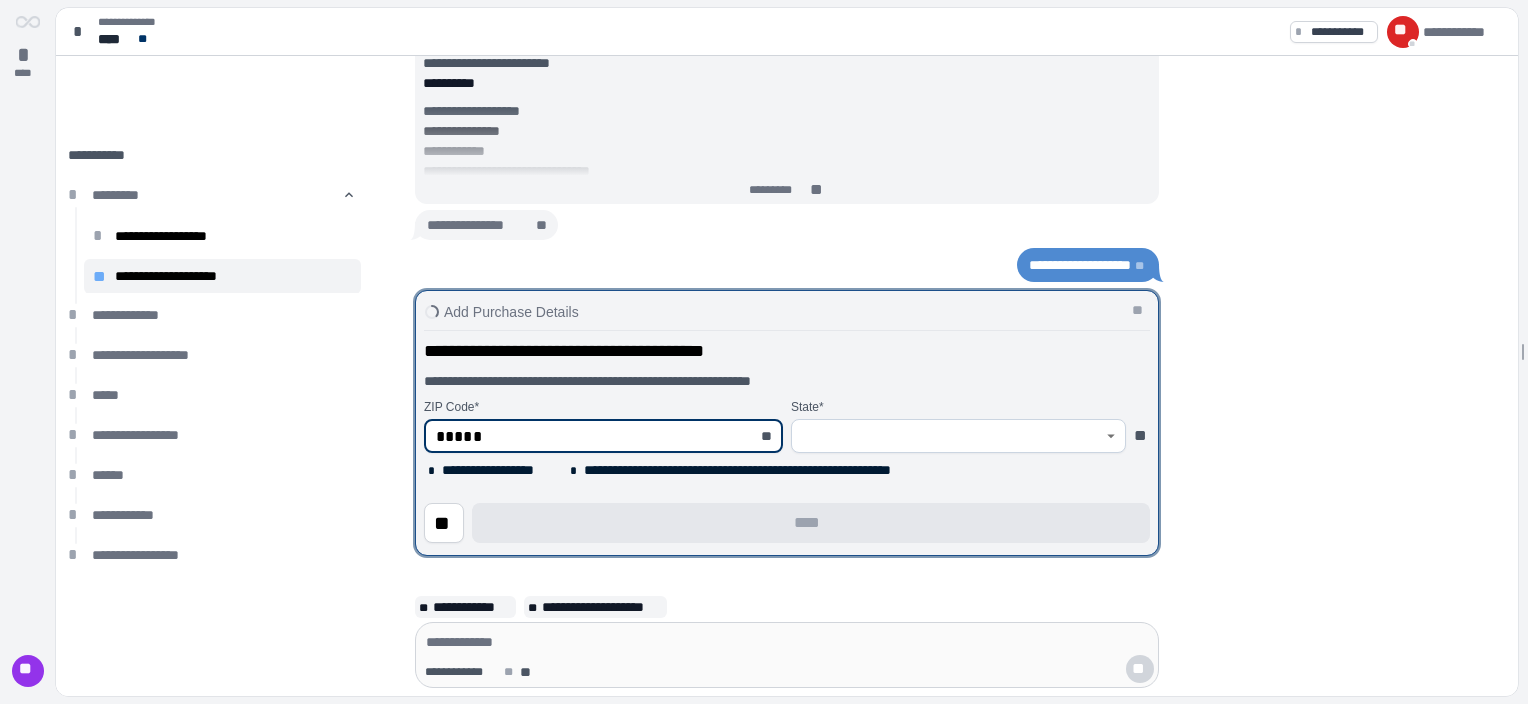 type on "********" 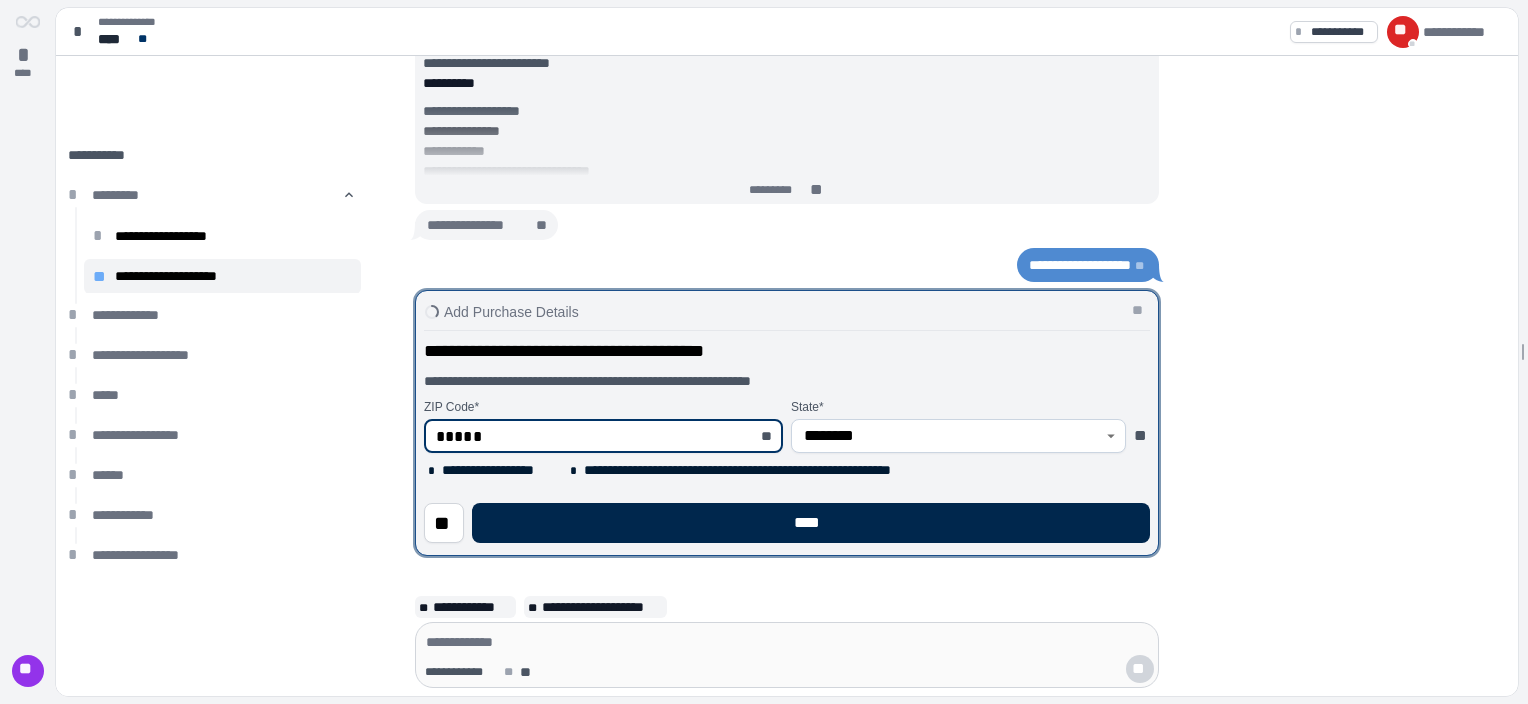 type on "*****" 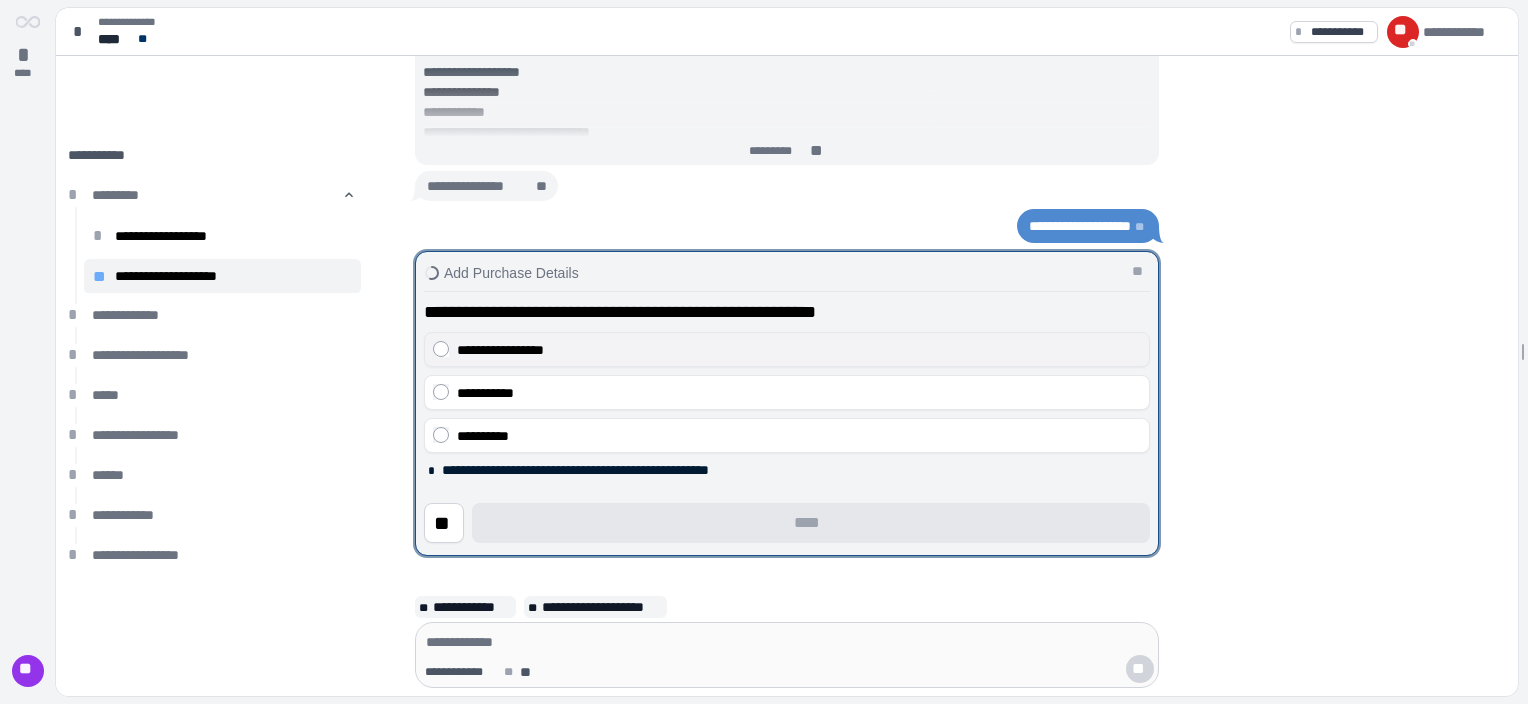 drag, startPoint x: 534, startPoint y: 342, endPoint x: 553, endPoint y: 342, distance: 19 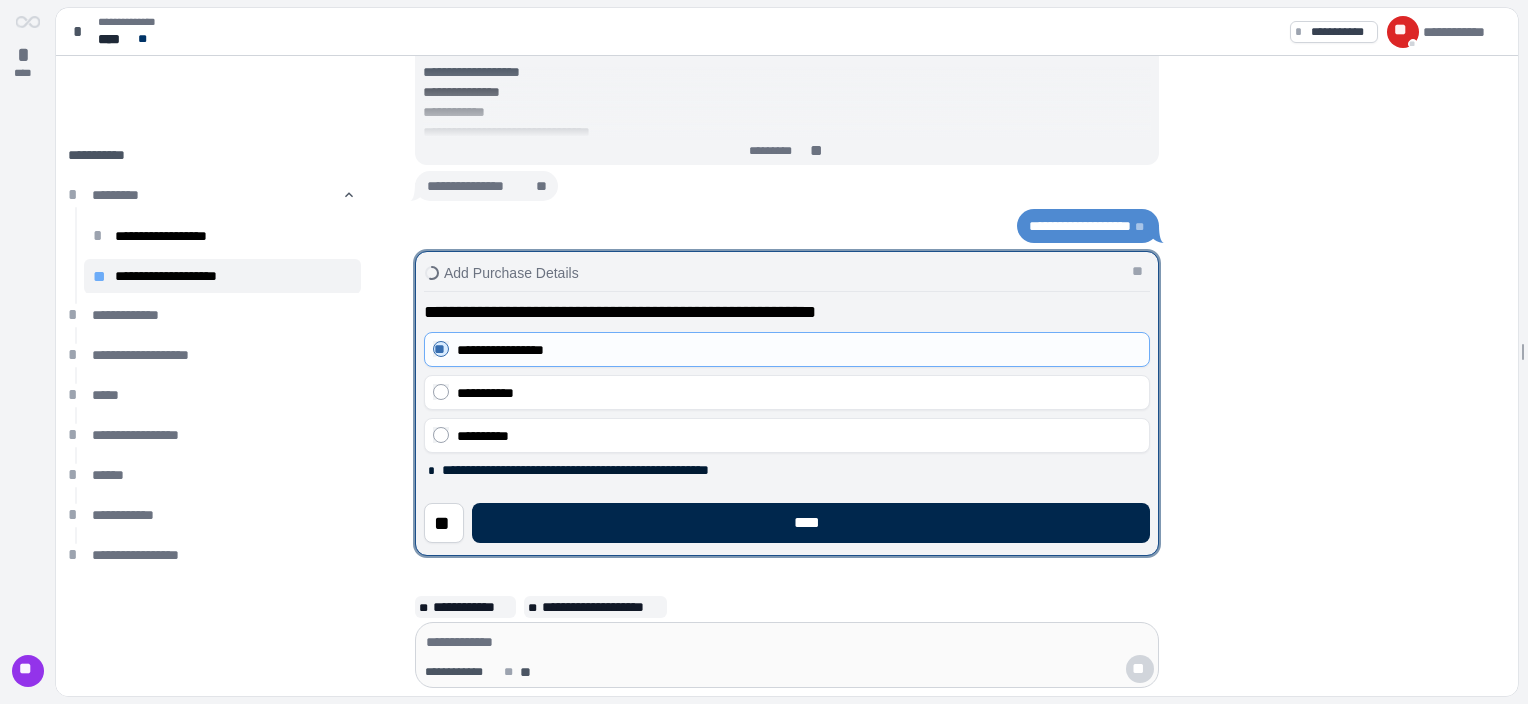 click on "****" at bounding box center [811, 523] 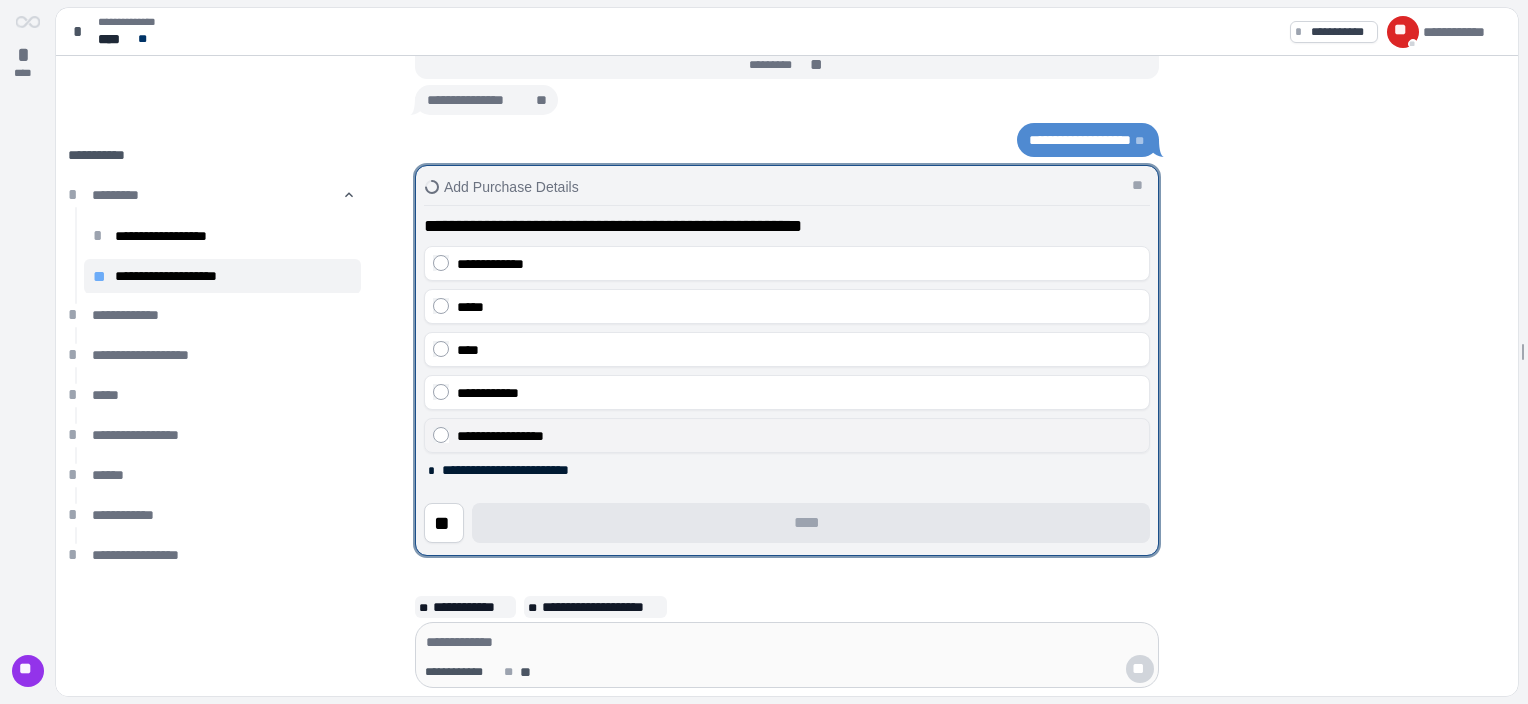 click on "**********" at bounding box center (500, 436) 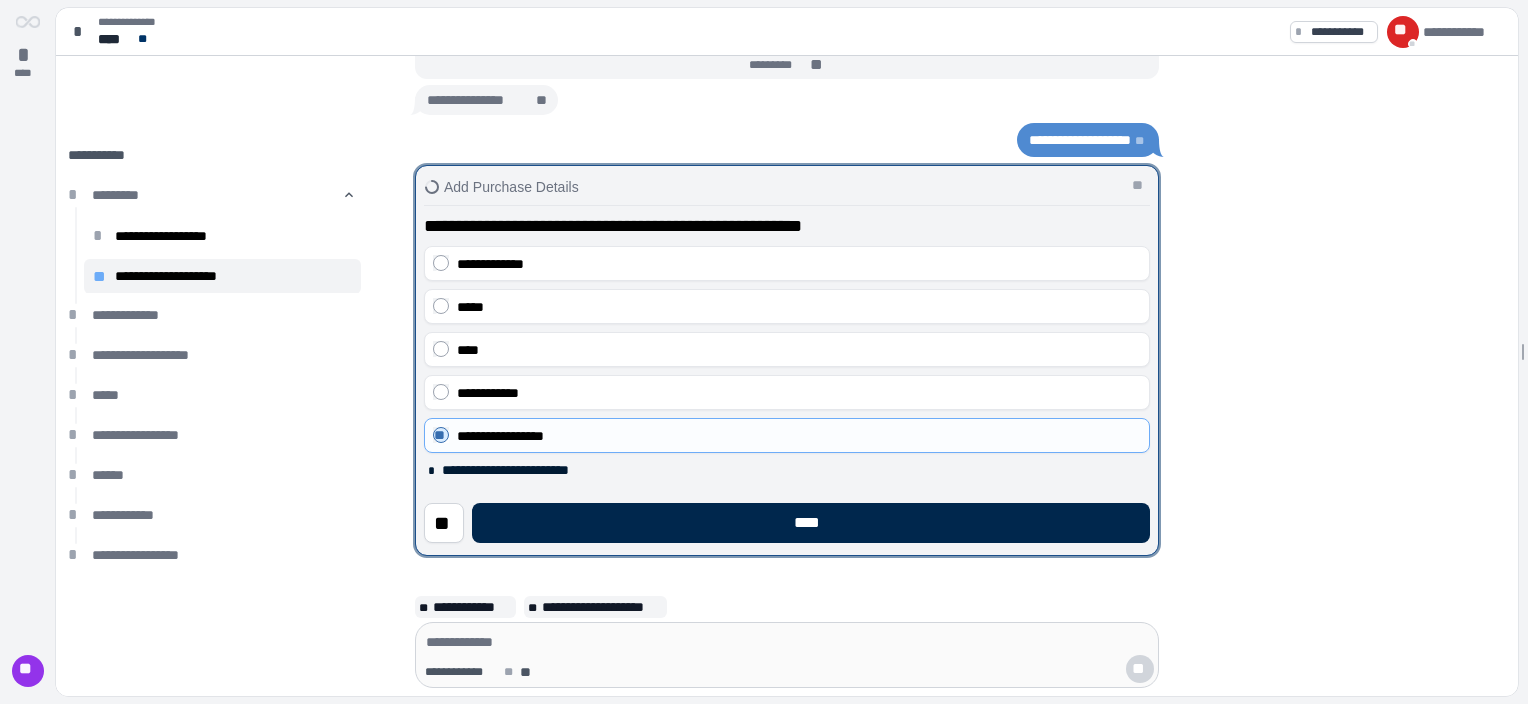 click on "****" at bounding box center (811, 523) 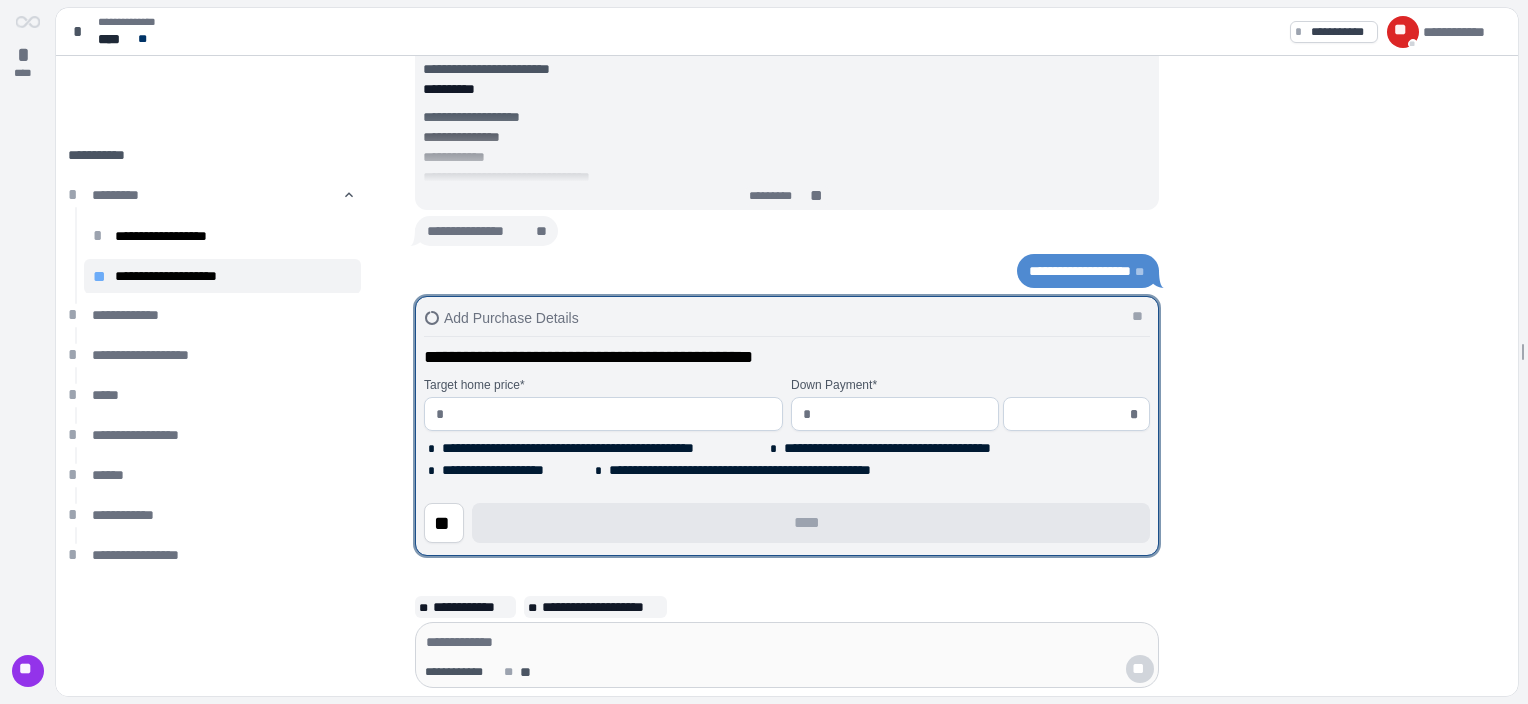 click at bounding box center [611, 414] 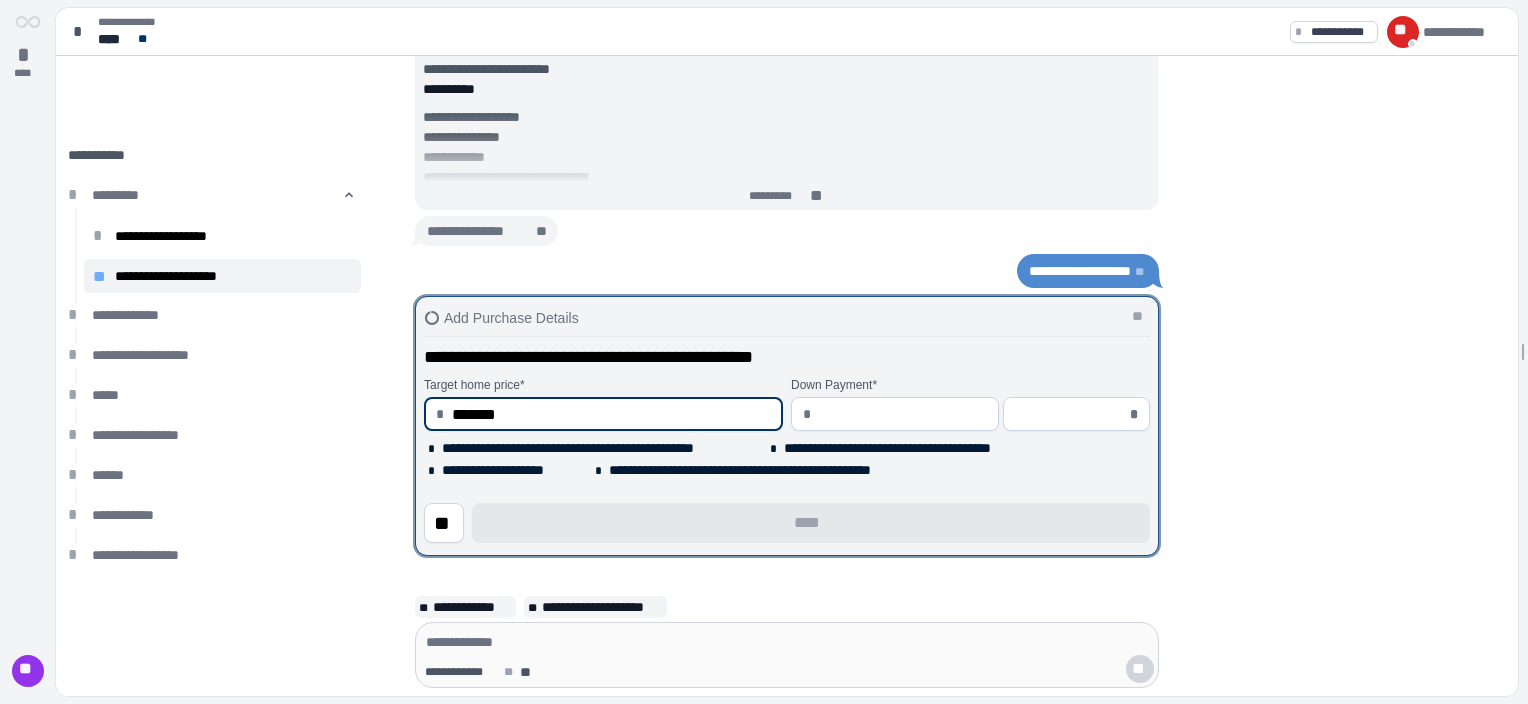 type on "**********" 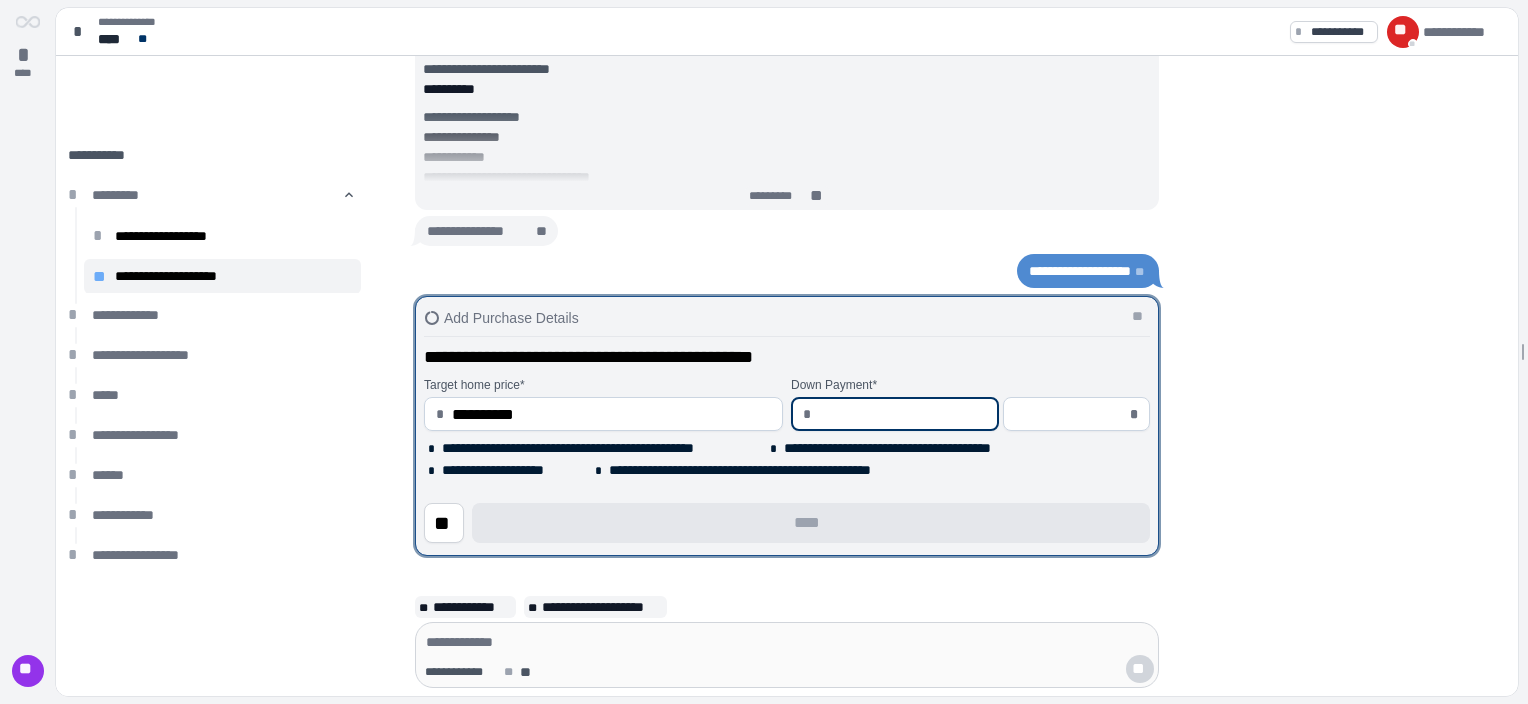 type on "*" 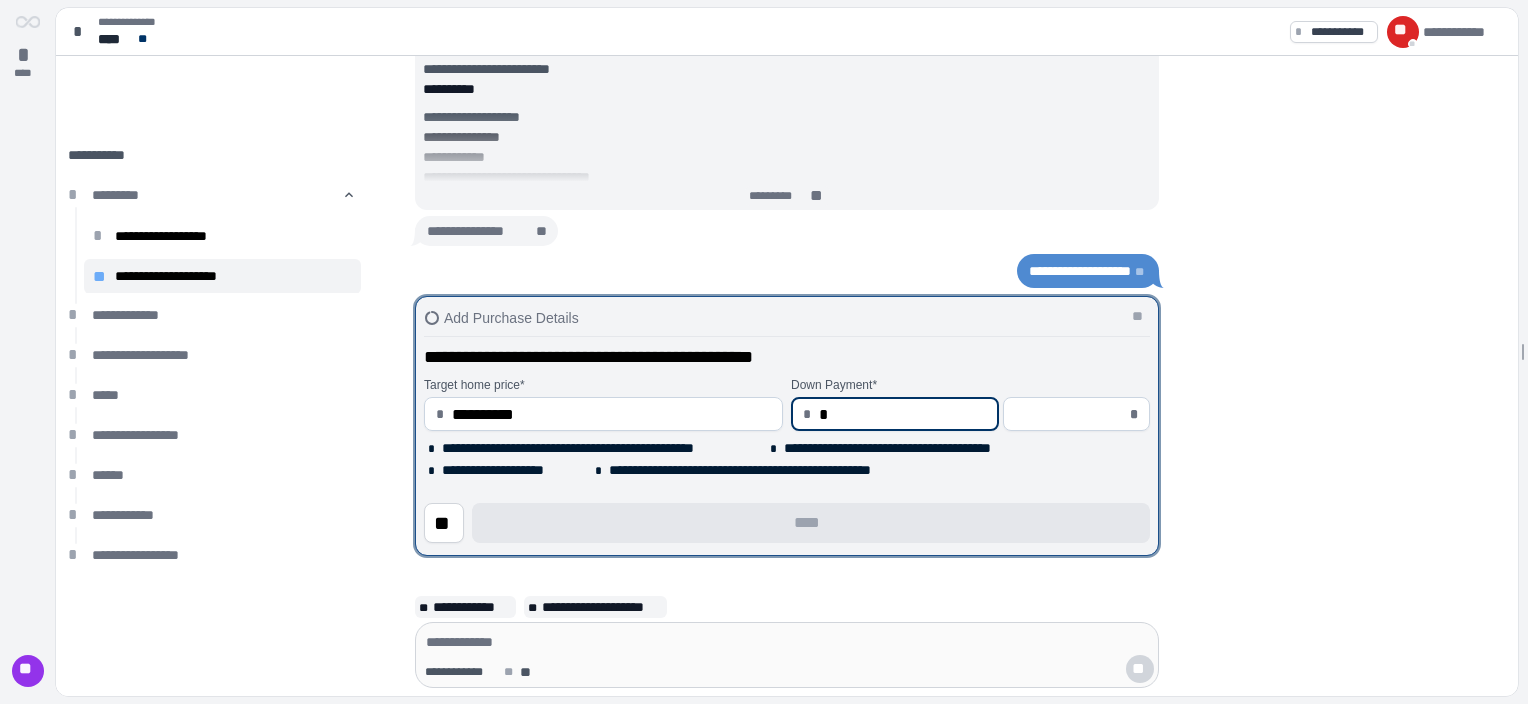 type on "*****" 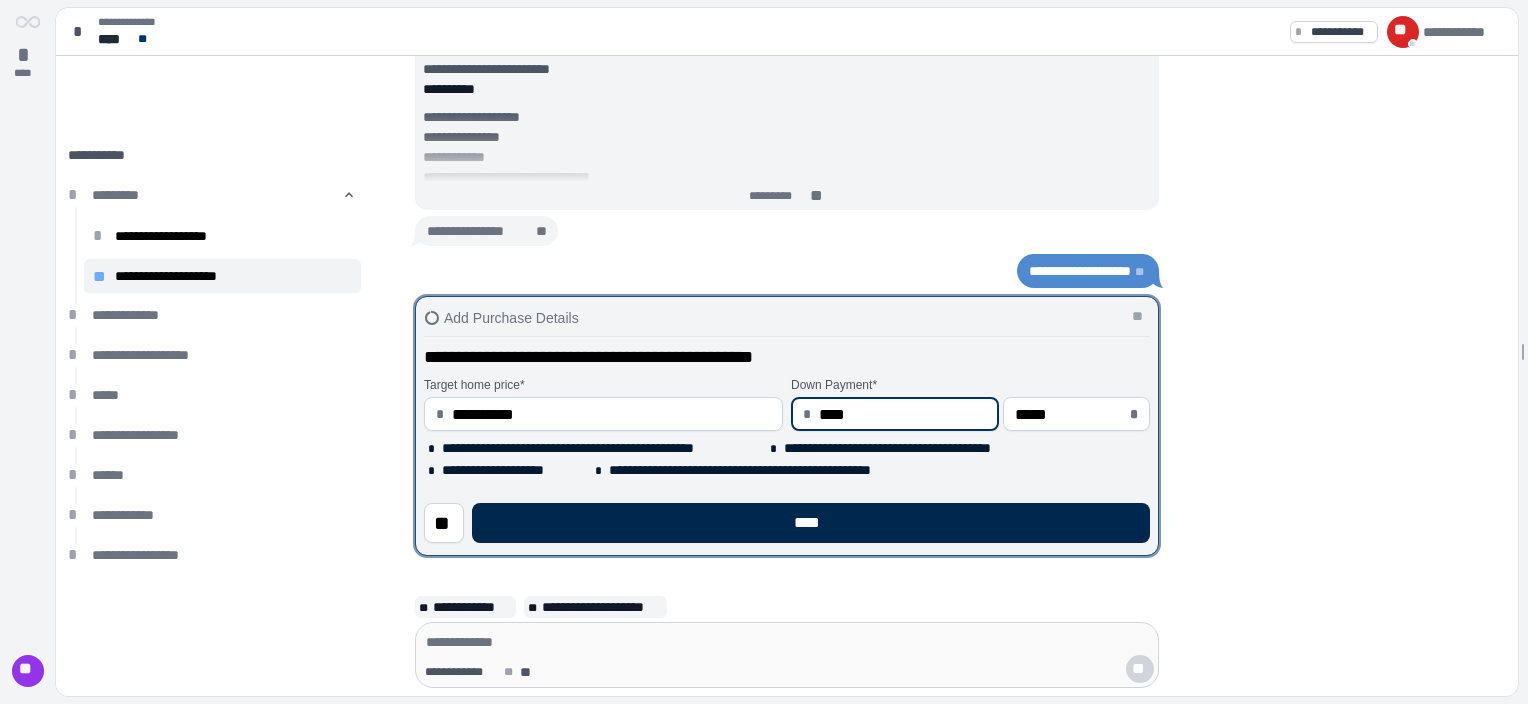 type on "****" 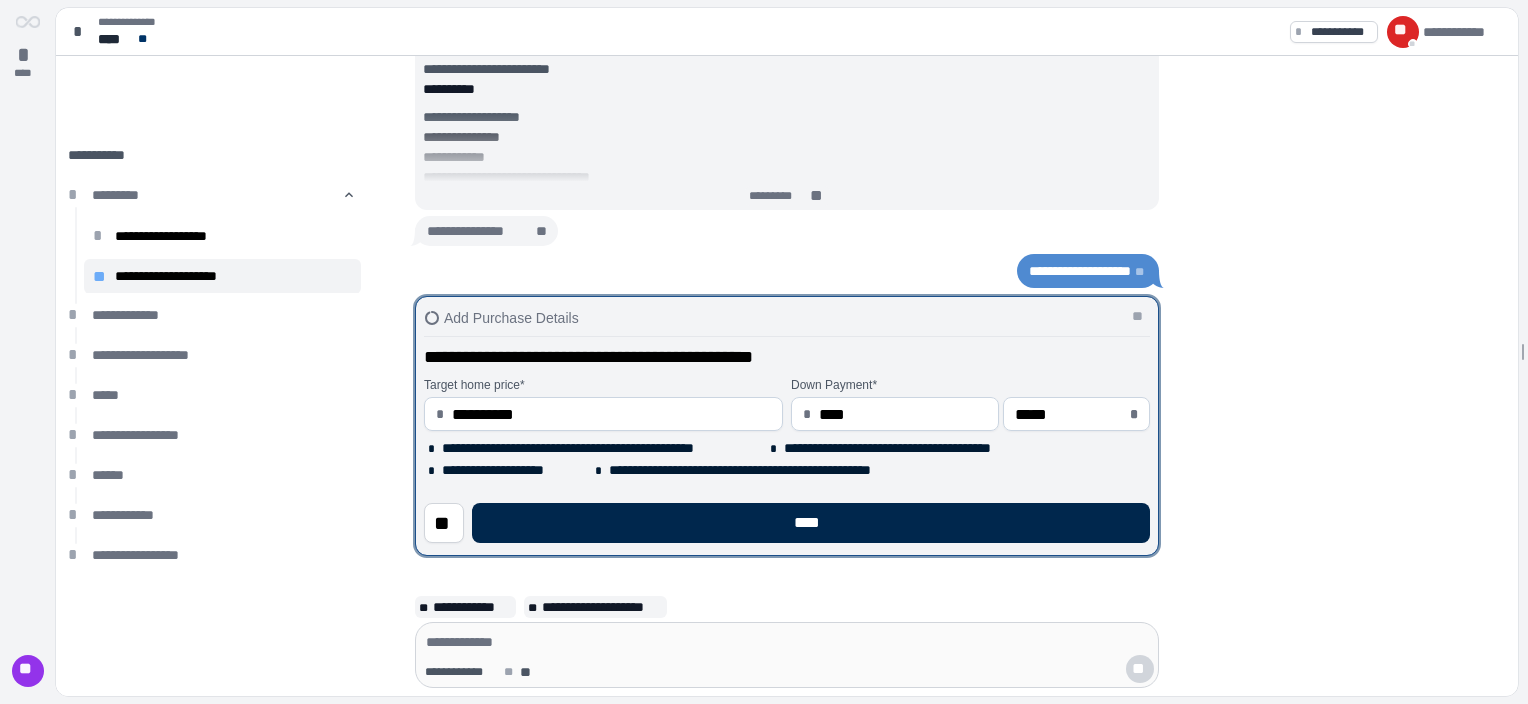 click on "****" at bounding box center [811, 523] 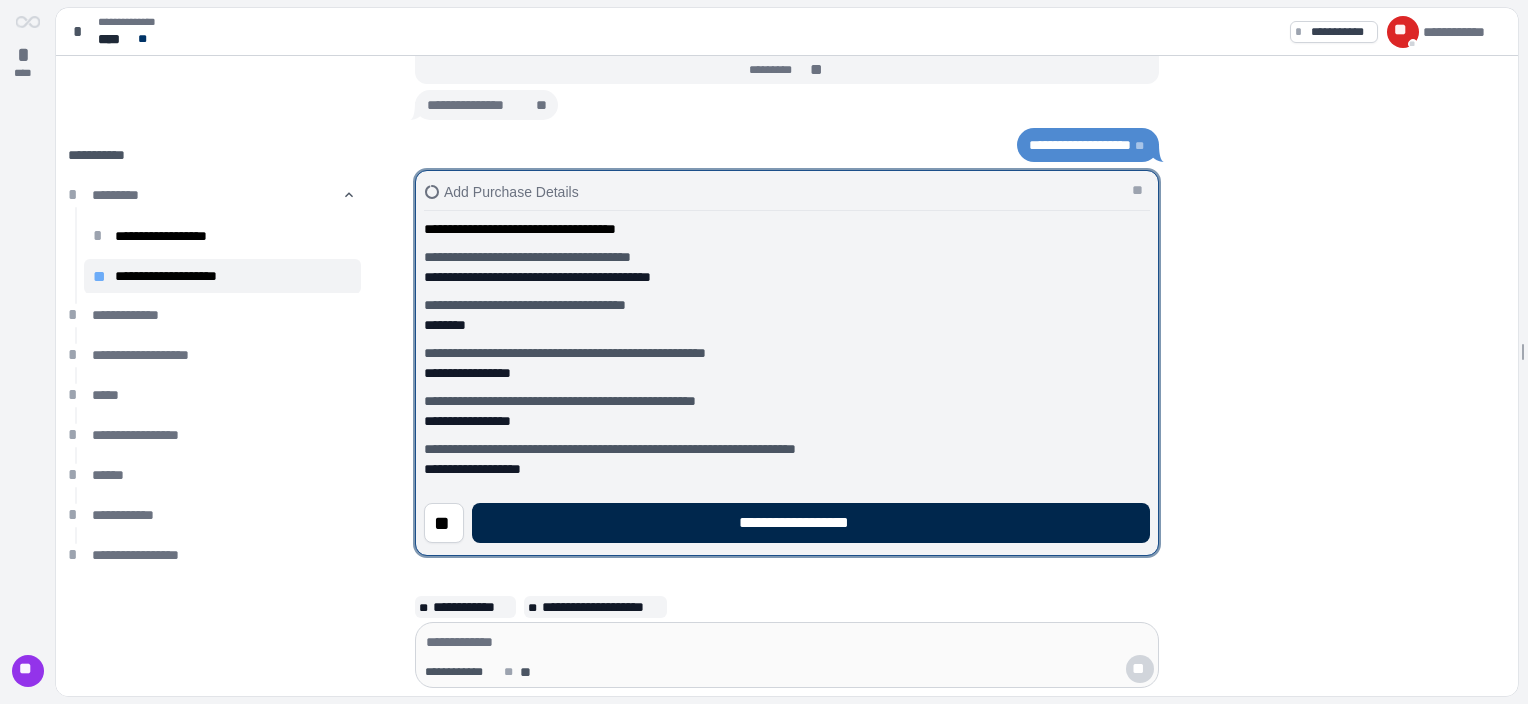 click on "**********" at bounding box center (811, 523) 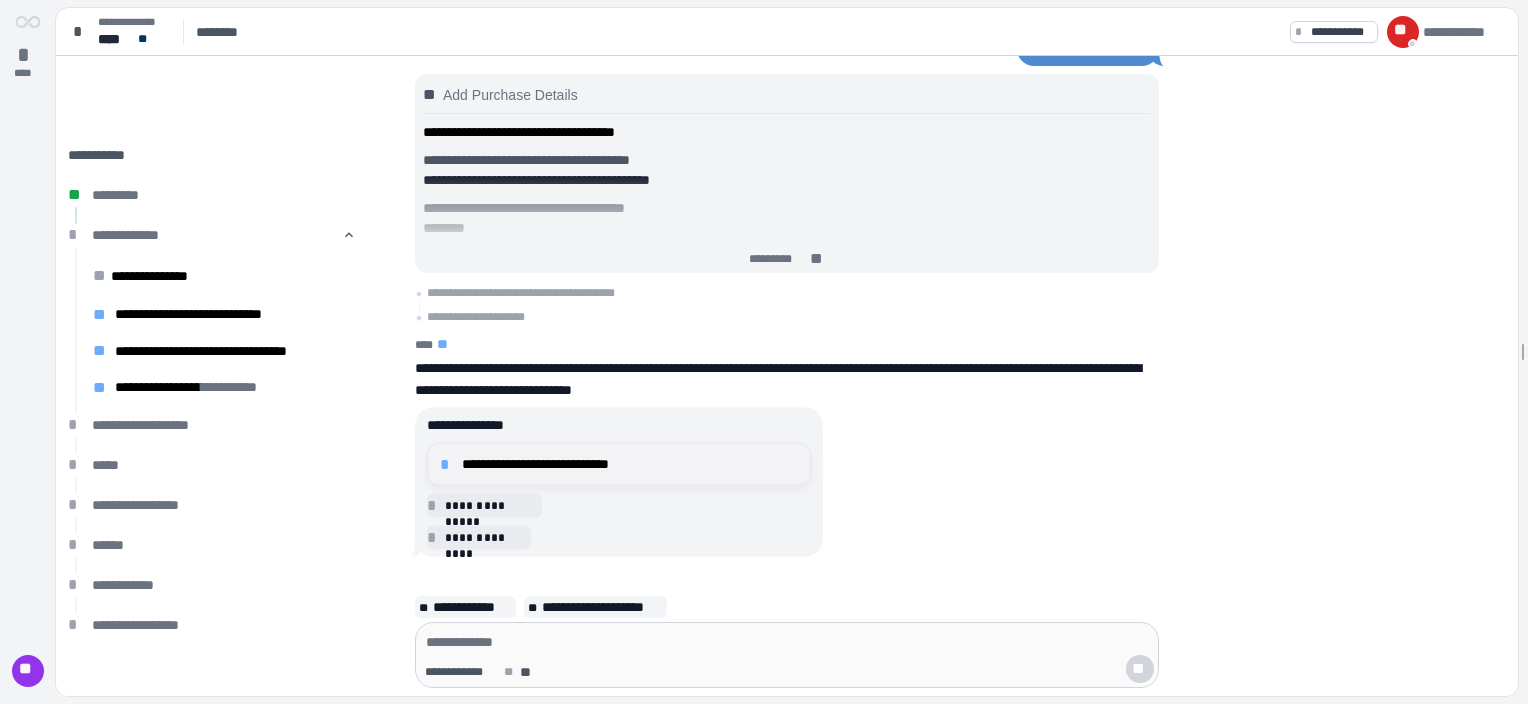 click on "**********" at bounding box center (630, 464) 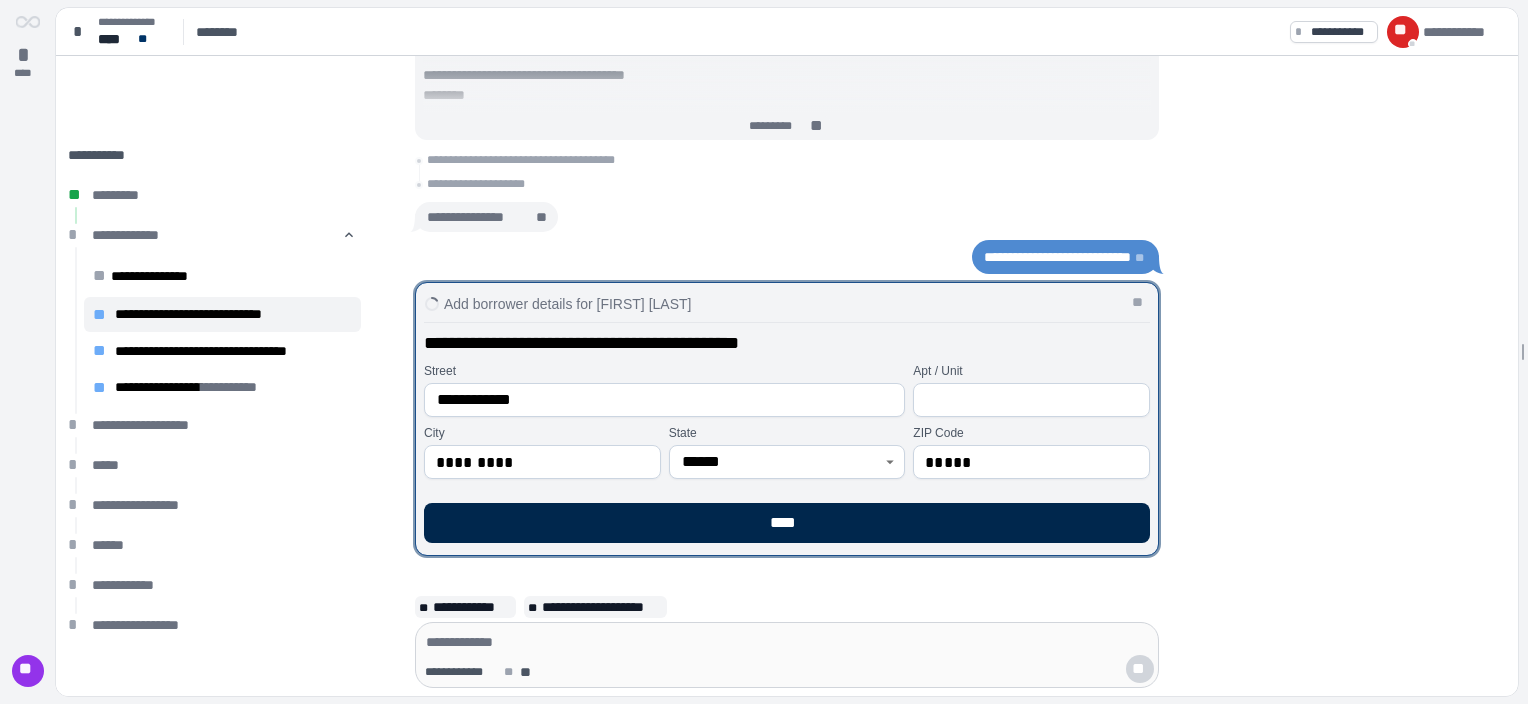 click on "****" at bounding box center (787, 523) 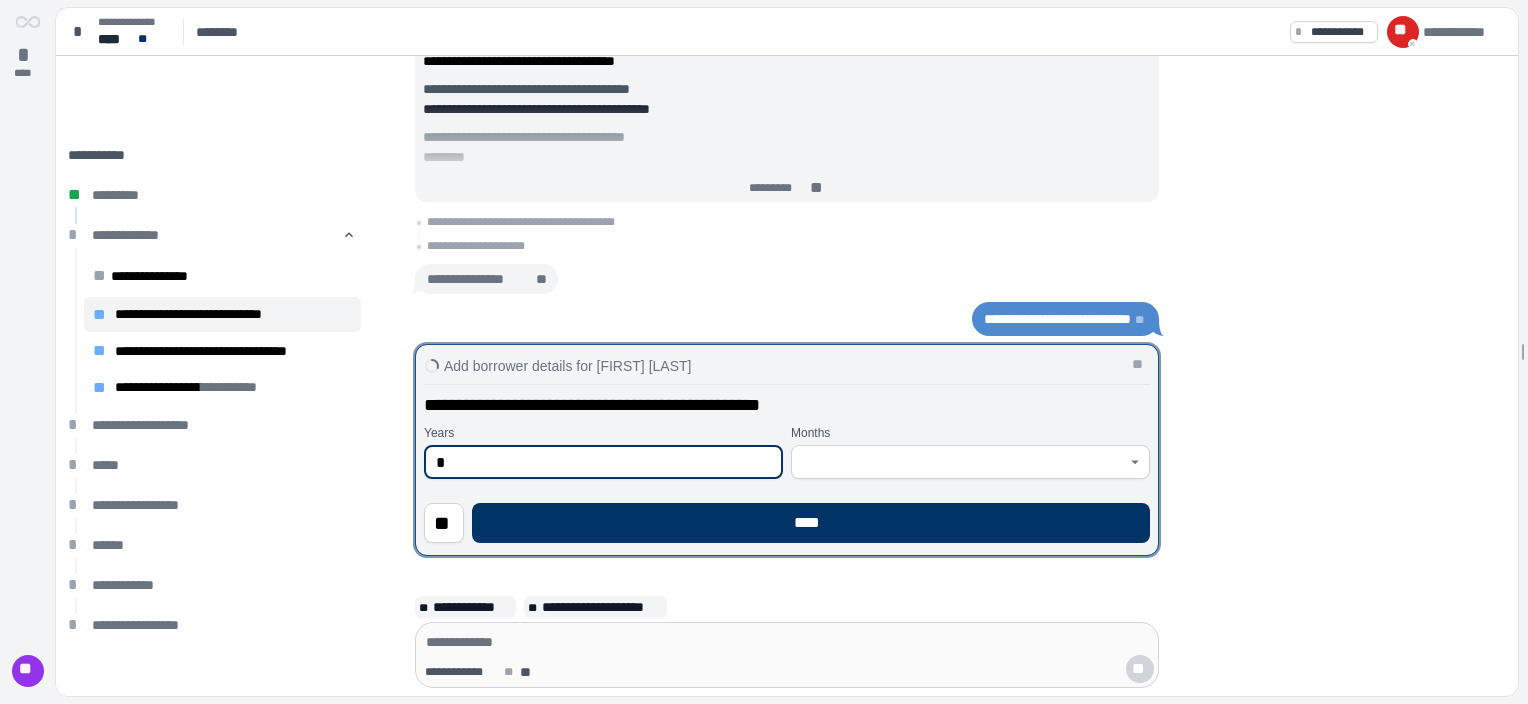 type on "*" 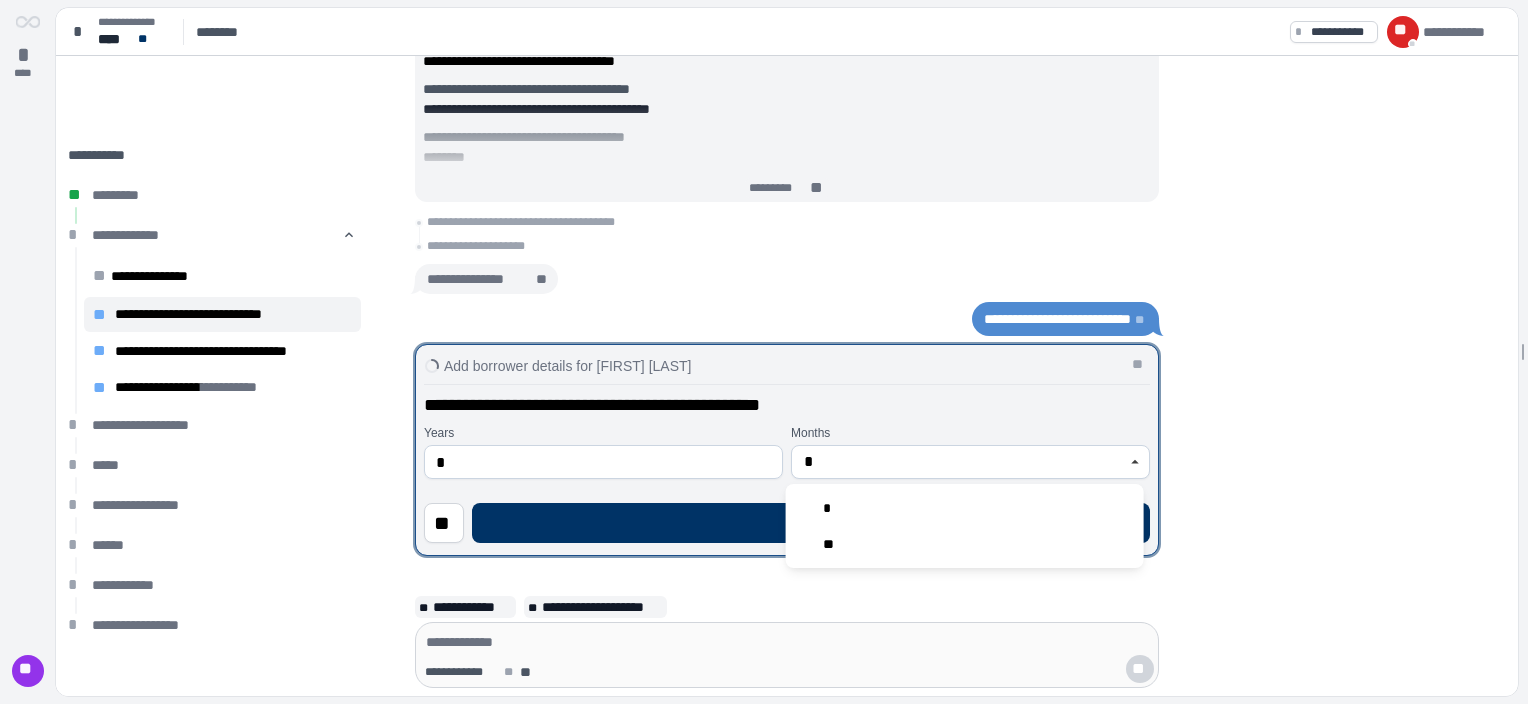 type on "**" 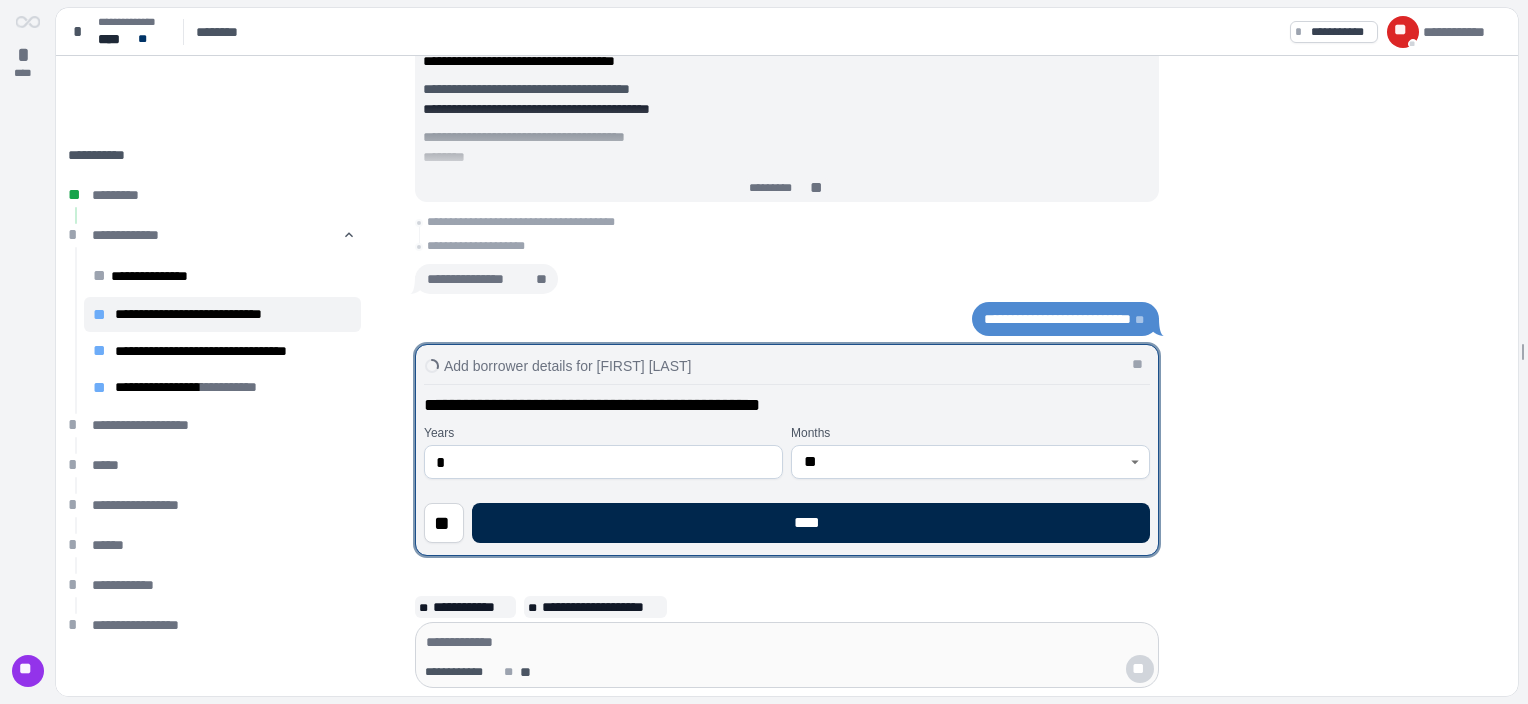 click on "****" at bounding box center [811, 523] 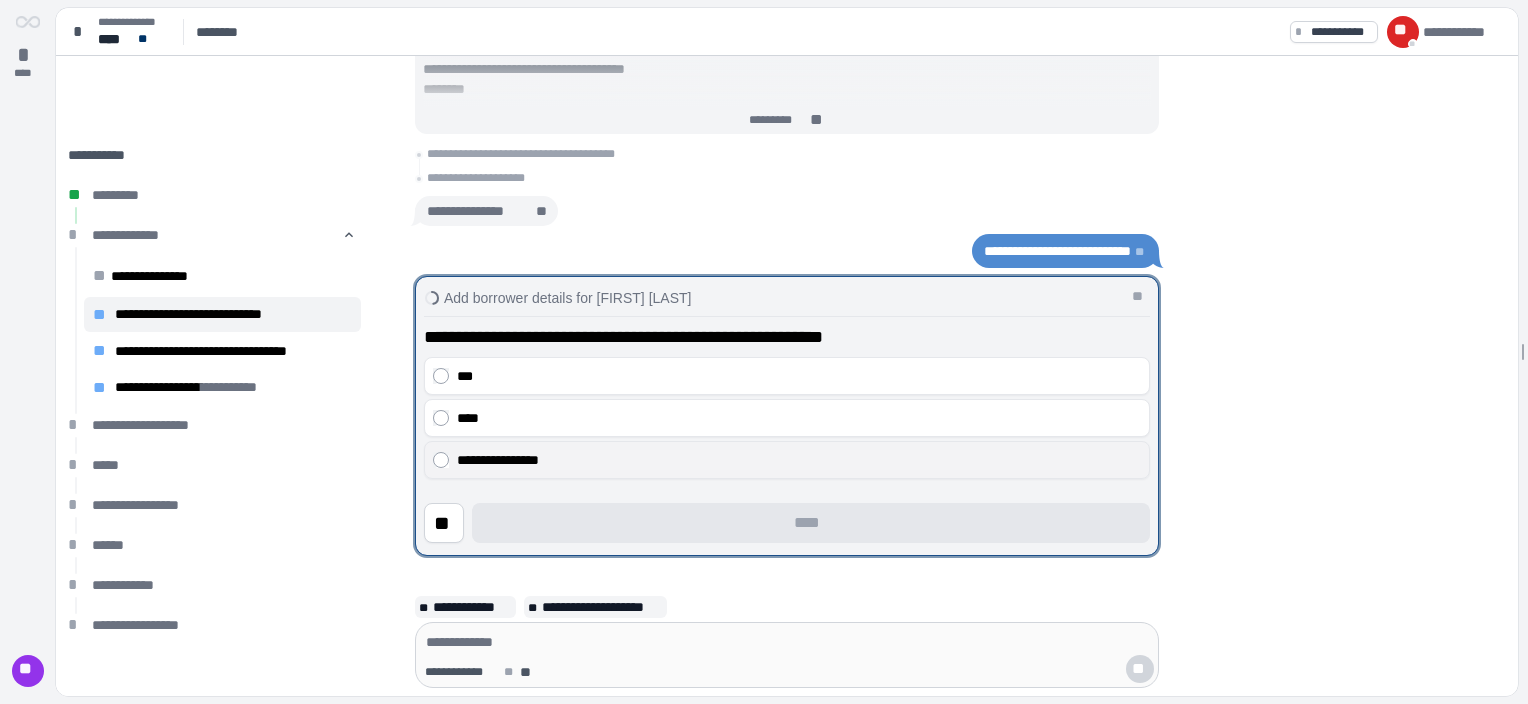 click on "**********" at bounding box center [799, 460] 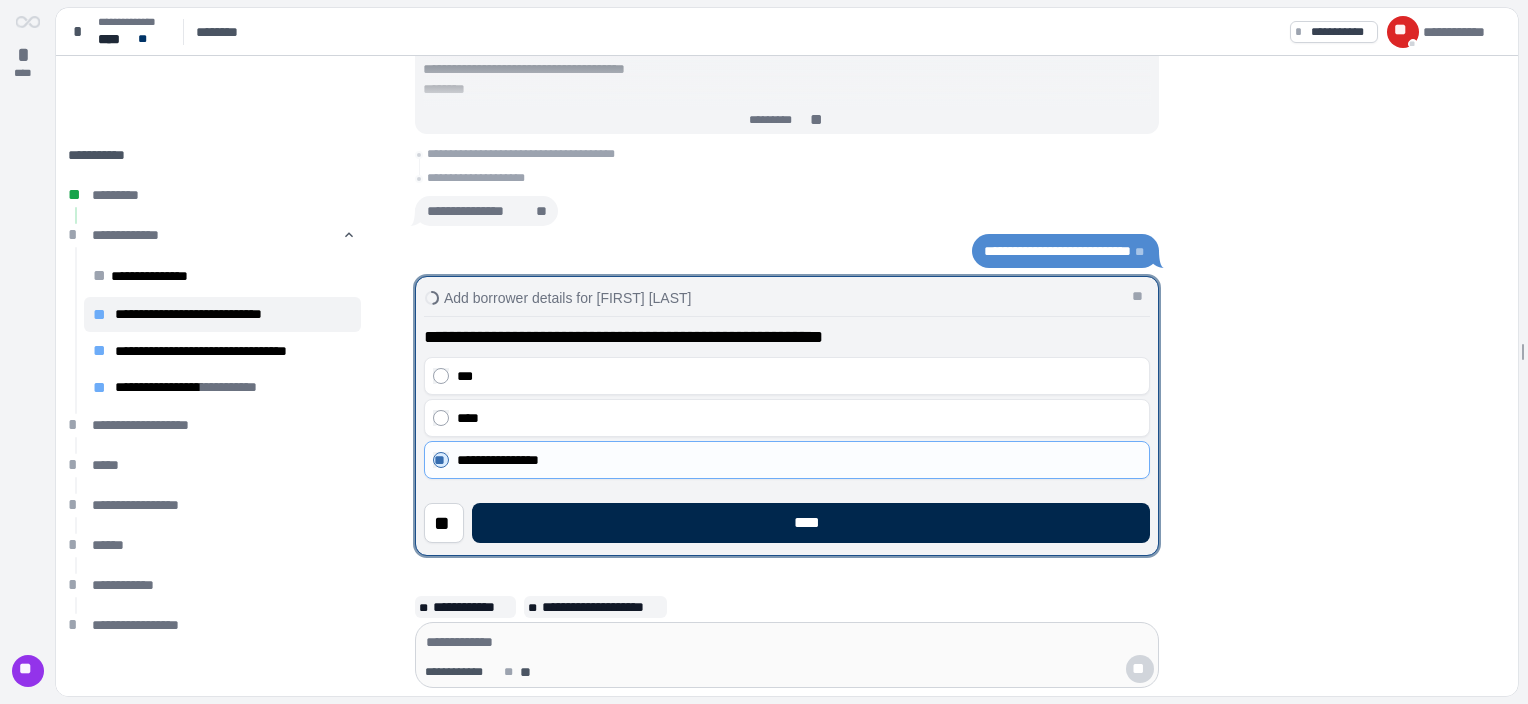 click on "****" at bounding box center [811, 523] 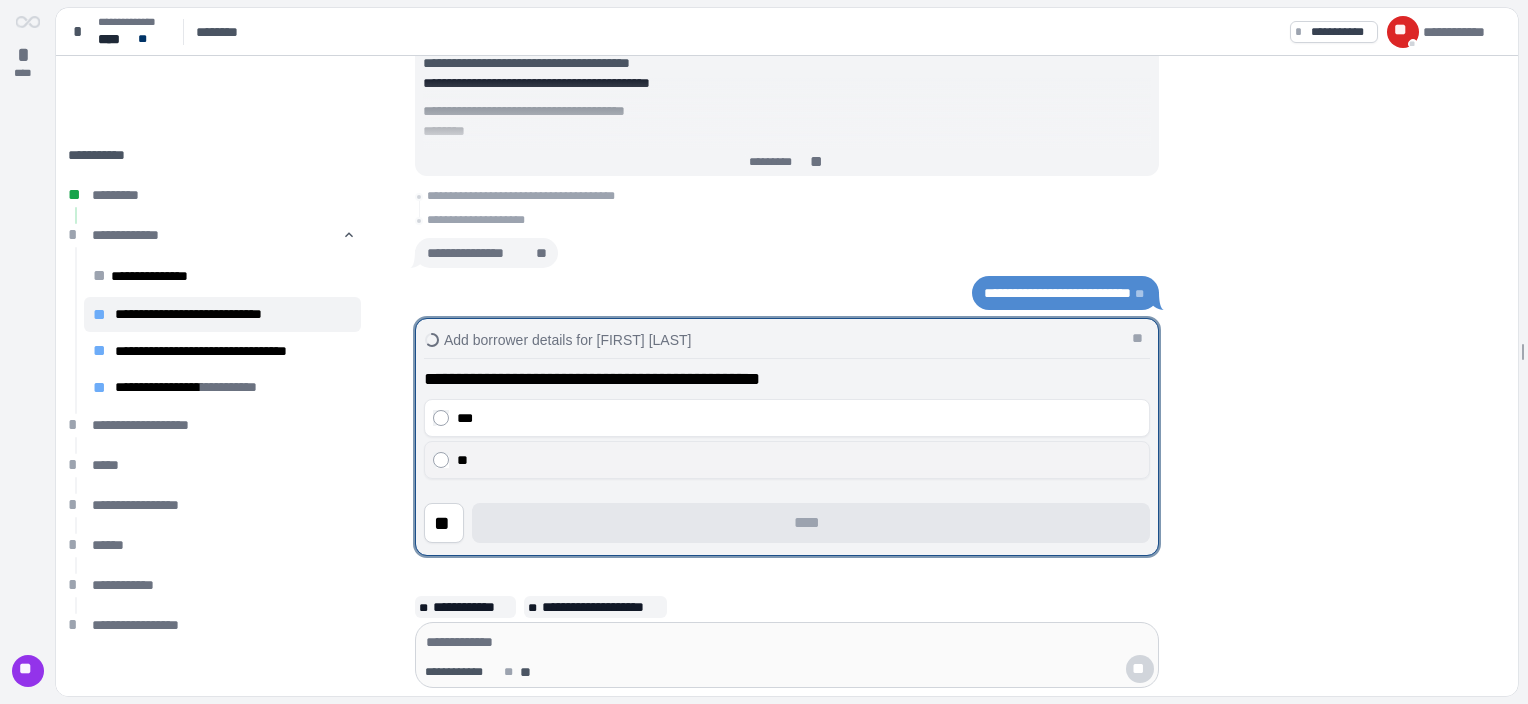 click on "**" at bounding box center (799, 460) 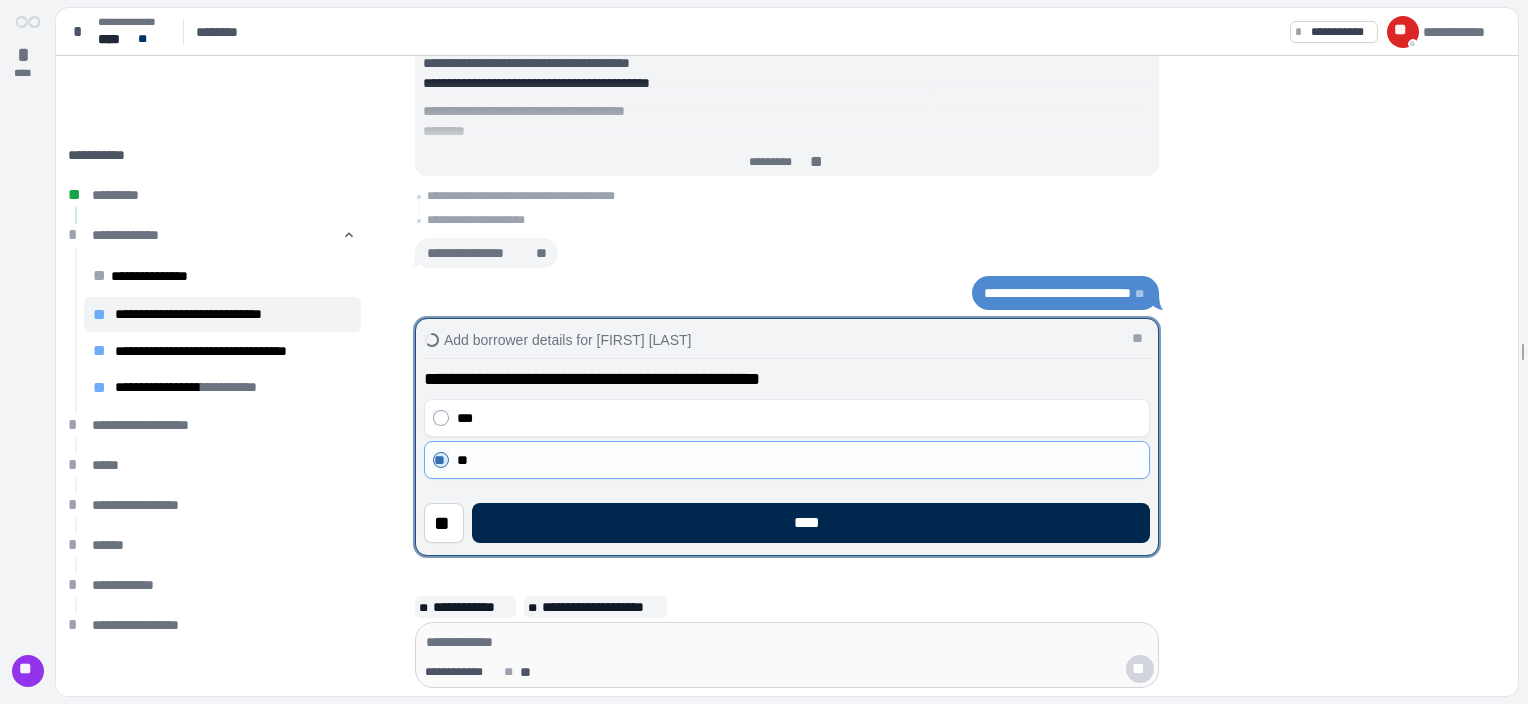 click on "****" at bounding box center (811, 523) 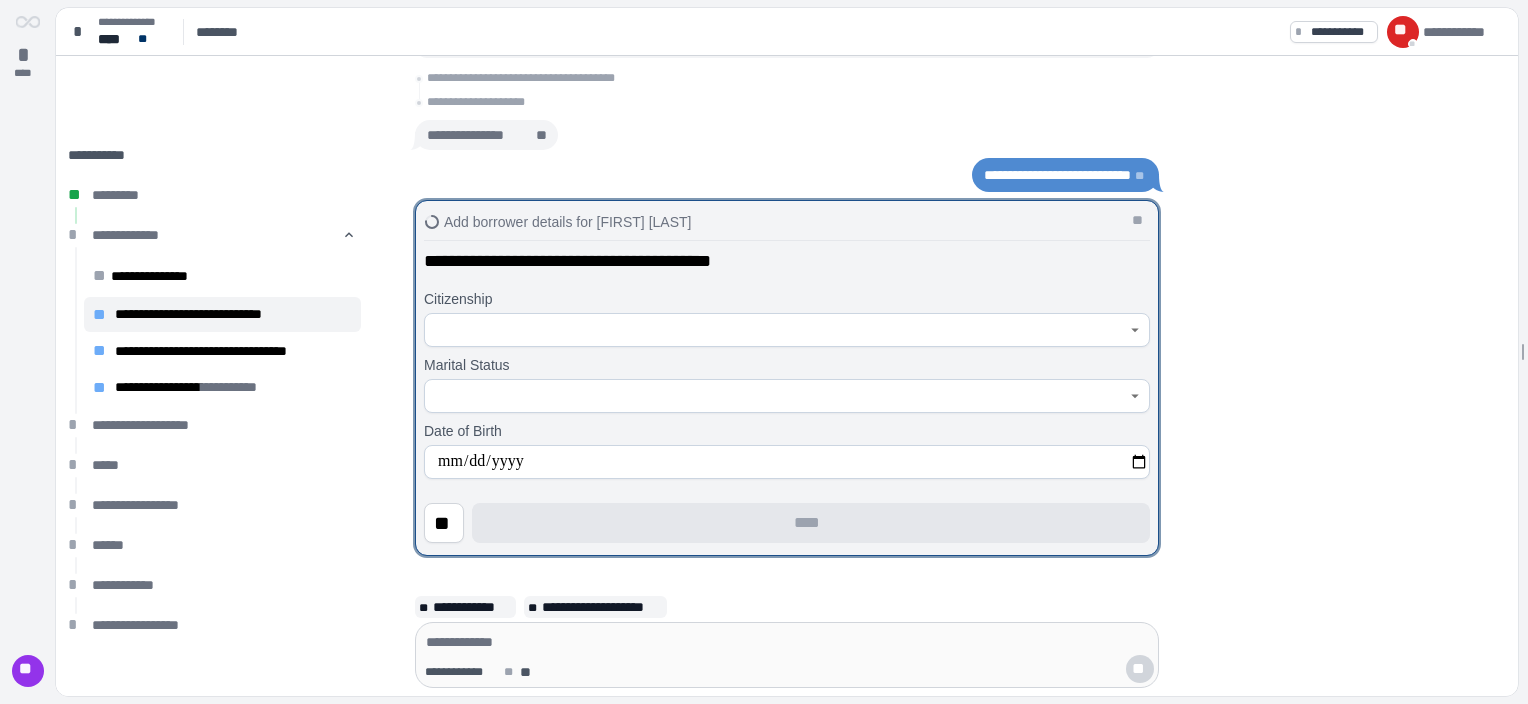 click at bounding box center (776, 330) 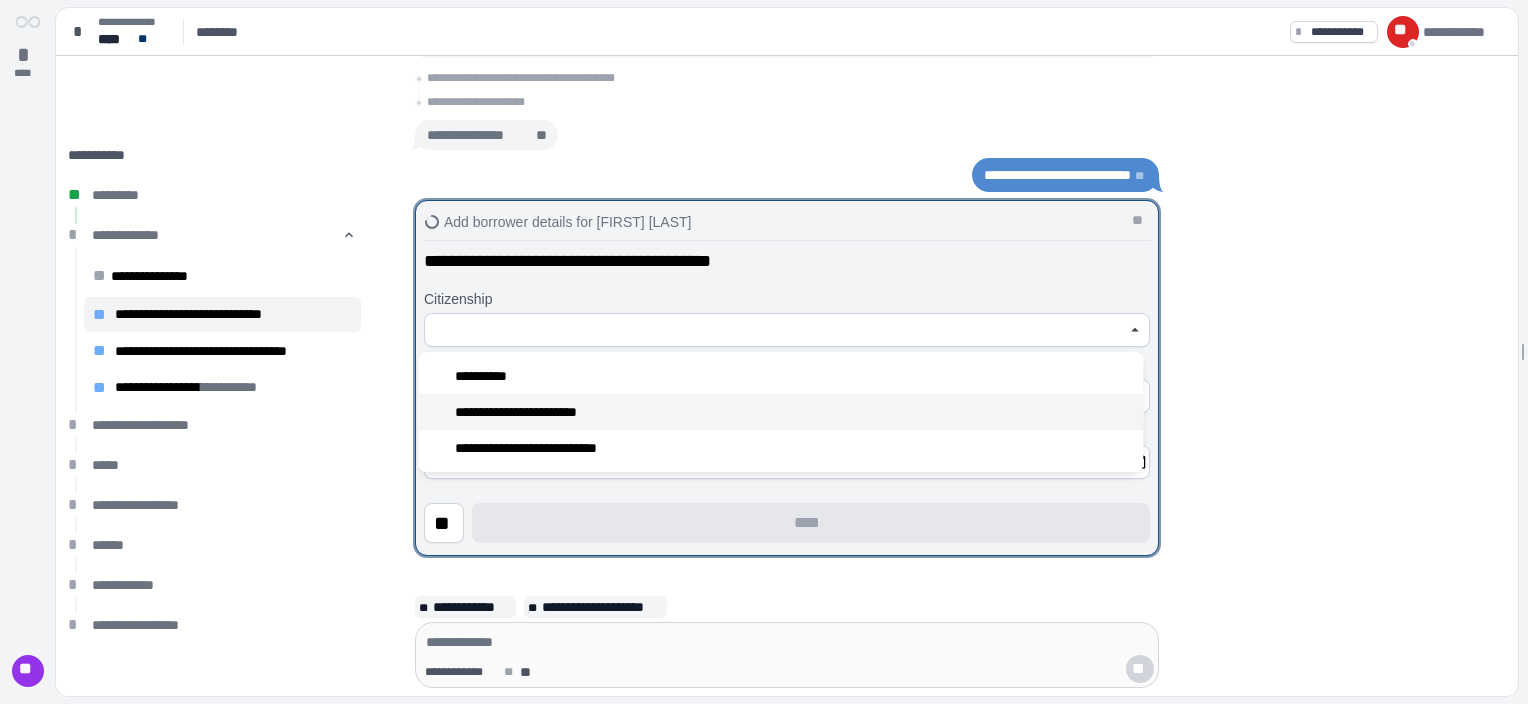 click on "**********" at bounding box center [780, 412] 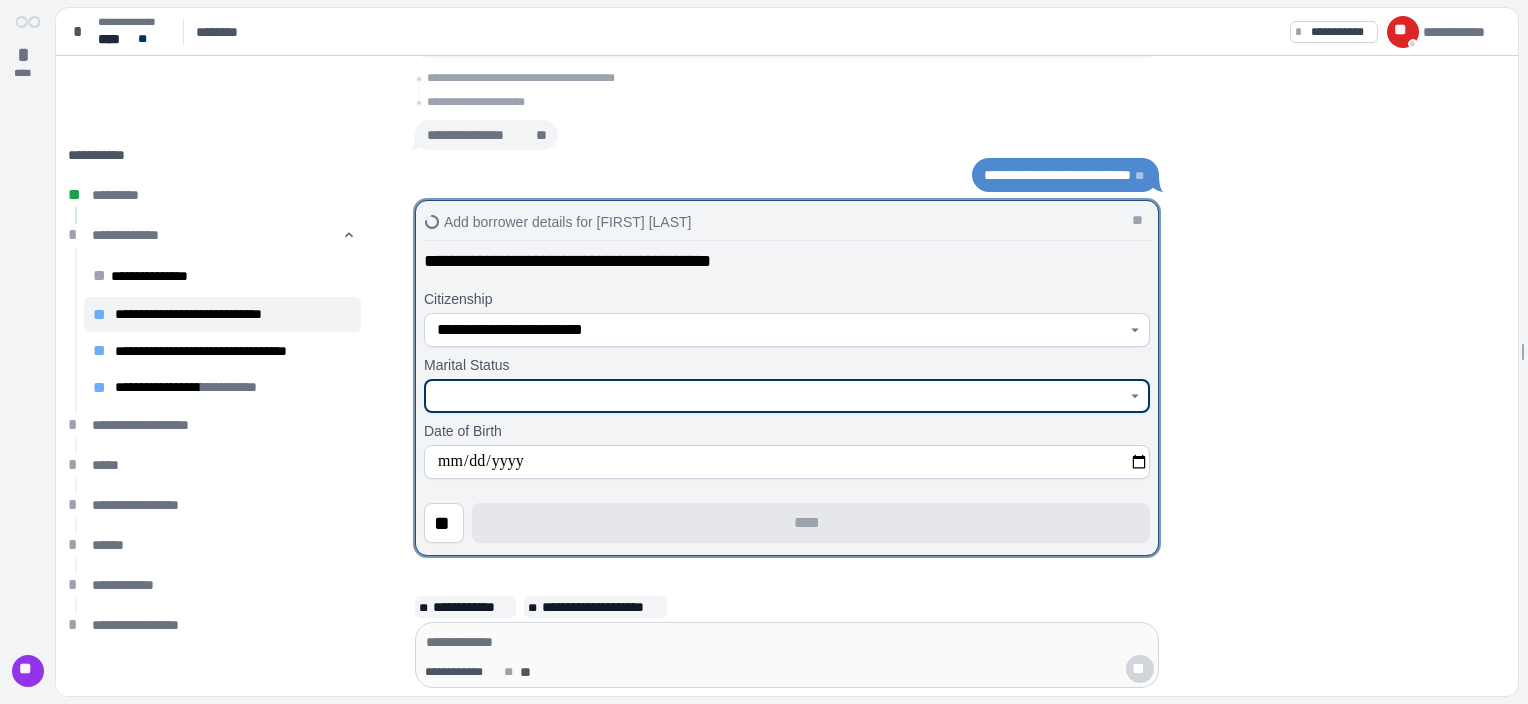 click at bounding box center (776, 396) 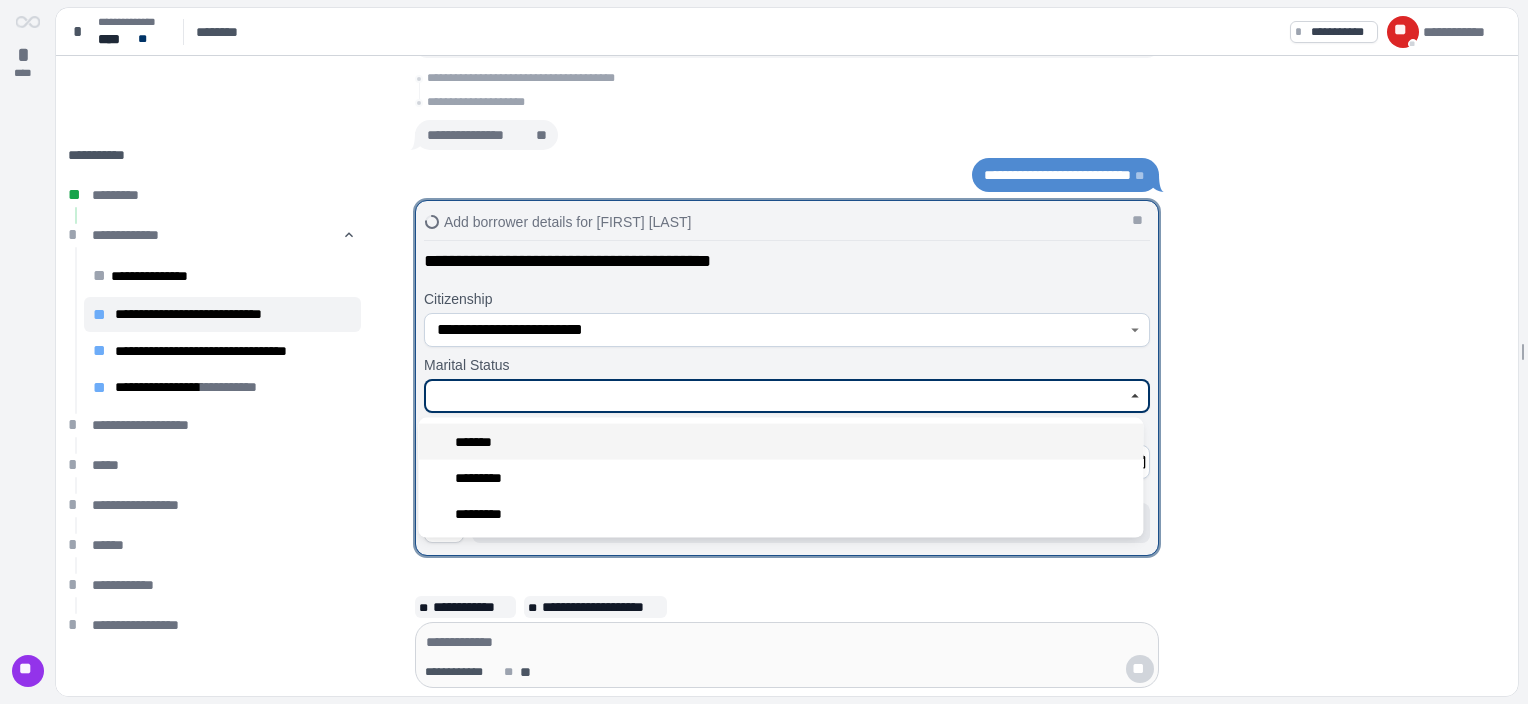 click on "*******" at bounding box center (780, 442) 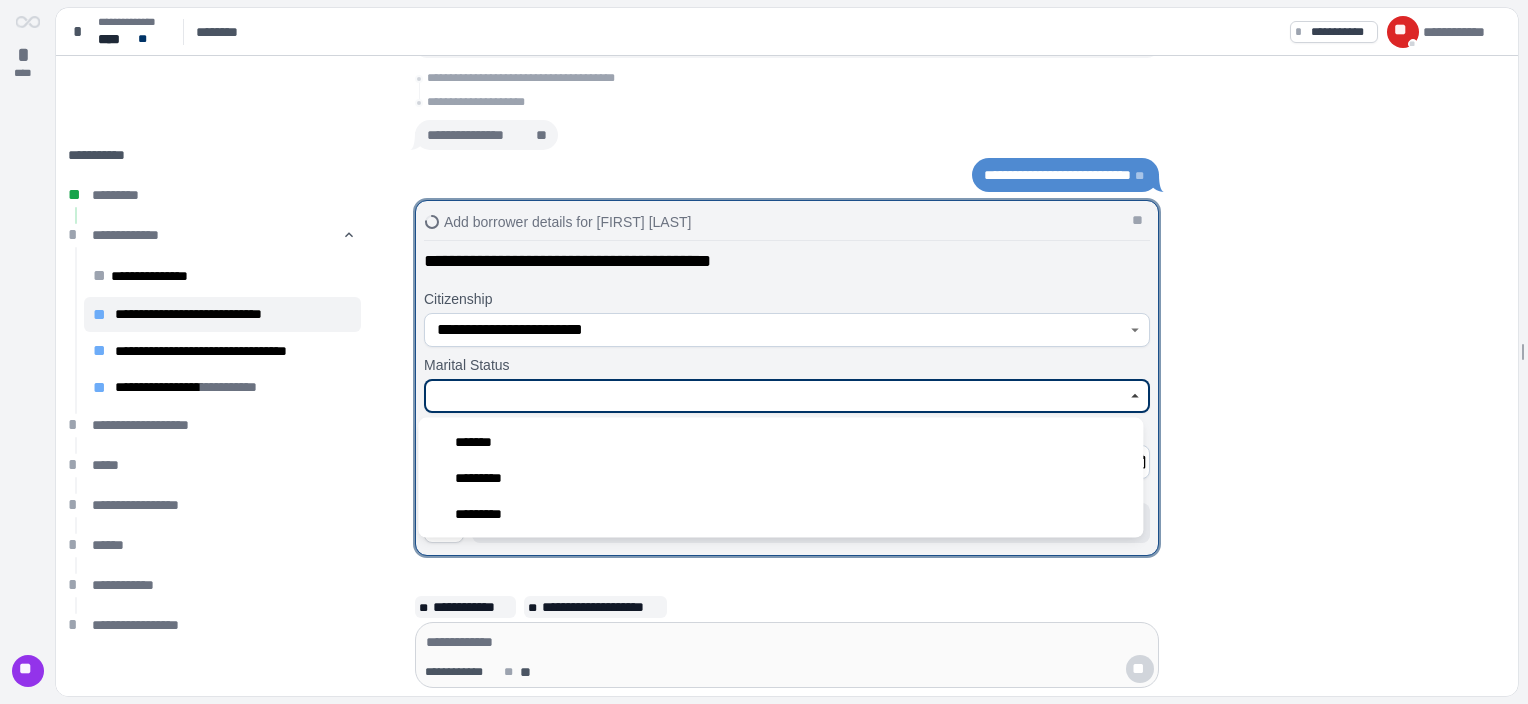 type on "*******" 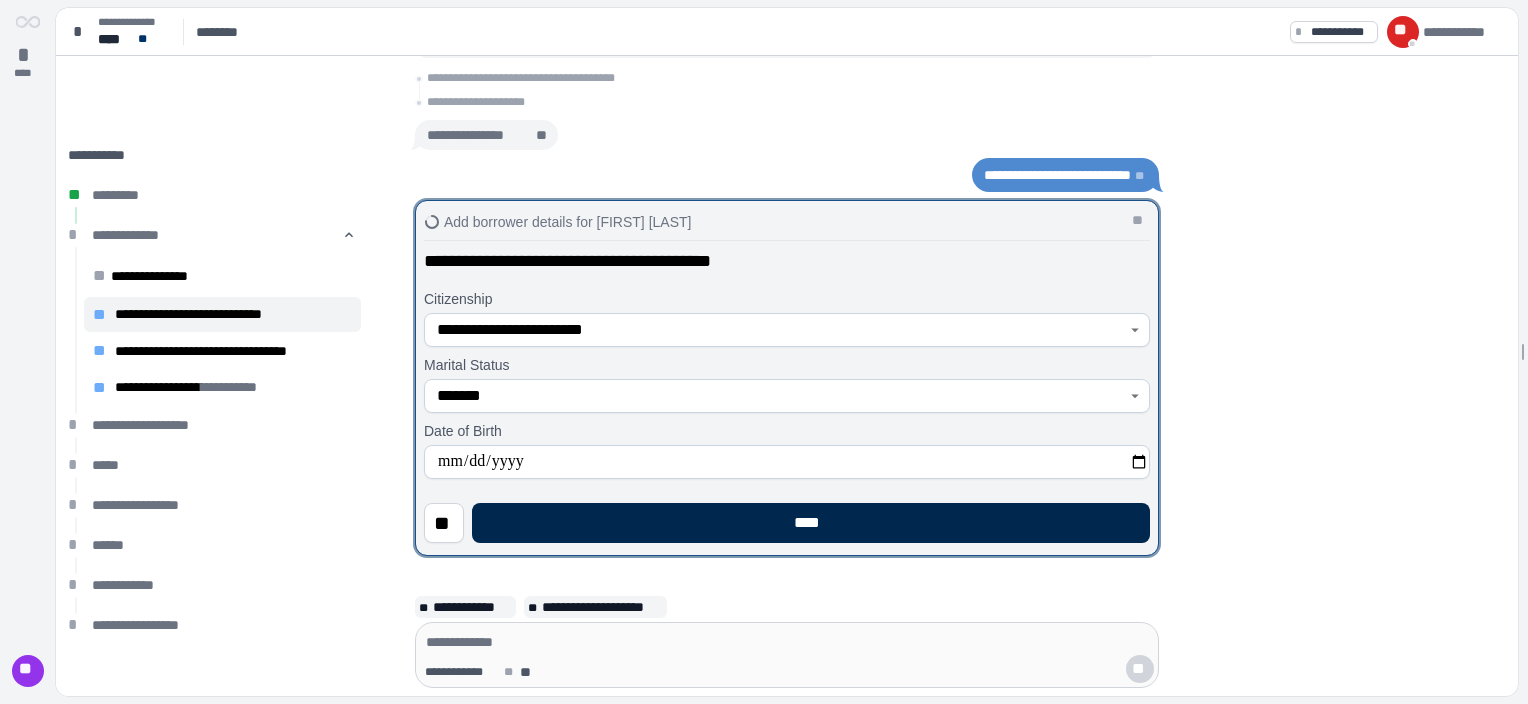 click on "****" at bounding box center [811, 523] 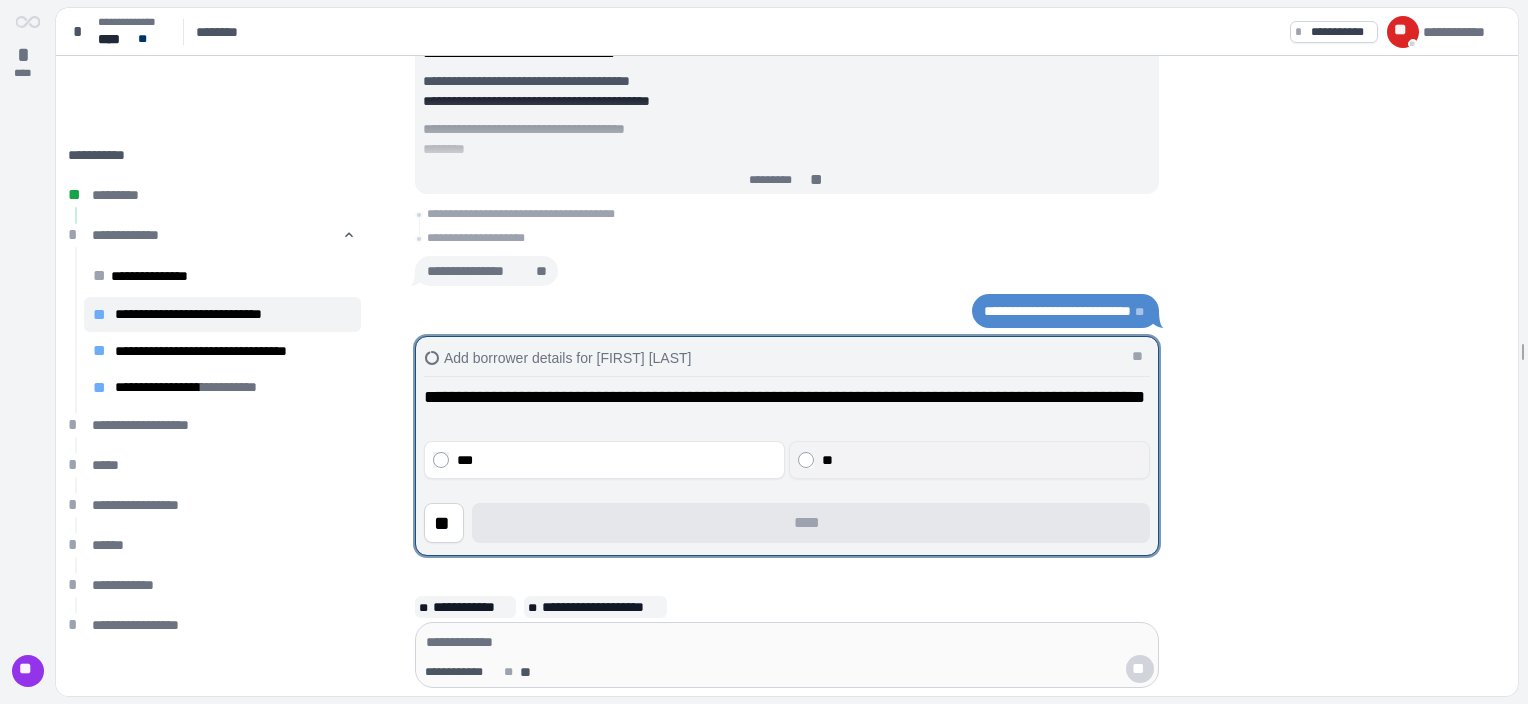 click on "**" at bounding box center [982, 460] 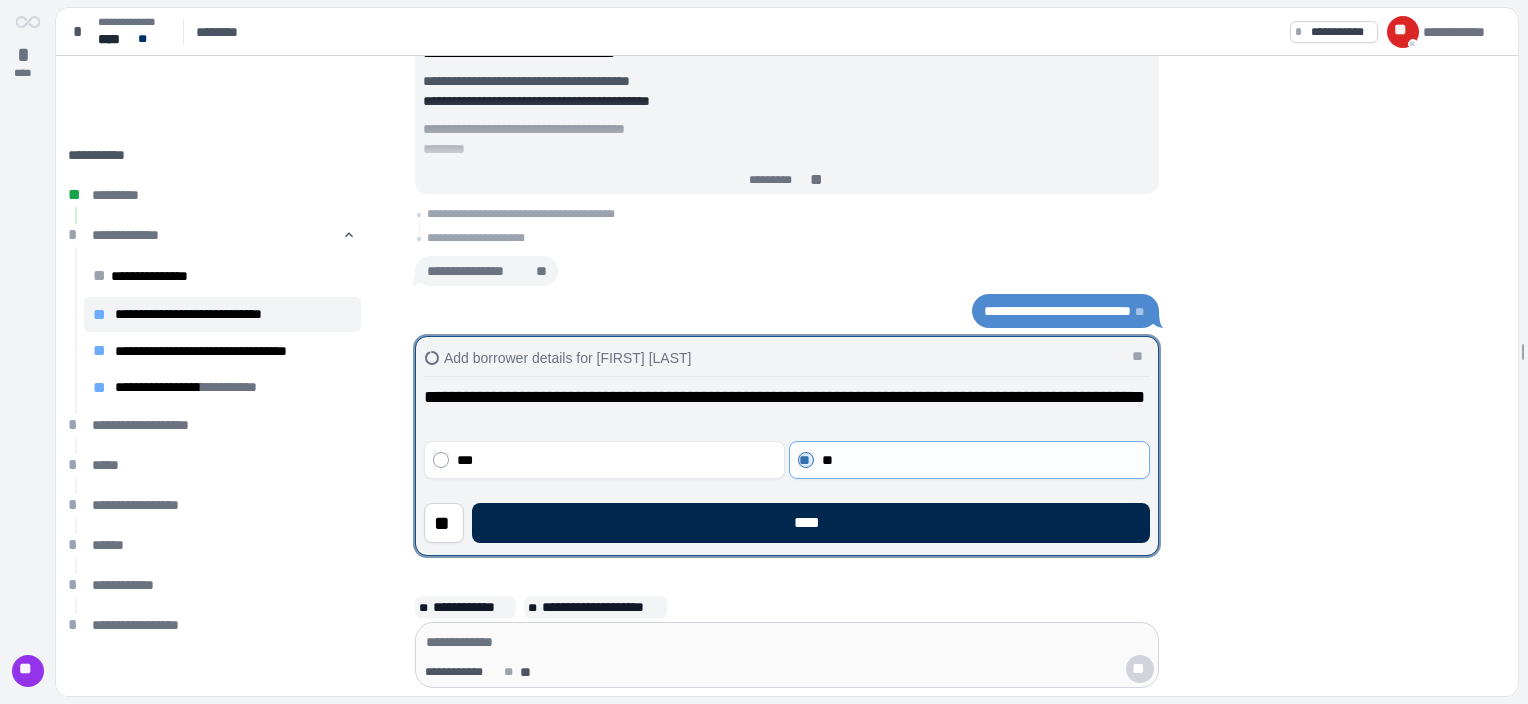 click on "****" at bounding box center (811, 523) 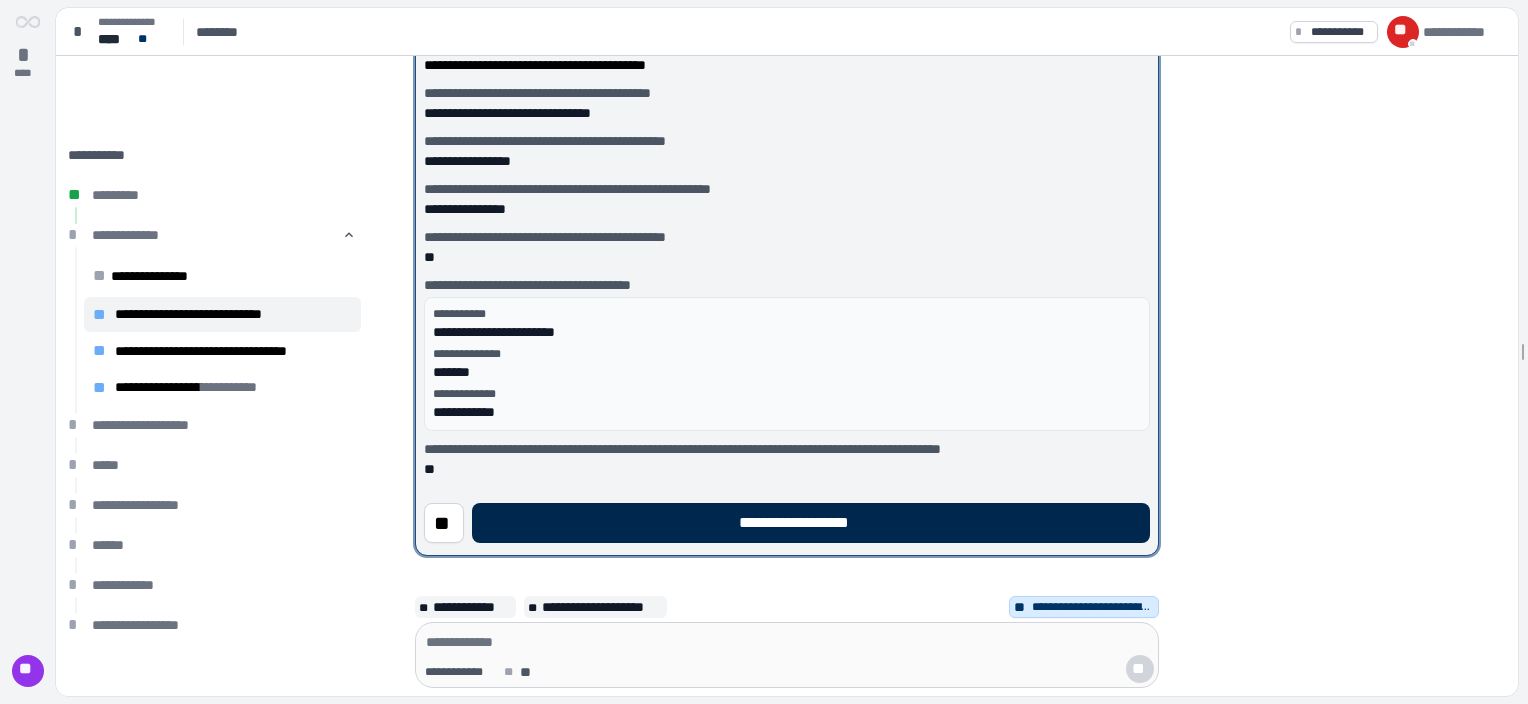 click on "**********" at bounding box center [811, 523] 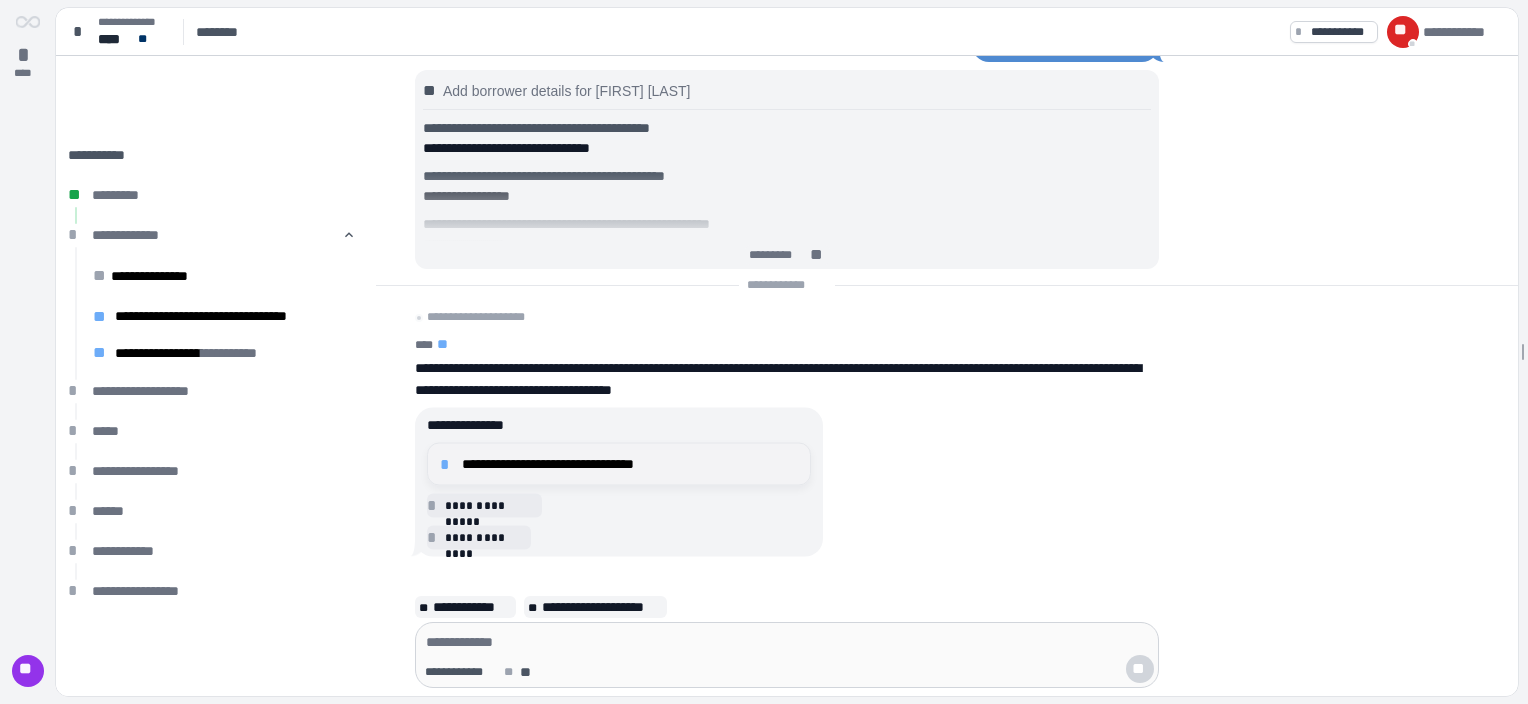 click on "**********" at bounding box center (630, 464) 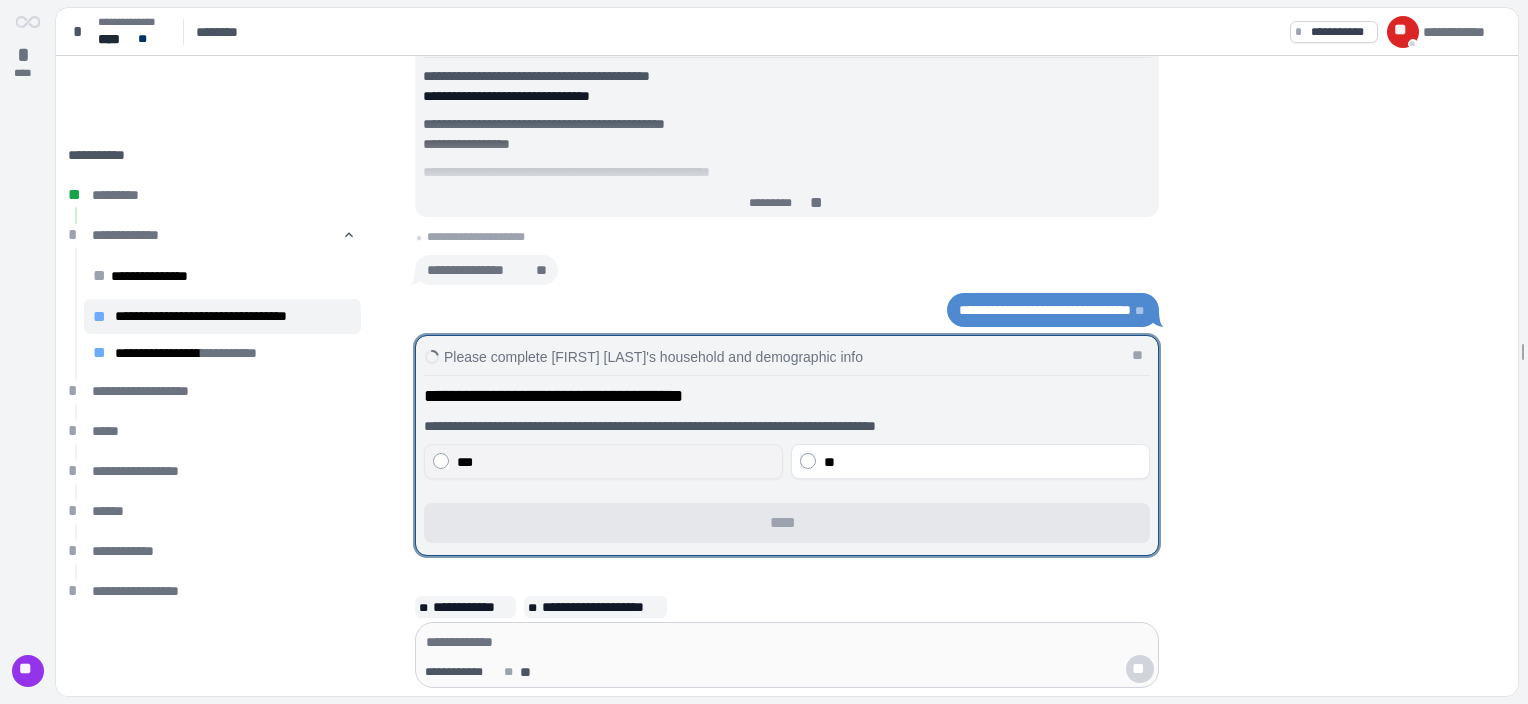 click on "***" at bounding box center [615, 462] 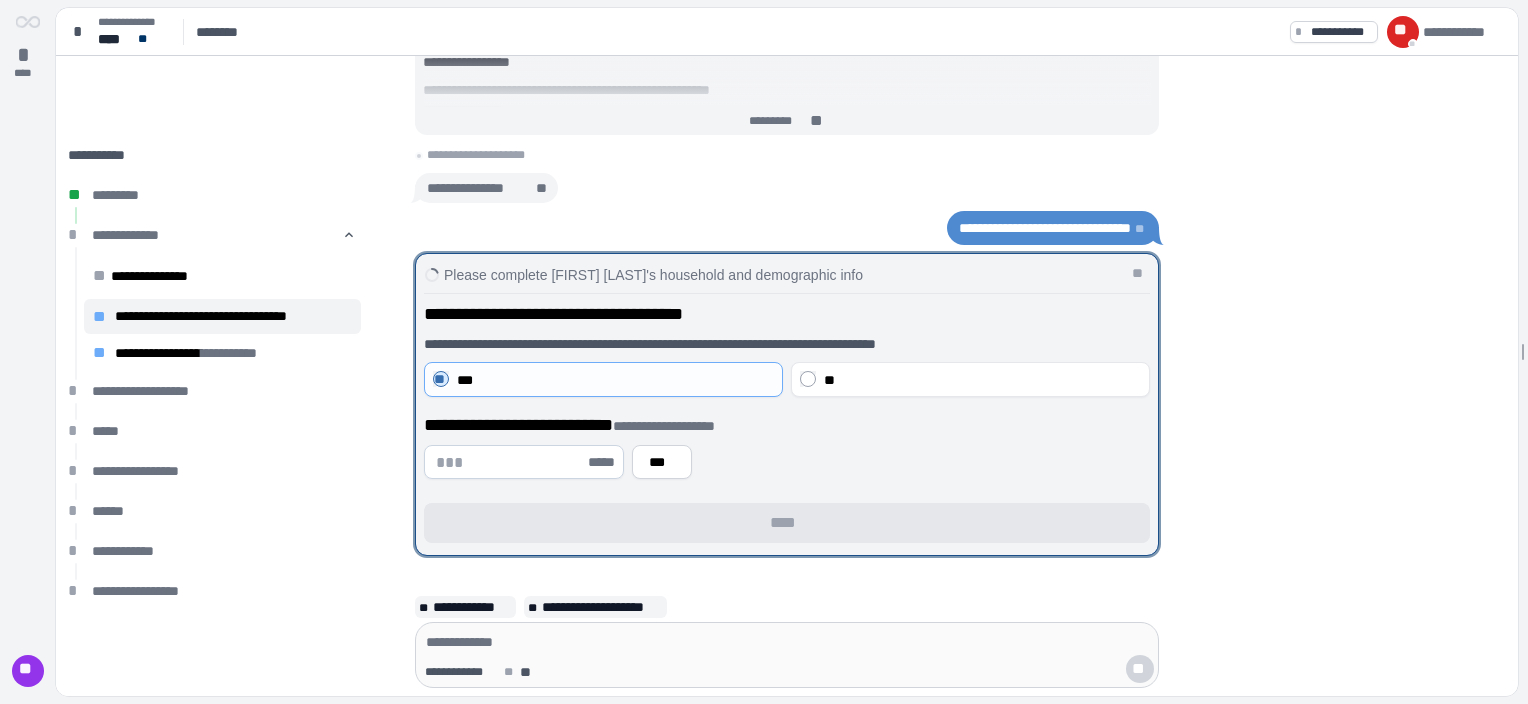 click at bounding box center [510, 462] 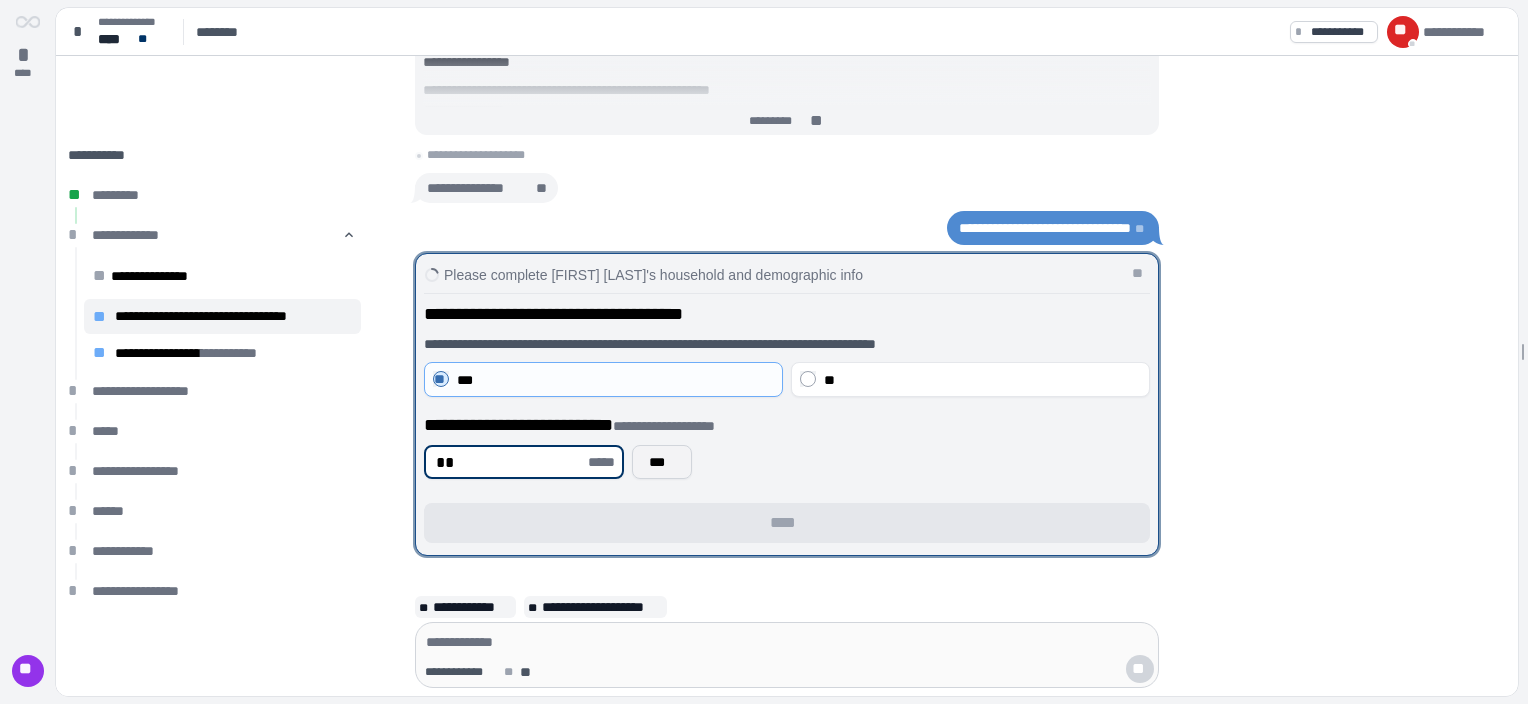 type on "**" 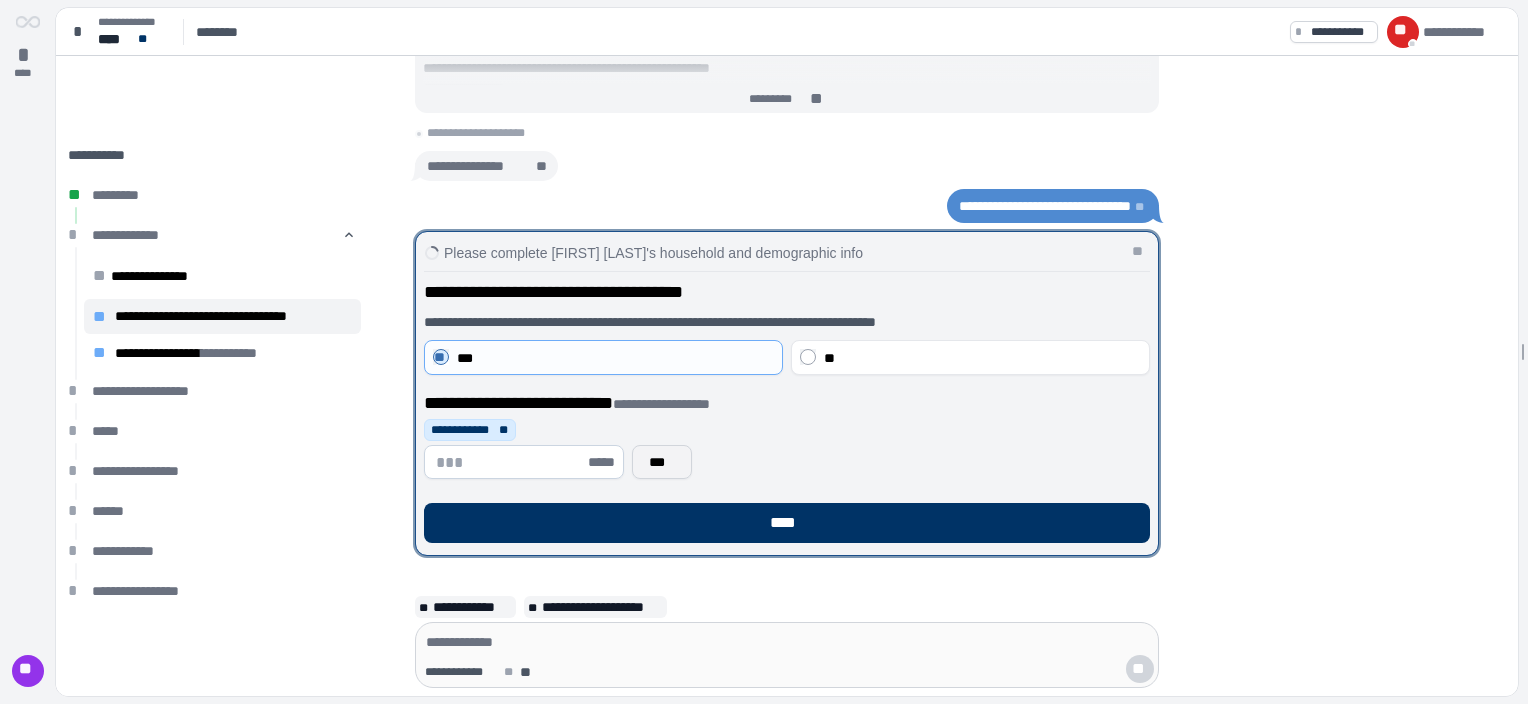 type 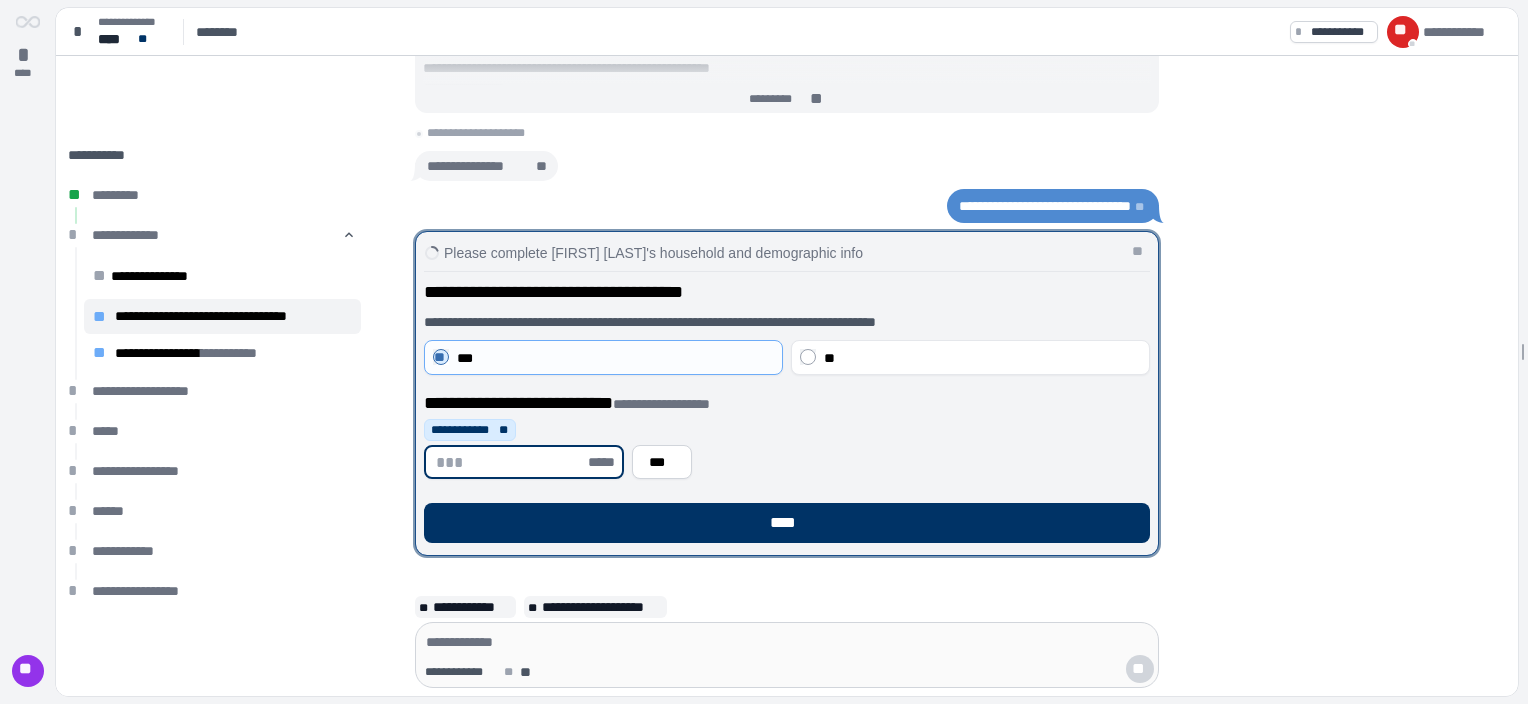 click at bounding box center (510, 462) 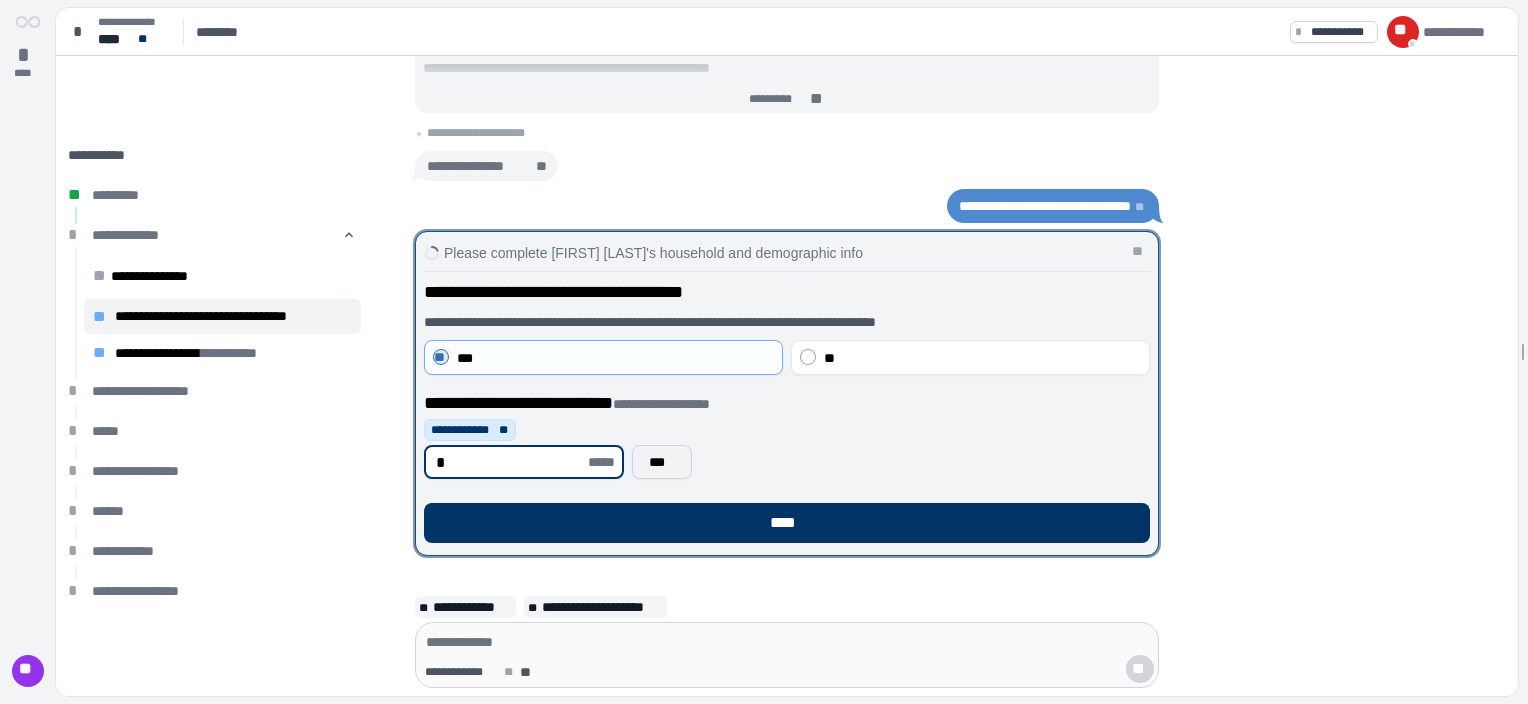 type on "*" 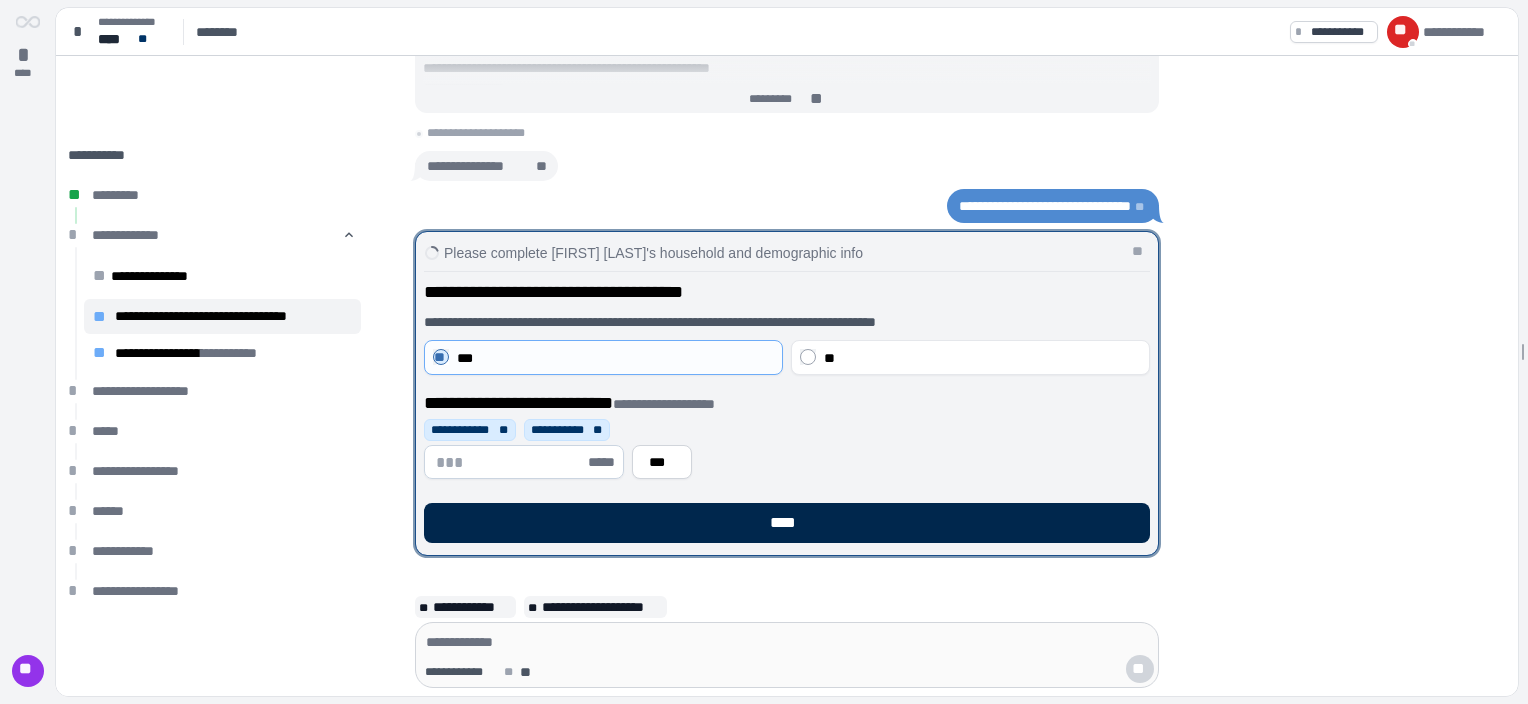 click on "****" at bounding box center (787, 523) 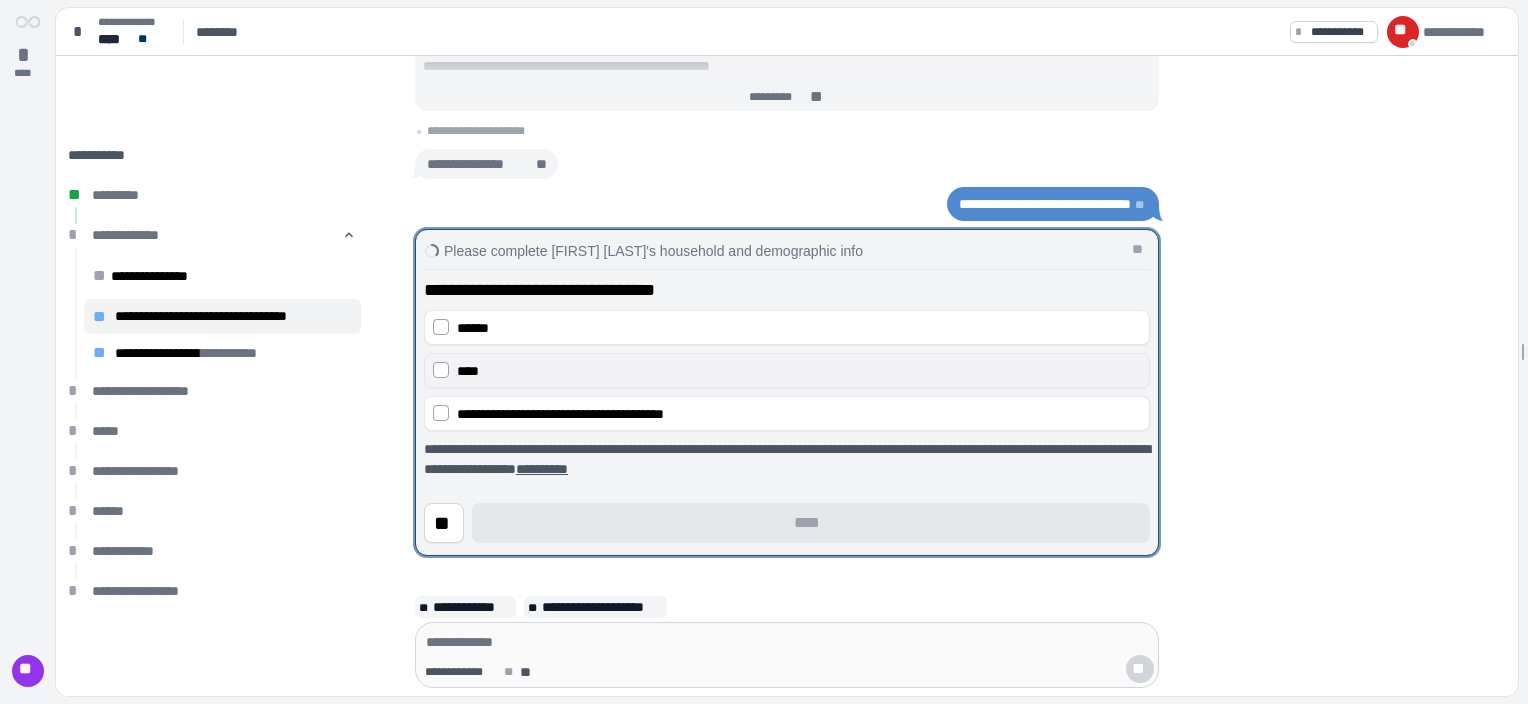 click on "****" at bounding box center (799, 371) 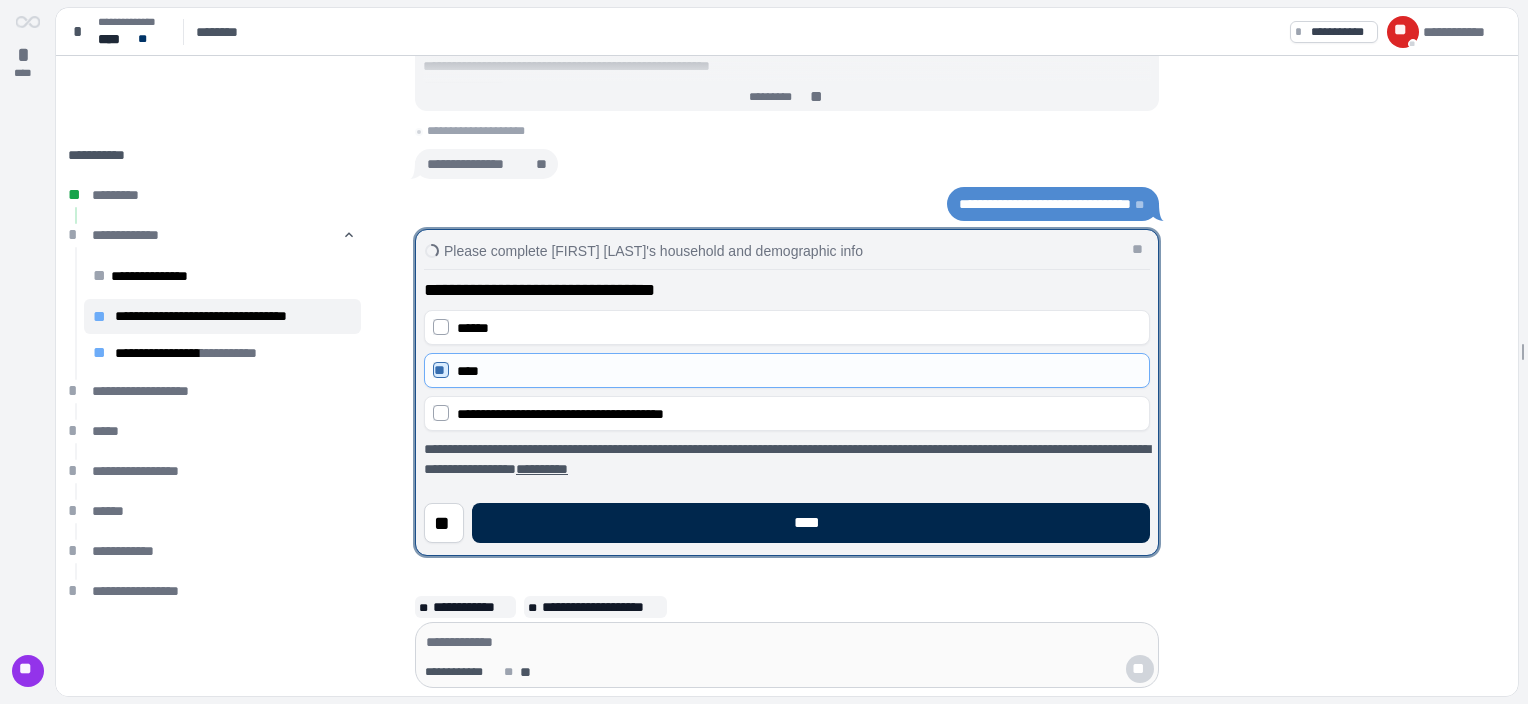 click on "****" at bounding box center [811, 523] 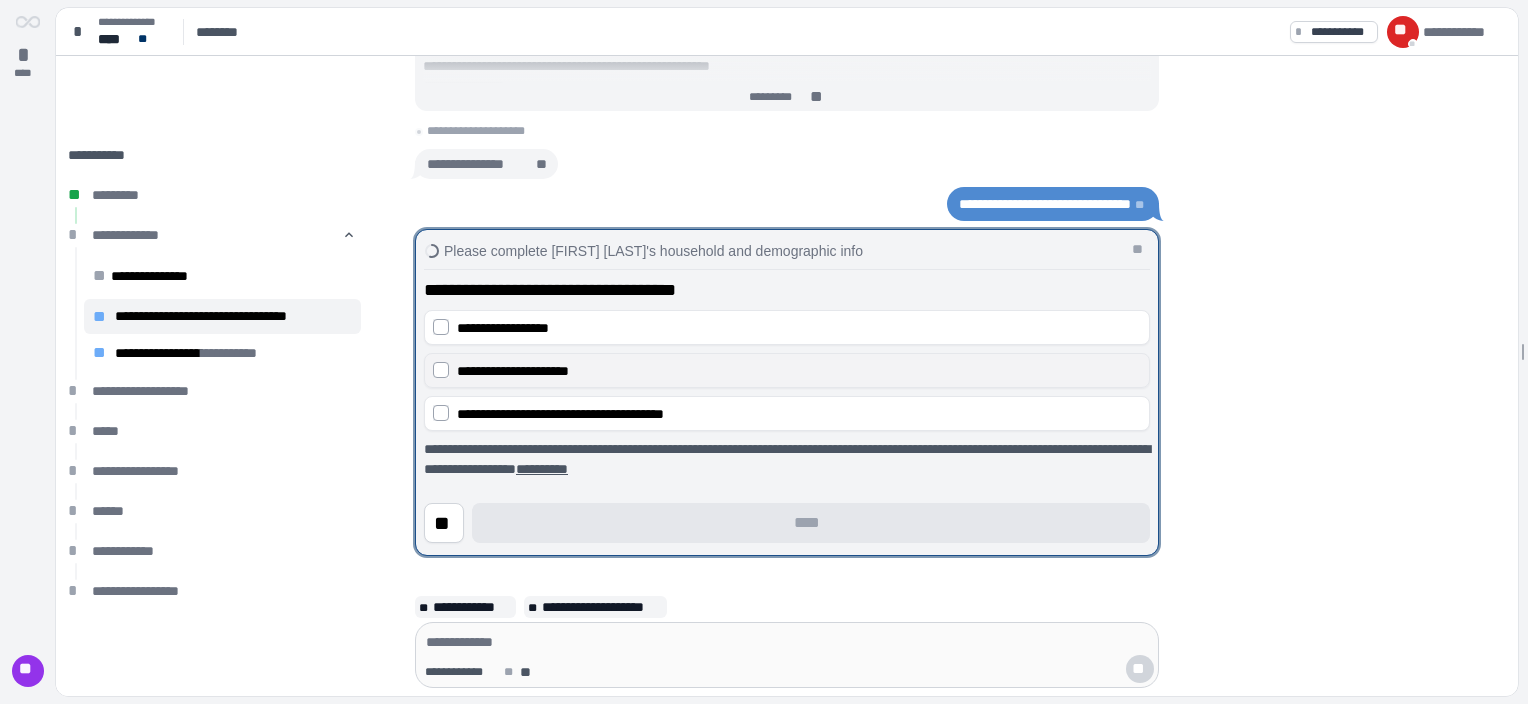 click on "**********" at bounding box center [513, 371] 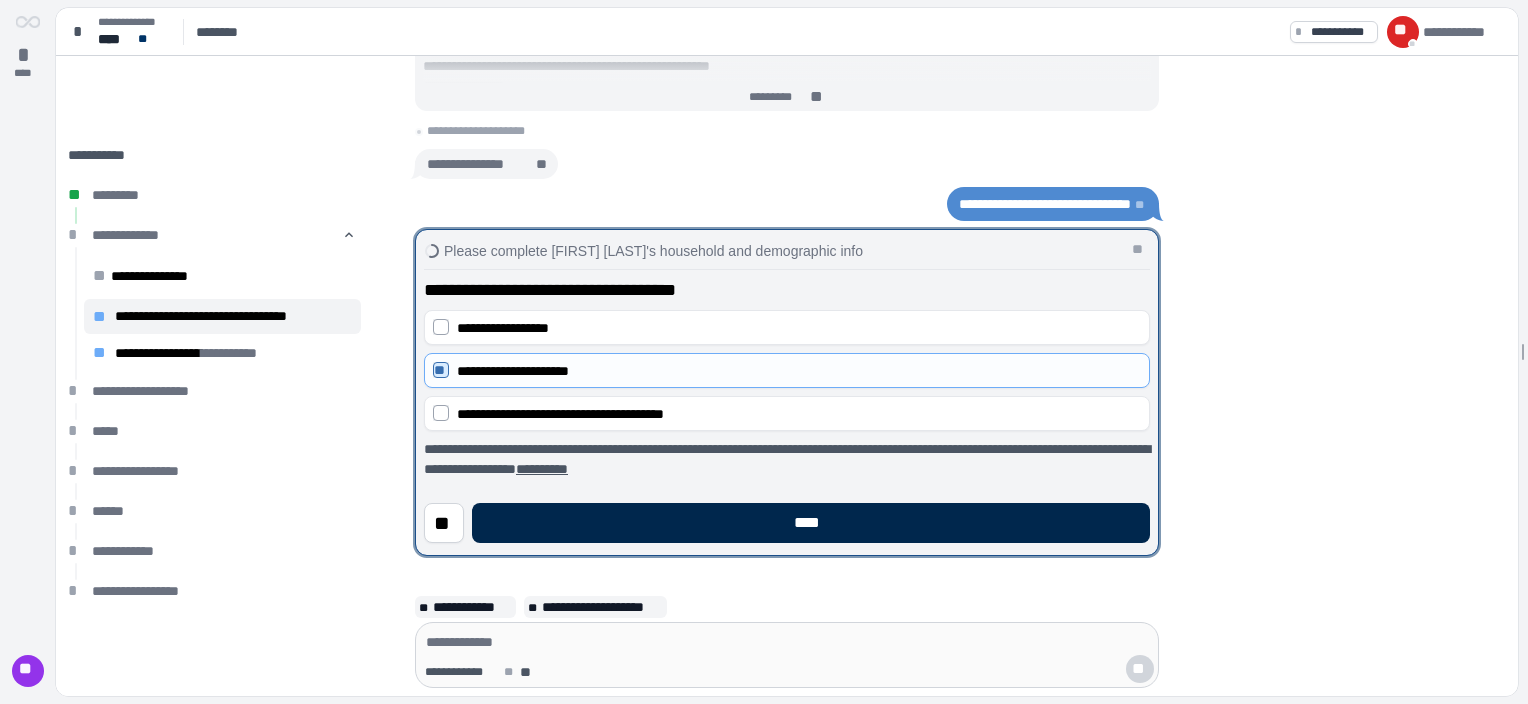 click on "****" at bounding box center [811, 523] 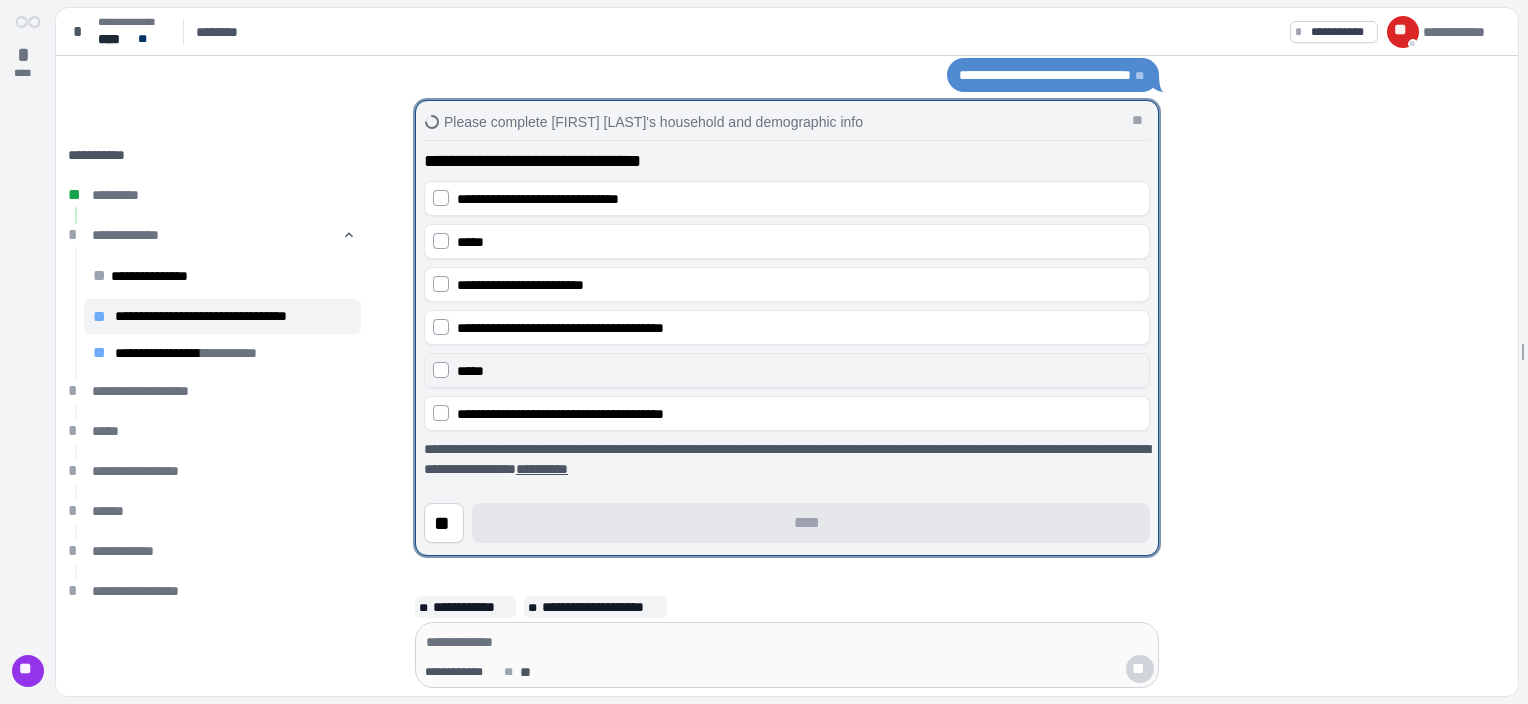 click on "*****" at bounding box center (799, 371) 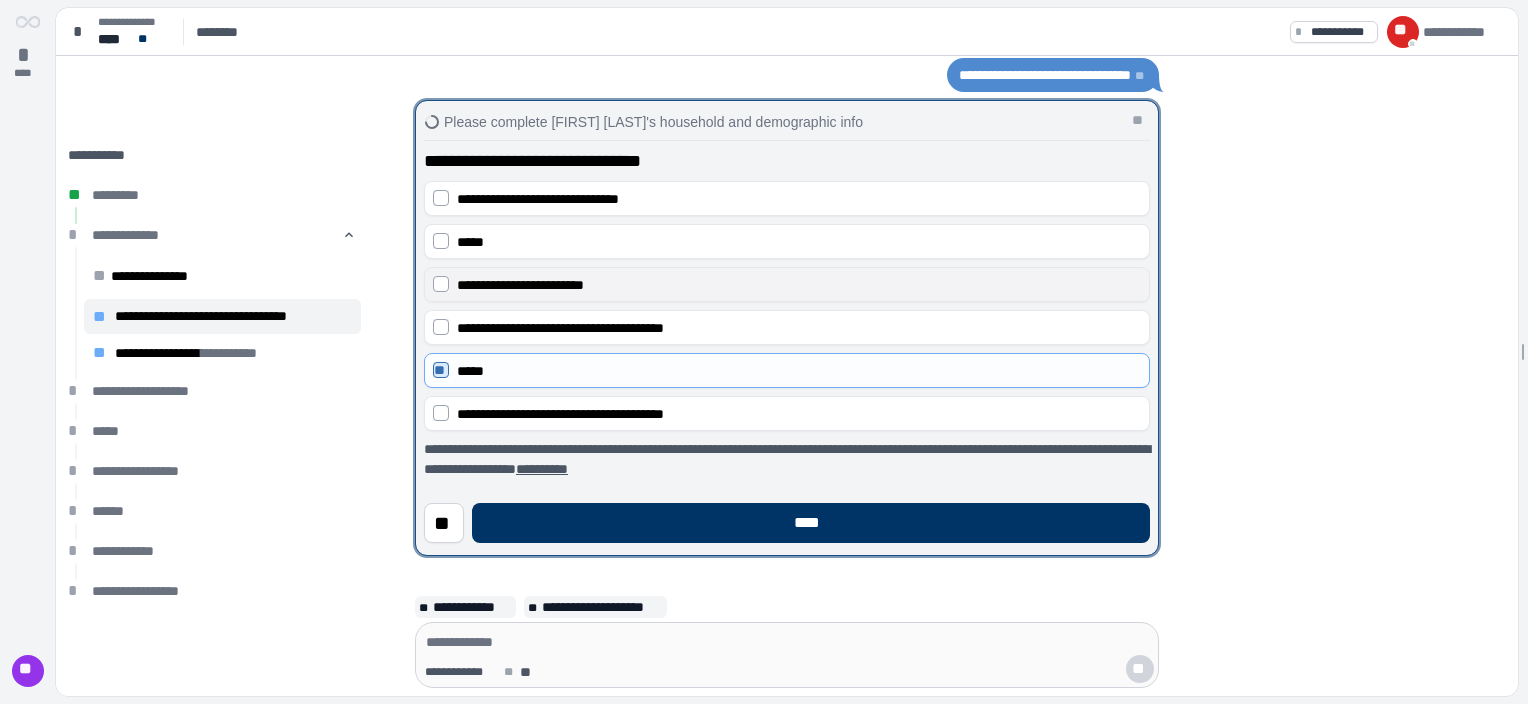 click on "**********" at bounding box center [520, 285] 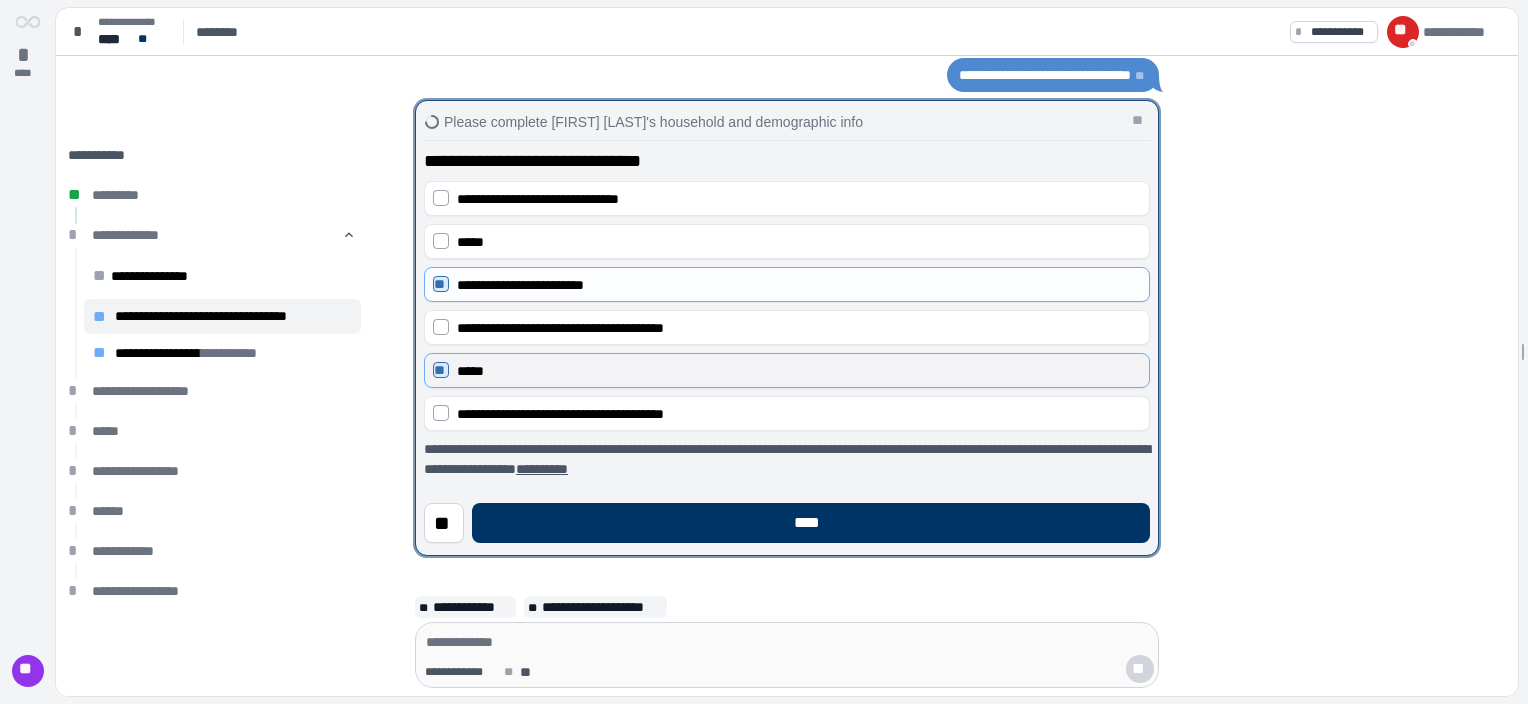 click on "*****" at bounding box center (799, 371) 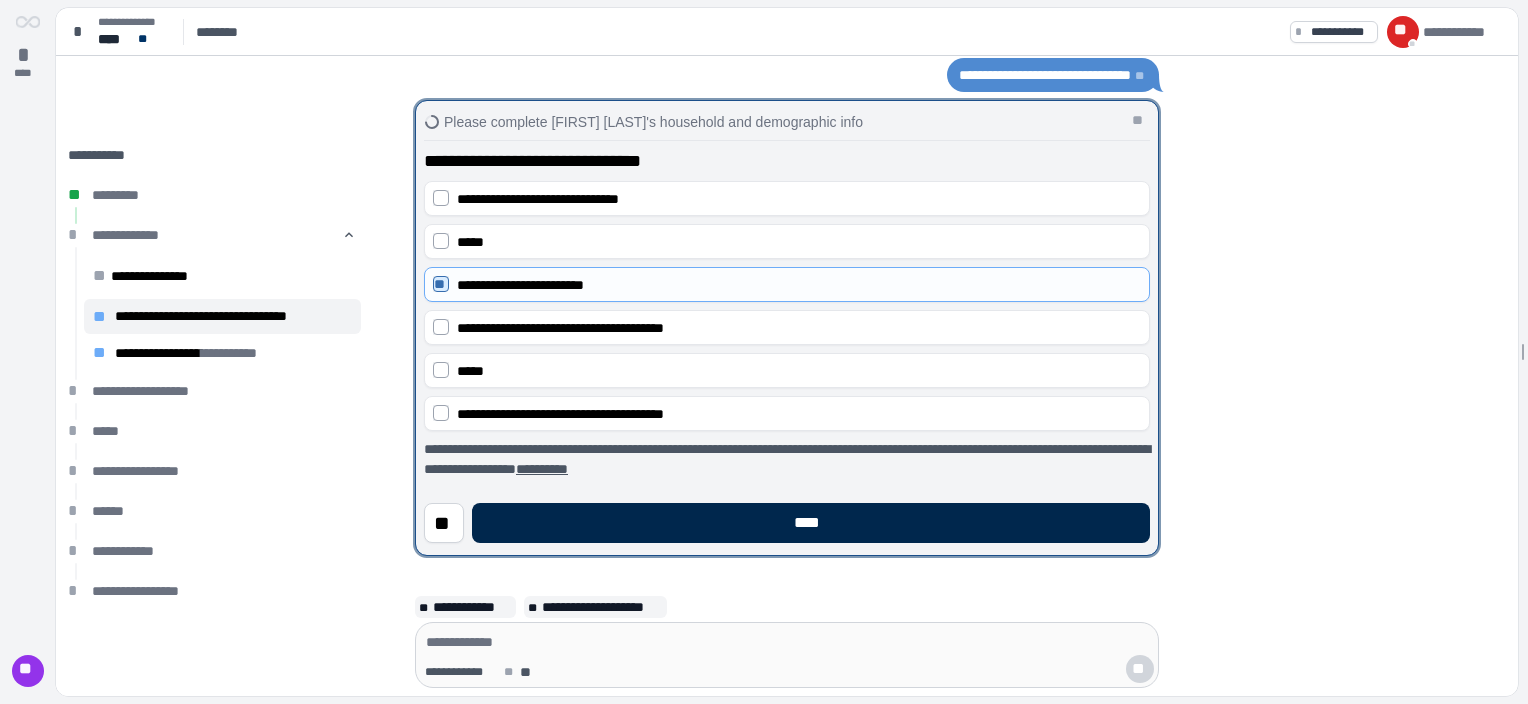 click on "****" at bounding box center [811, 523] 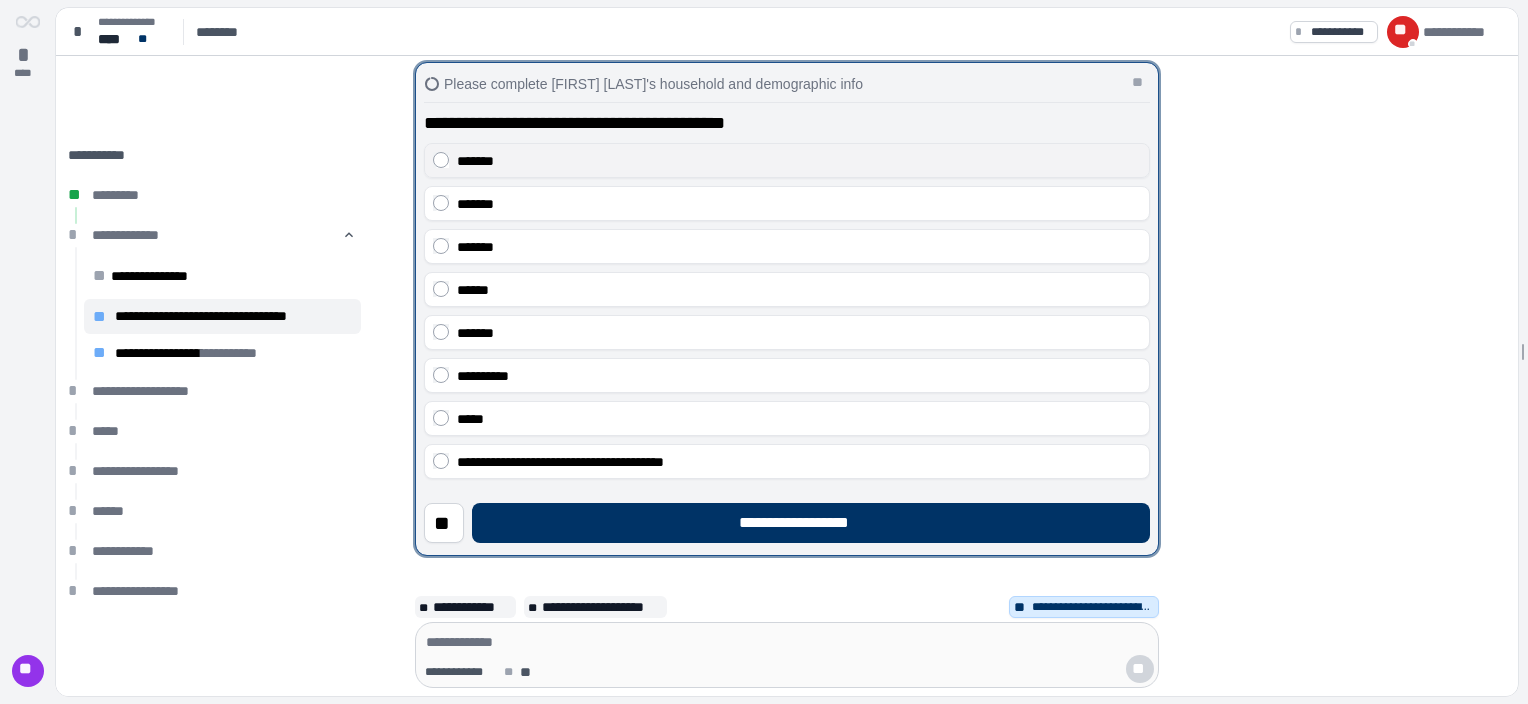 click on "*******" at bounding box center [475, 161] 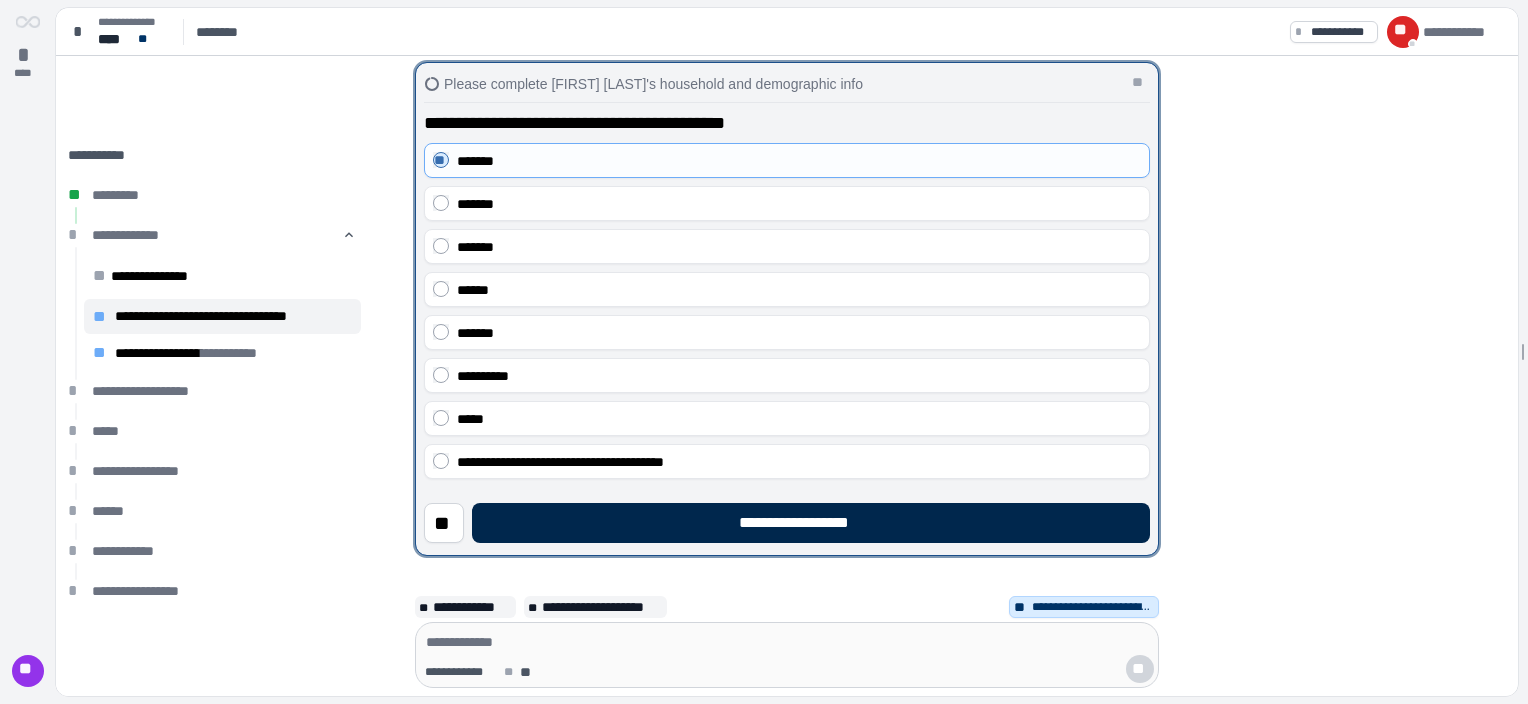 click on "**********" at bounding box center (811, 523) 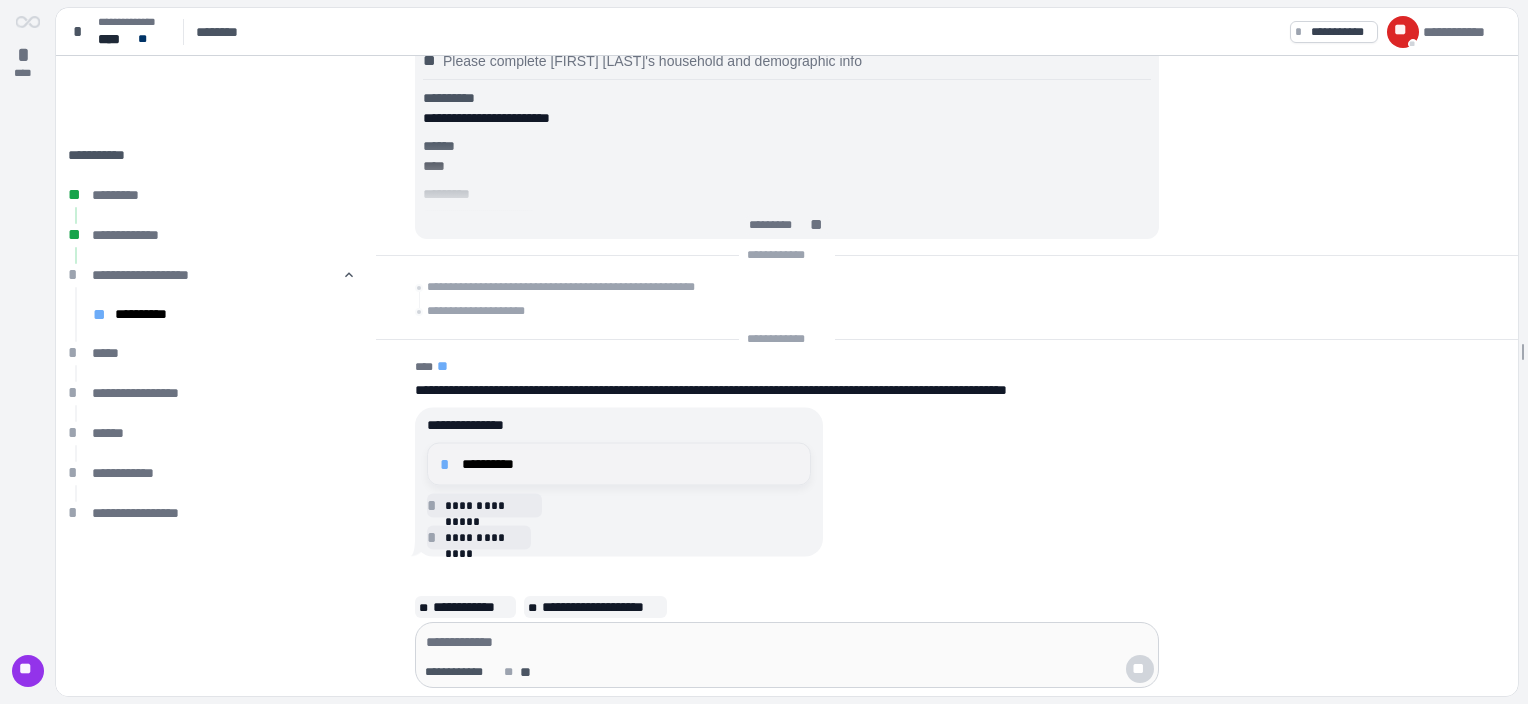 click on "**********" at bounding box center [630, 464] 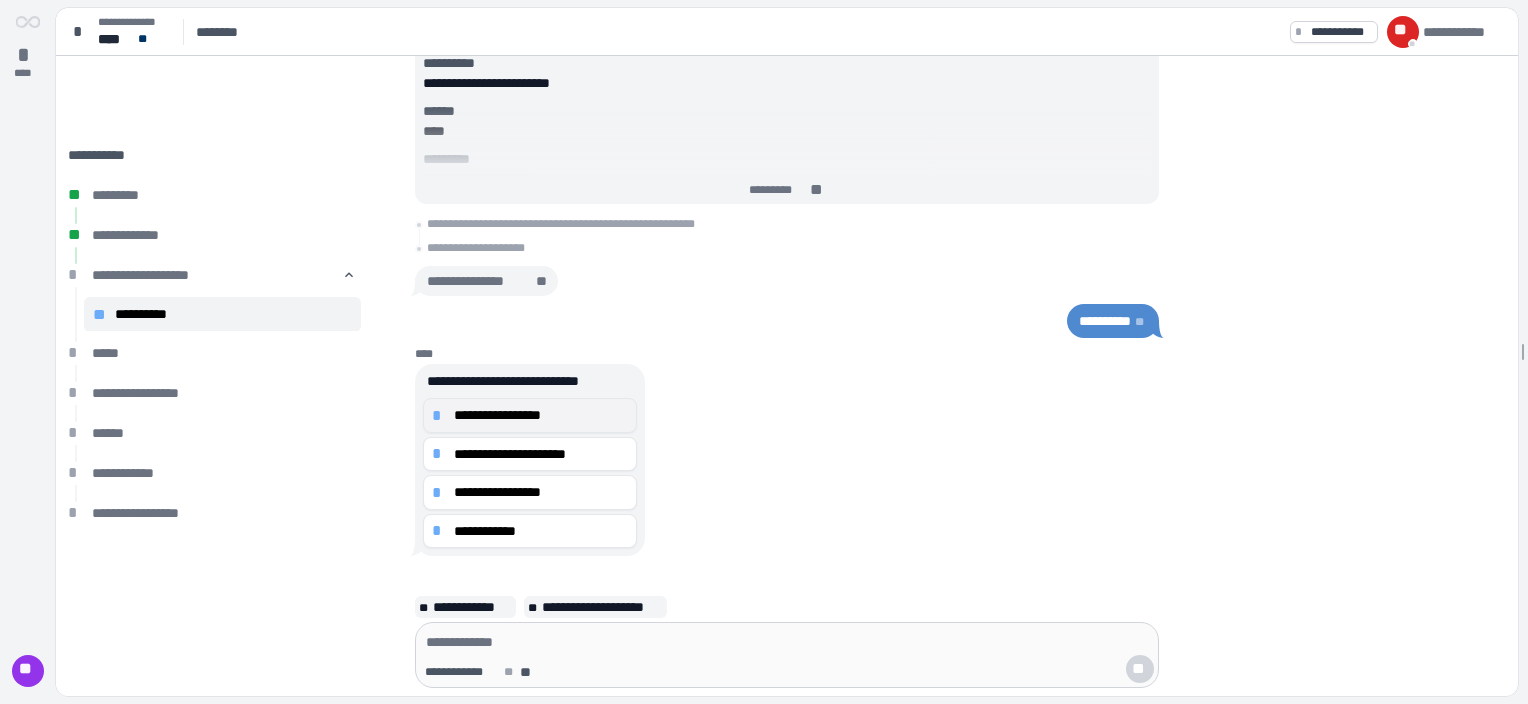 click on "**********" at bounding box center [541, 415] 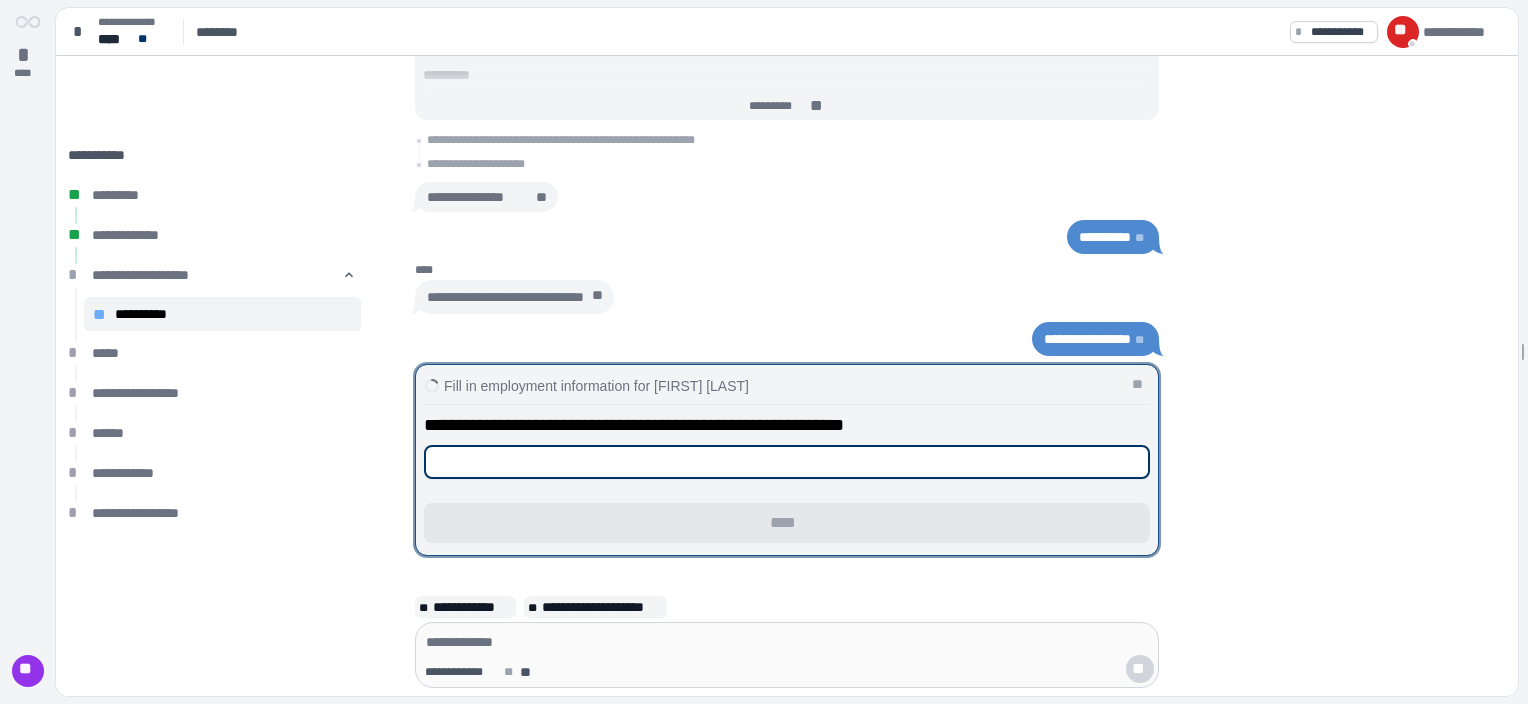 click at bounding box center [787, 462] 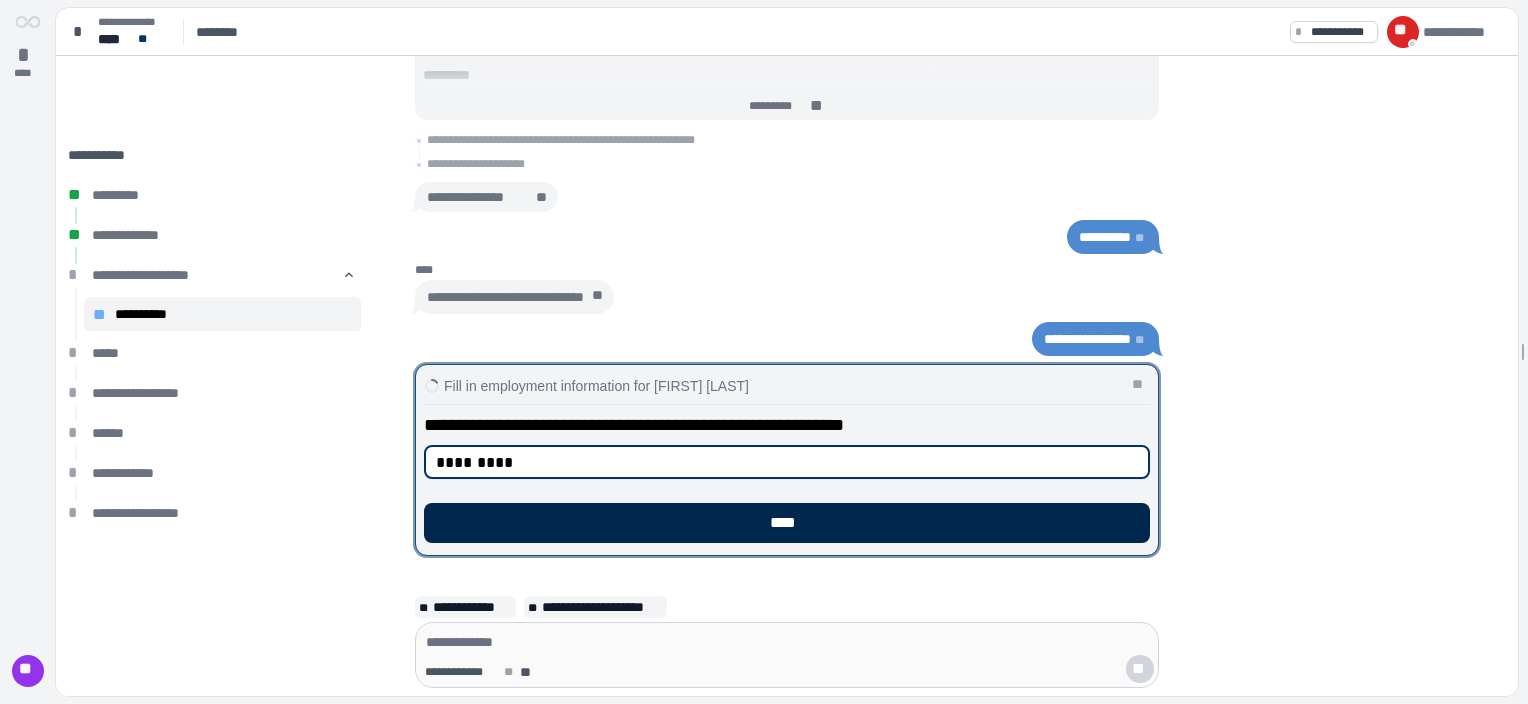 type on "*********" 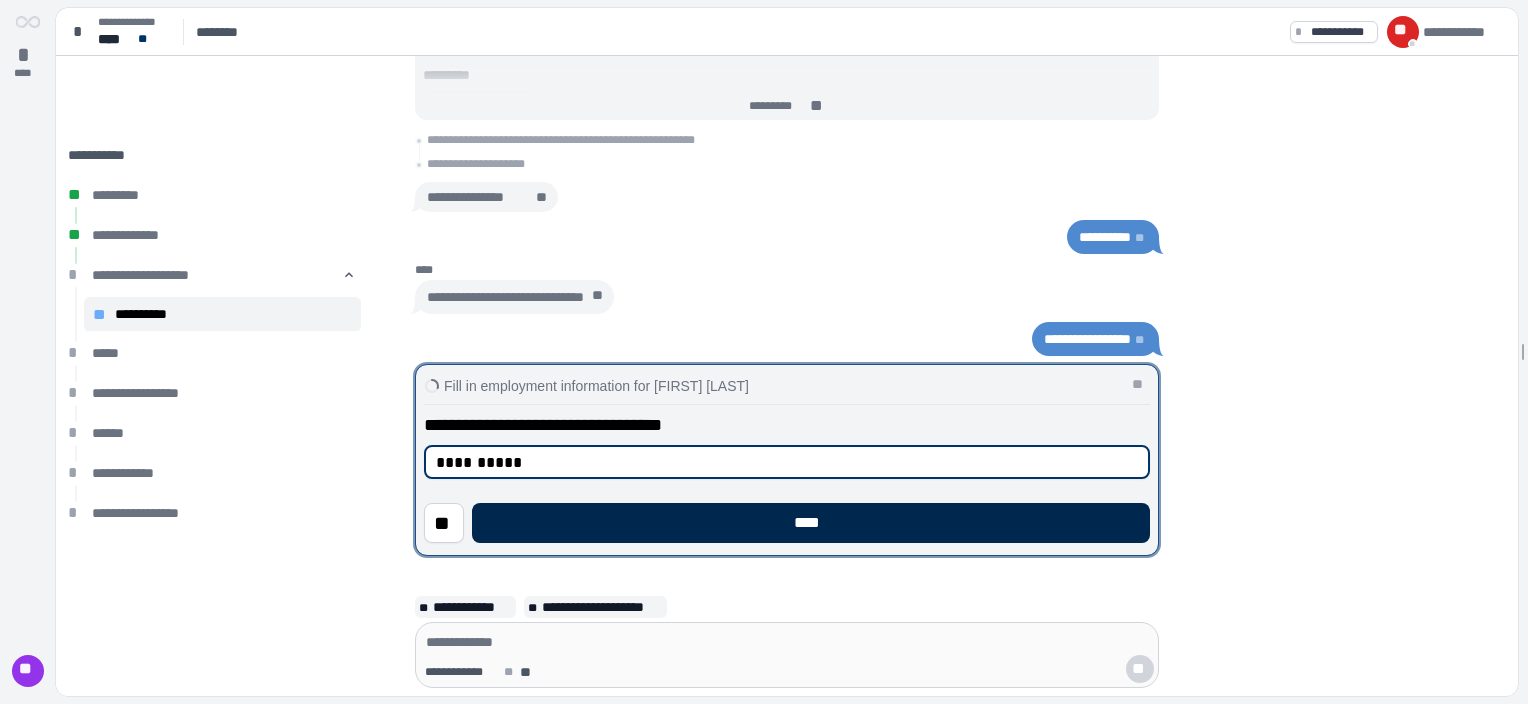 type on "**********" 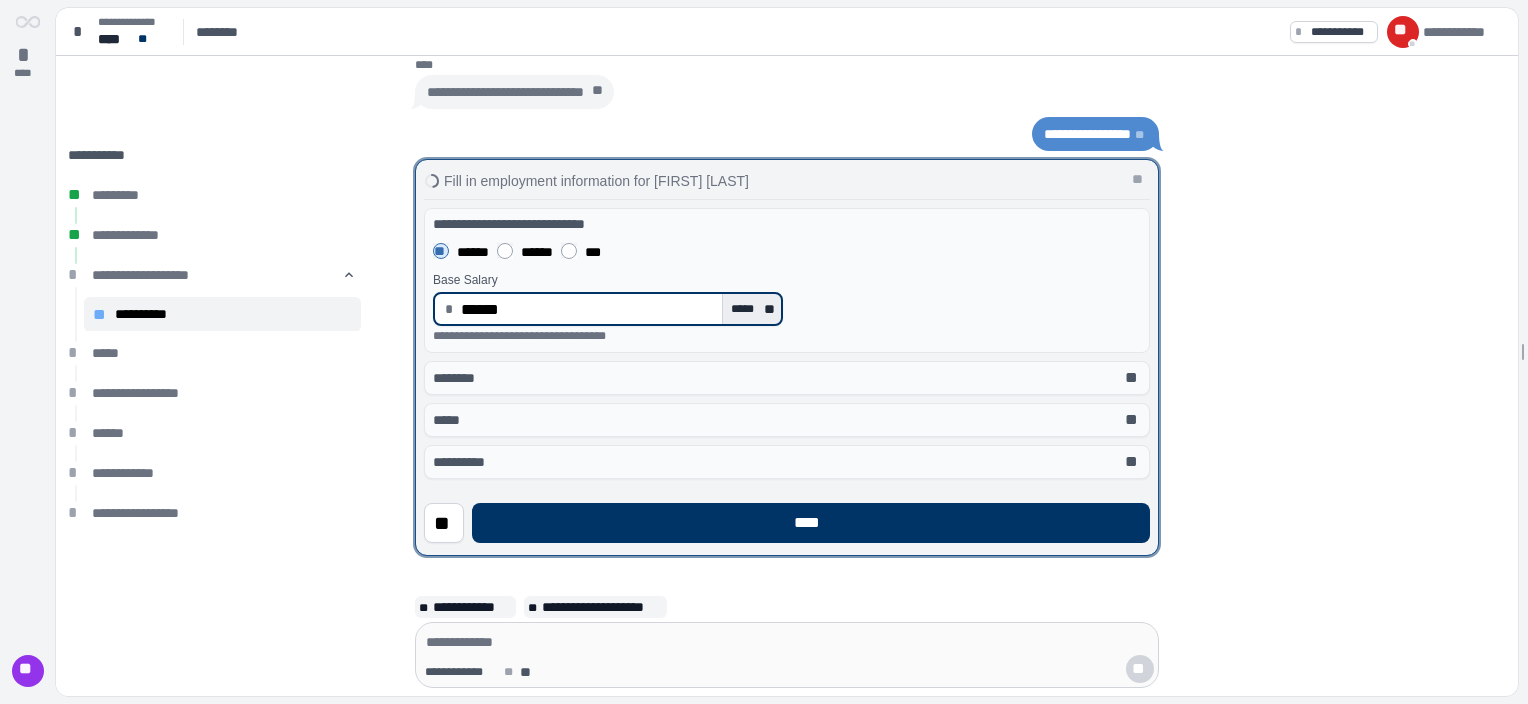 type on "*********" 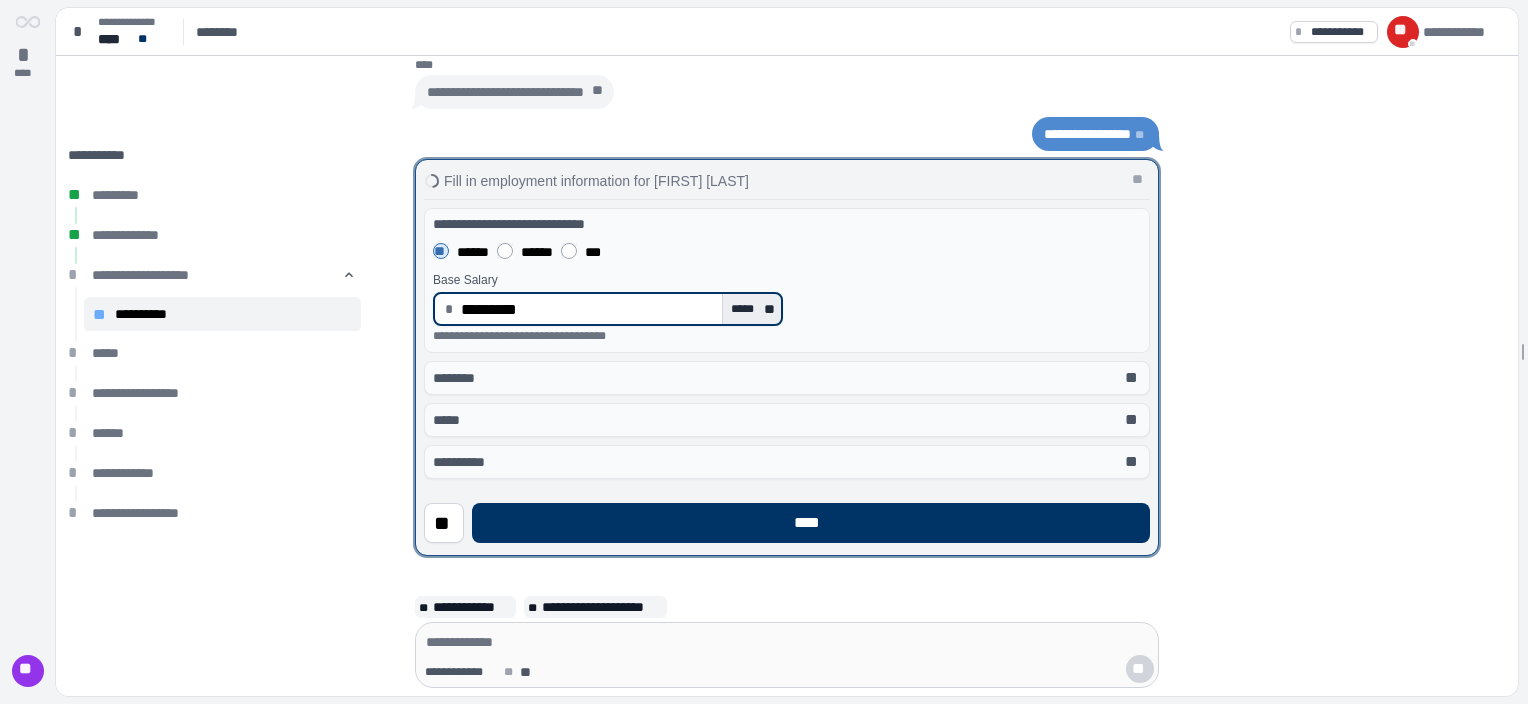 click on "**" at bounding box center [771, 309] 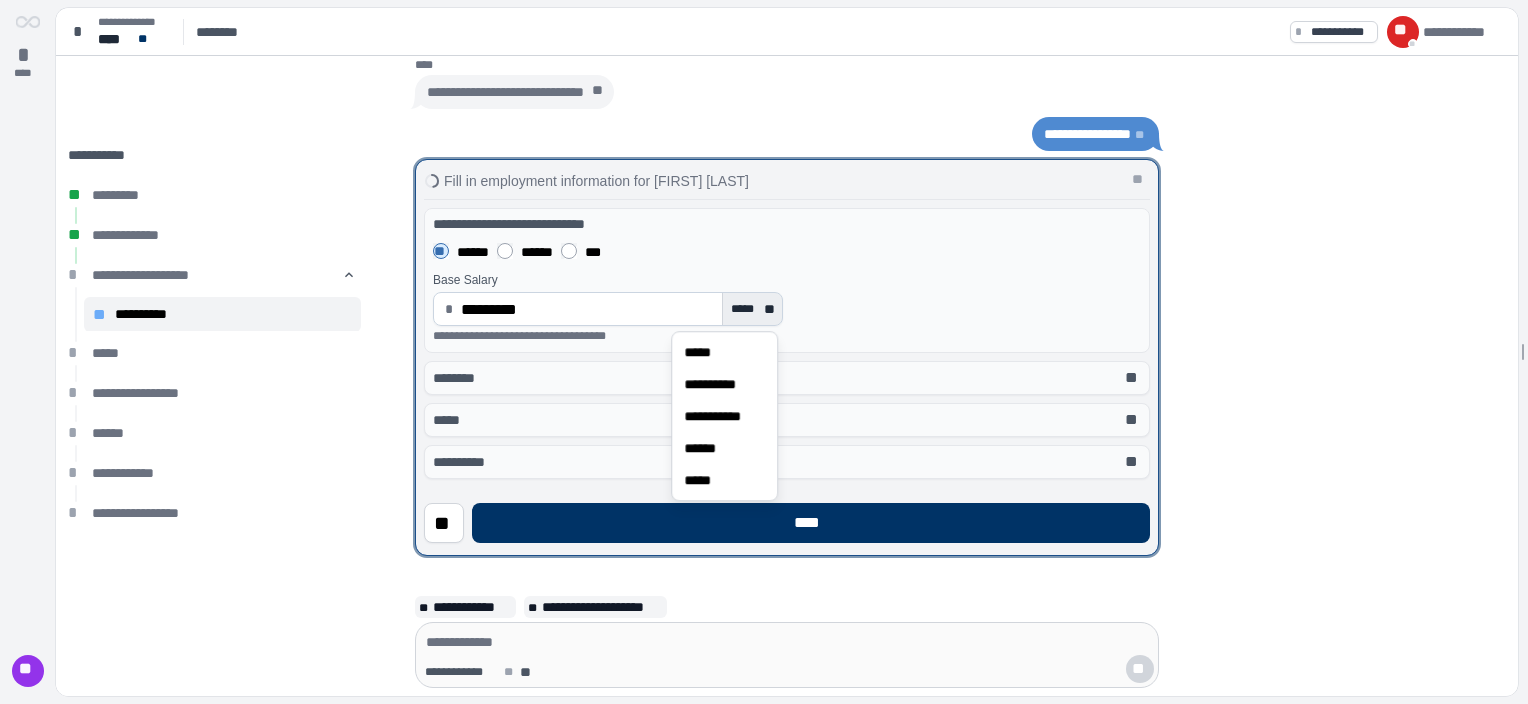 click on "**" at bounding box center [771, 309] 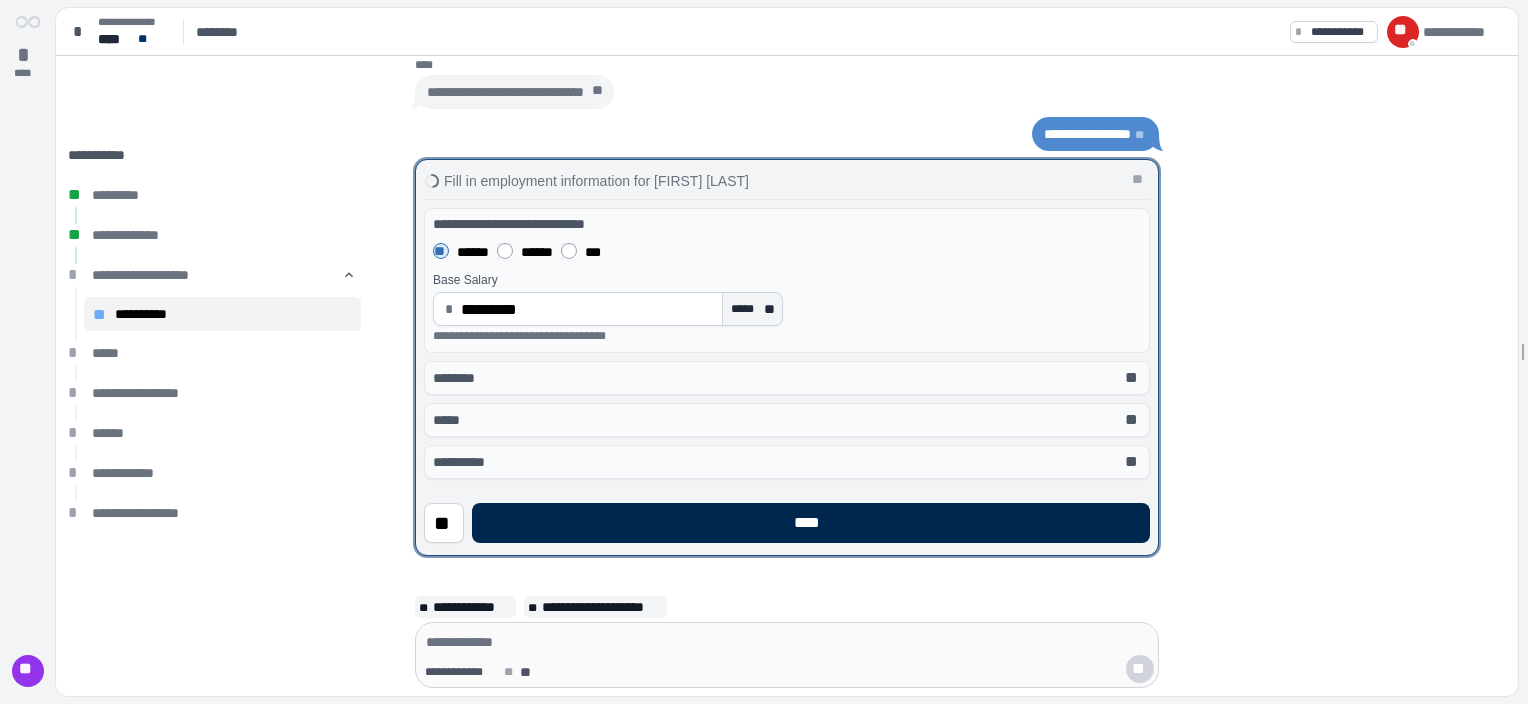 click on "****" at bounding box center [811, 523] 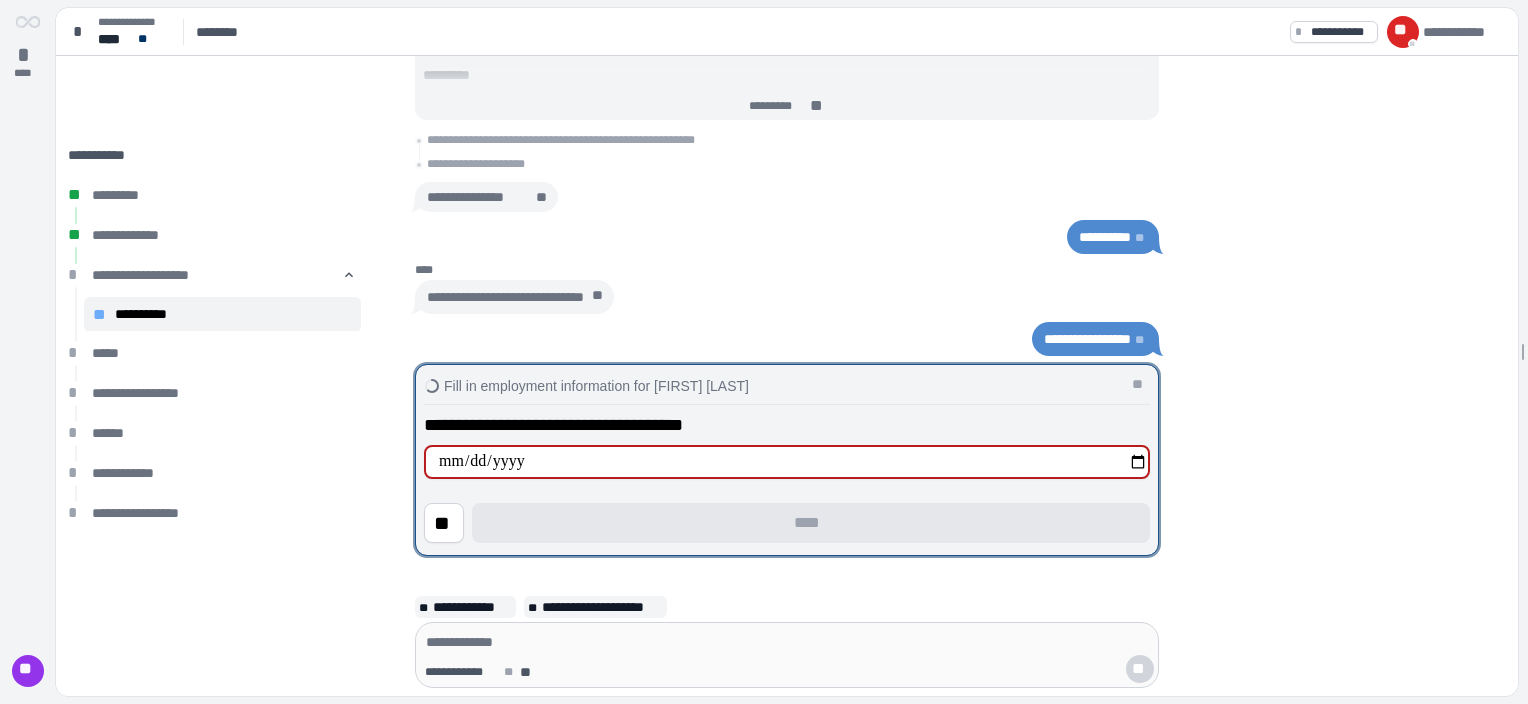 type on "**********" 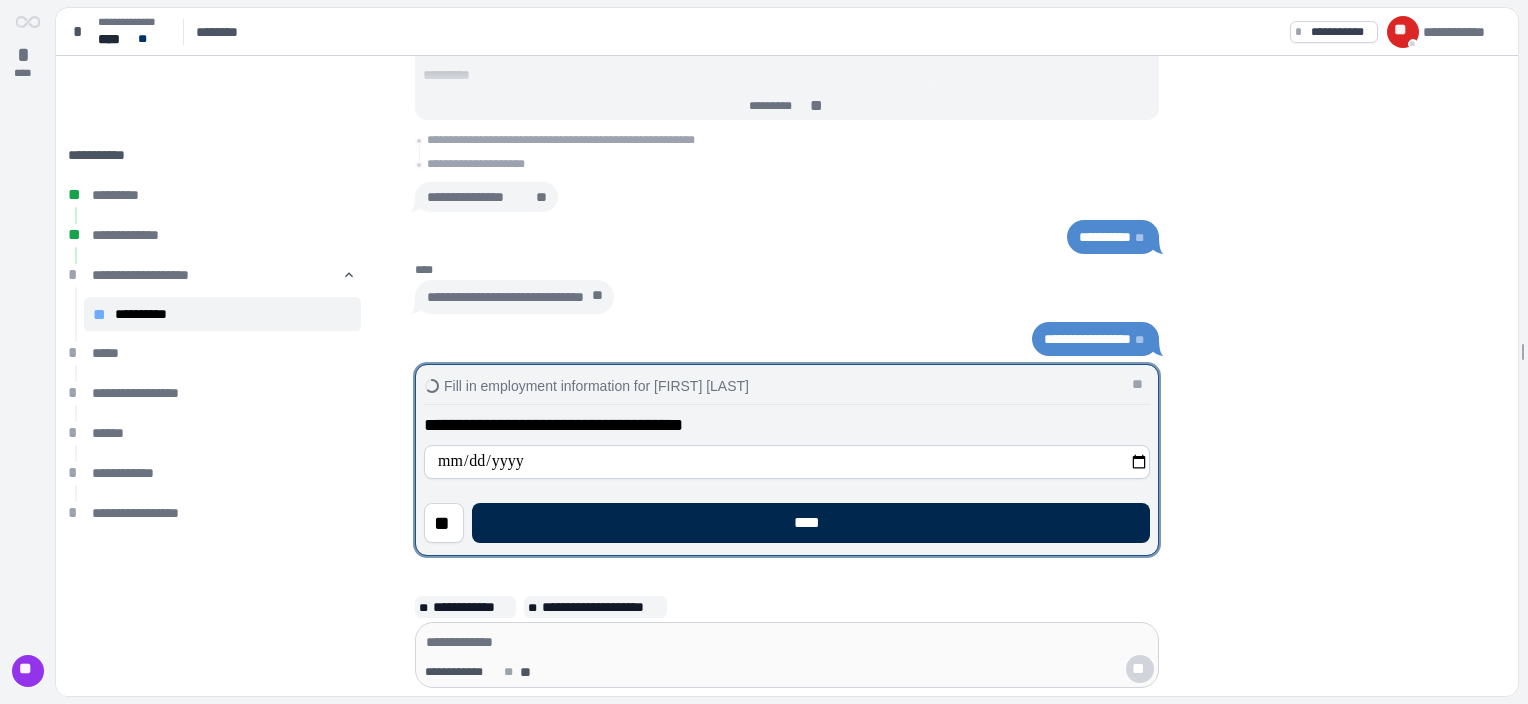 click on "****" at bounding box center [811, 523] 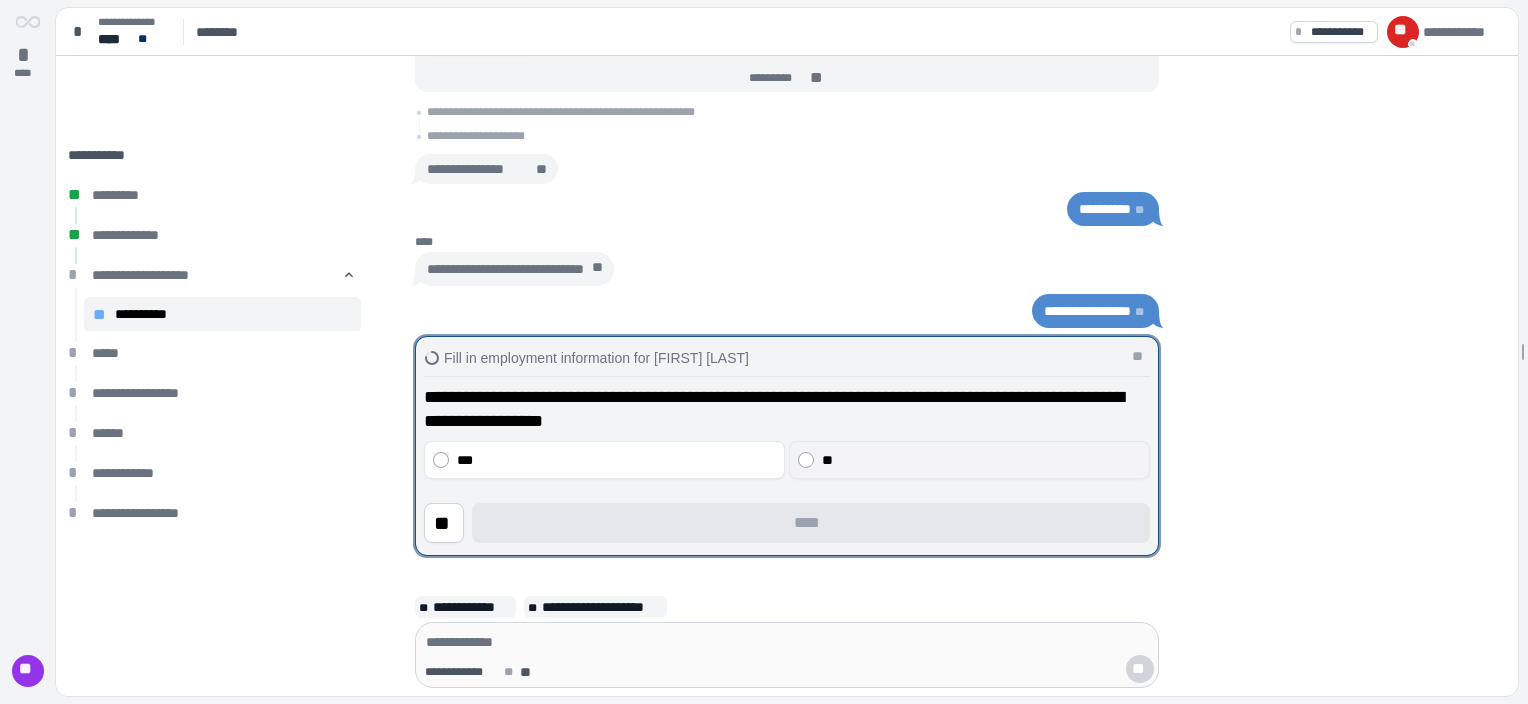 click on "**" at bounding box center [982, 460] 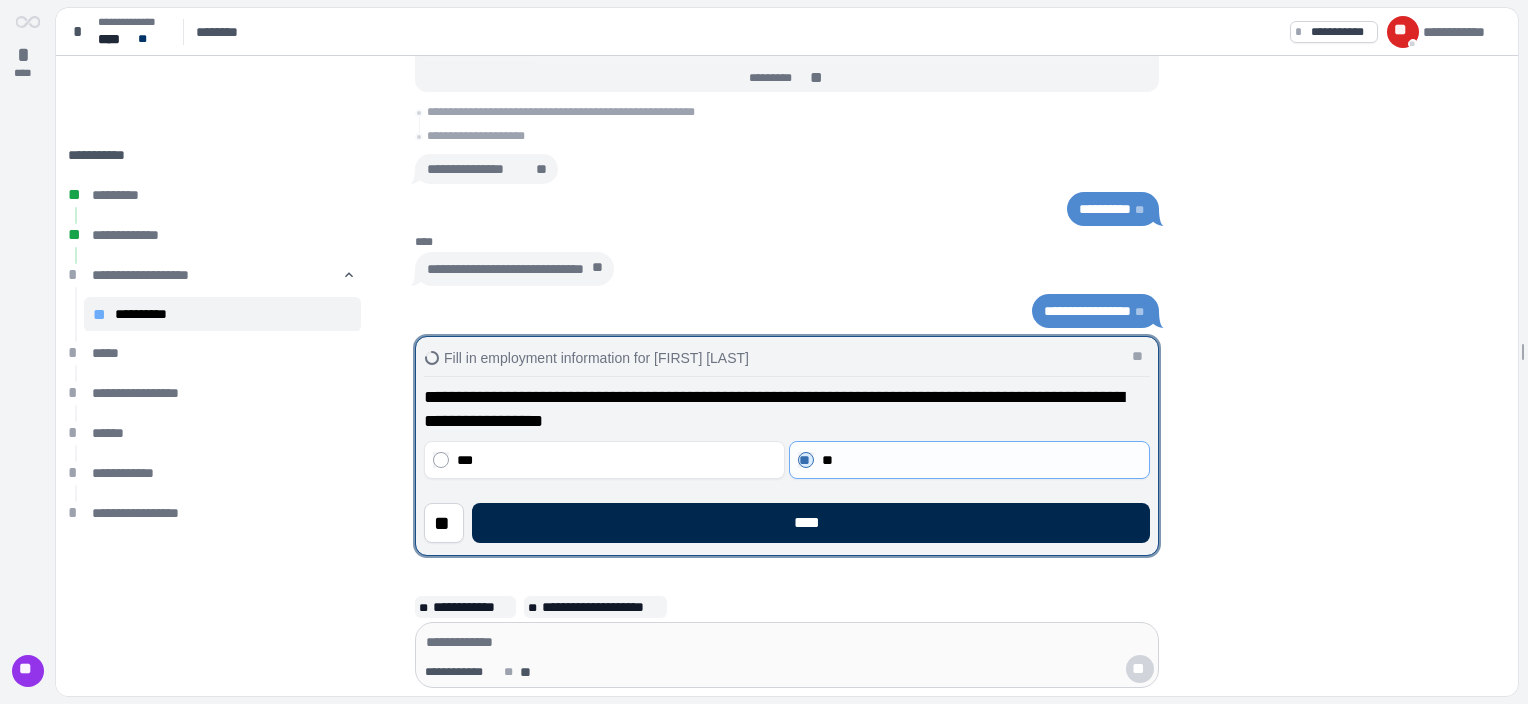 click on "****" at bounding box center (811, 523) 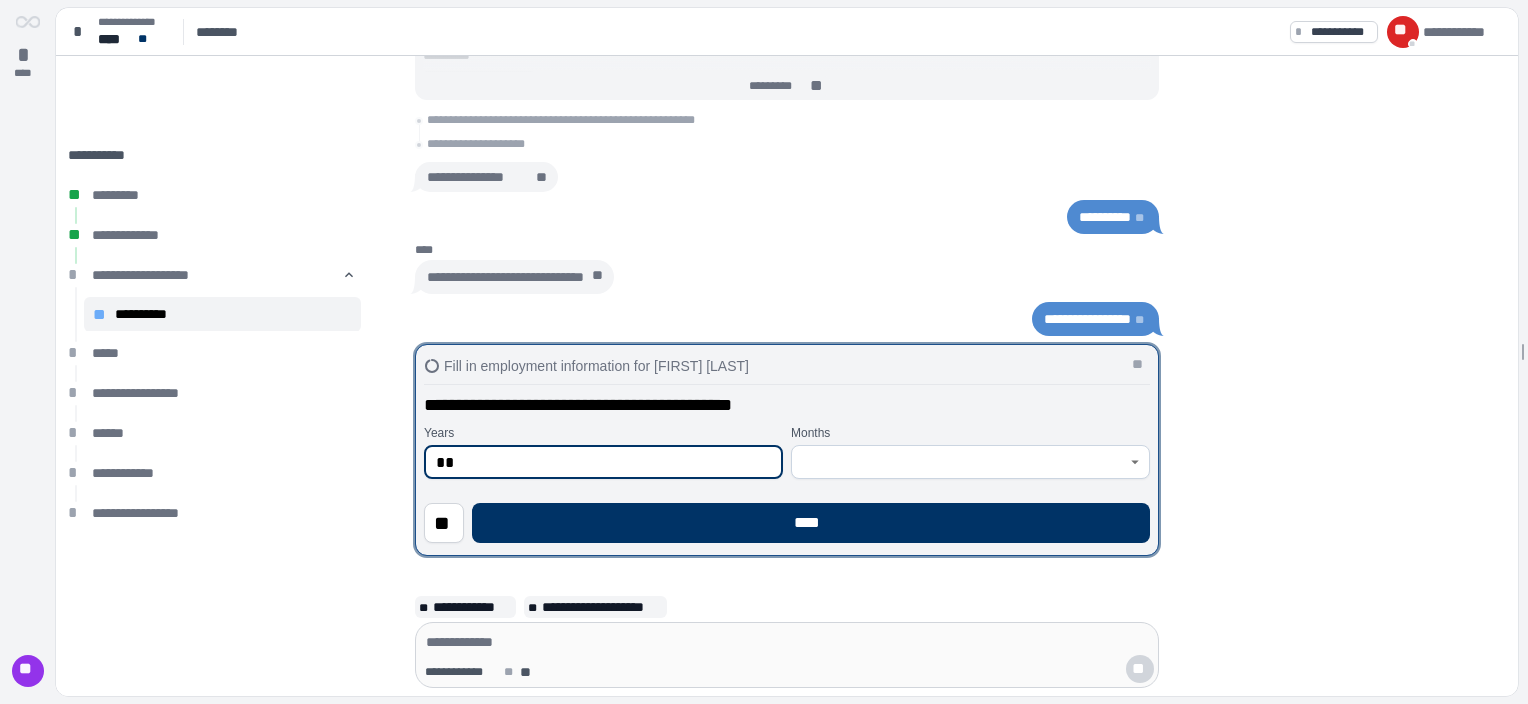 type on "**" 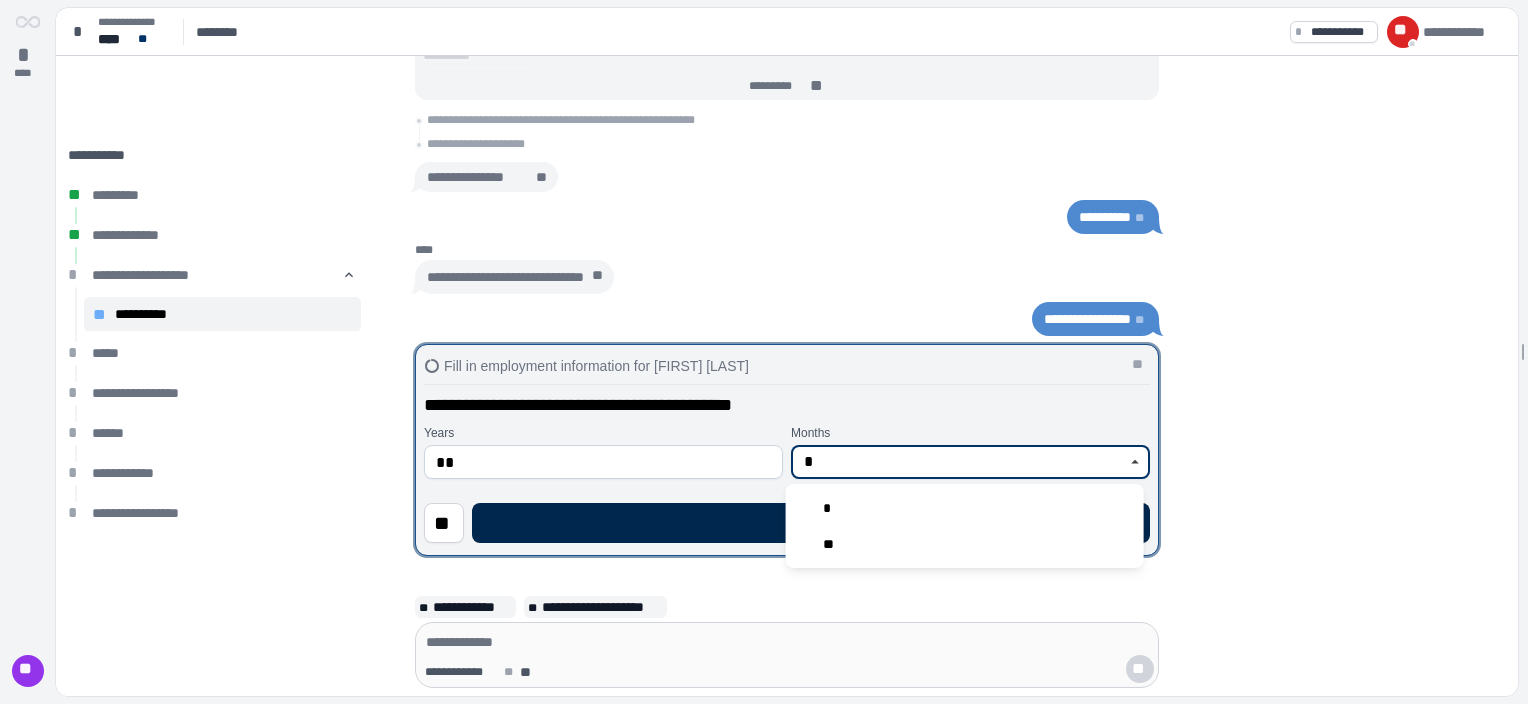 type on "*" 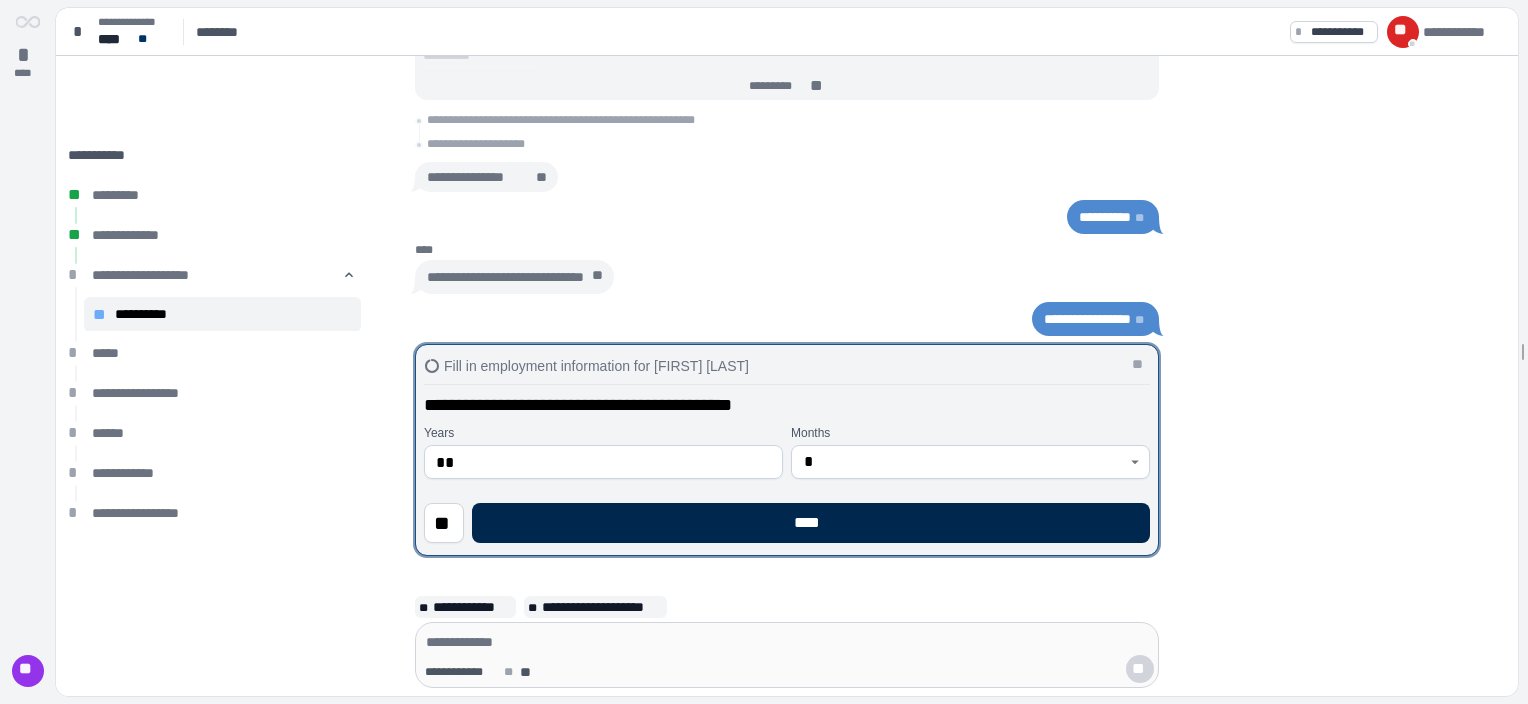 click on "****" at bounding box center [811, 523] 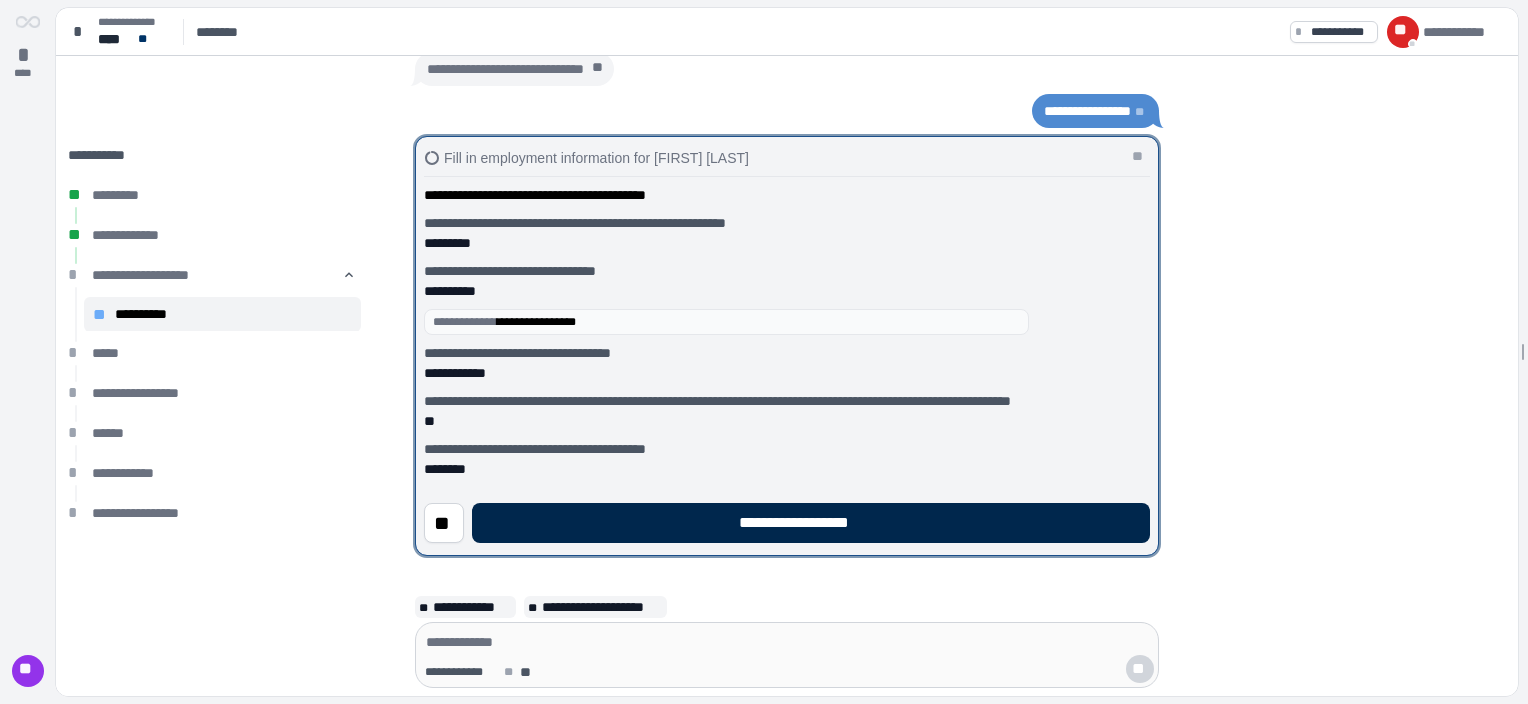 click on "**********" at bounding box center [811, 523] 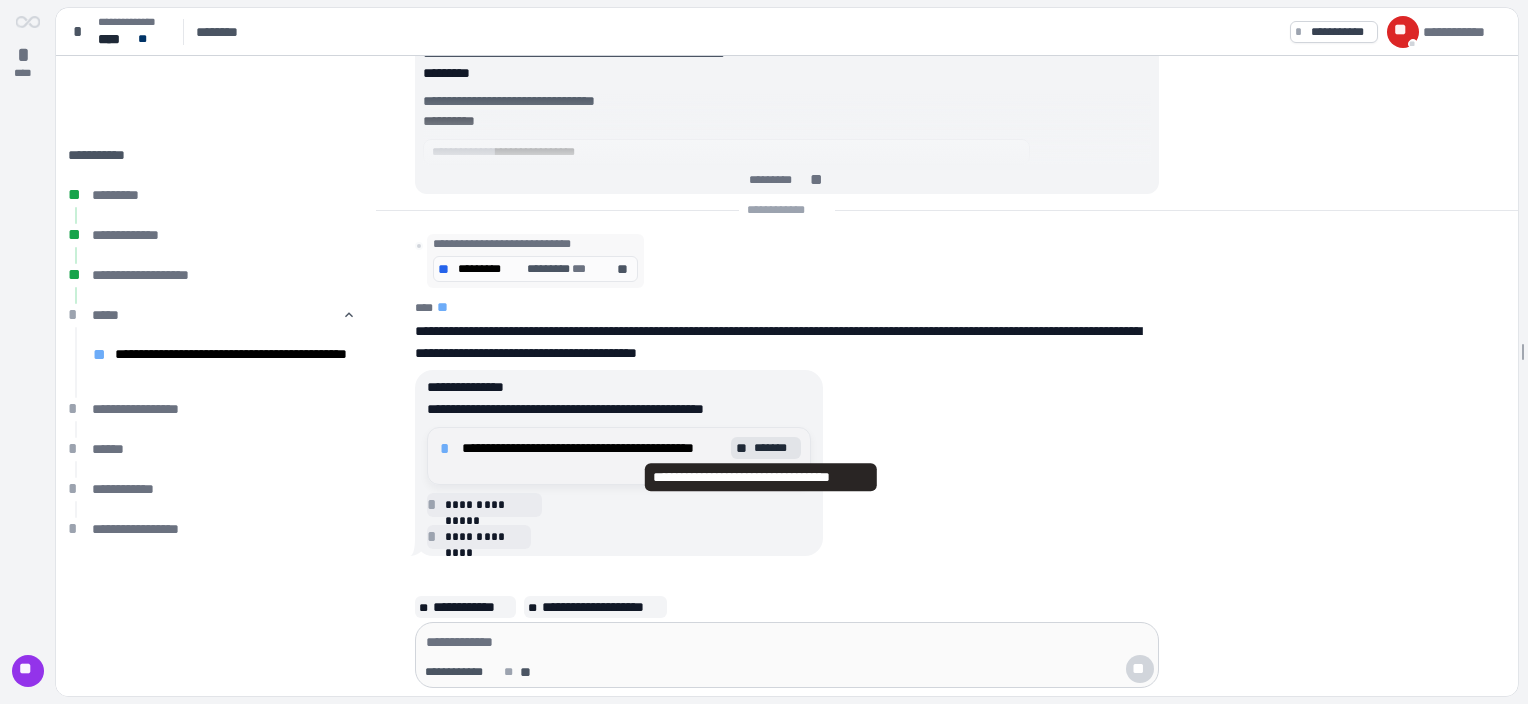 click on "*******" at bounding box center [775, 448] 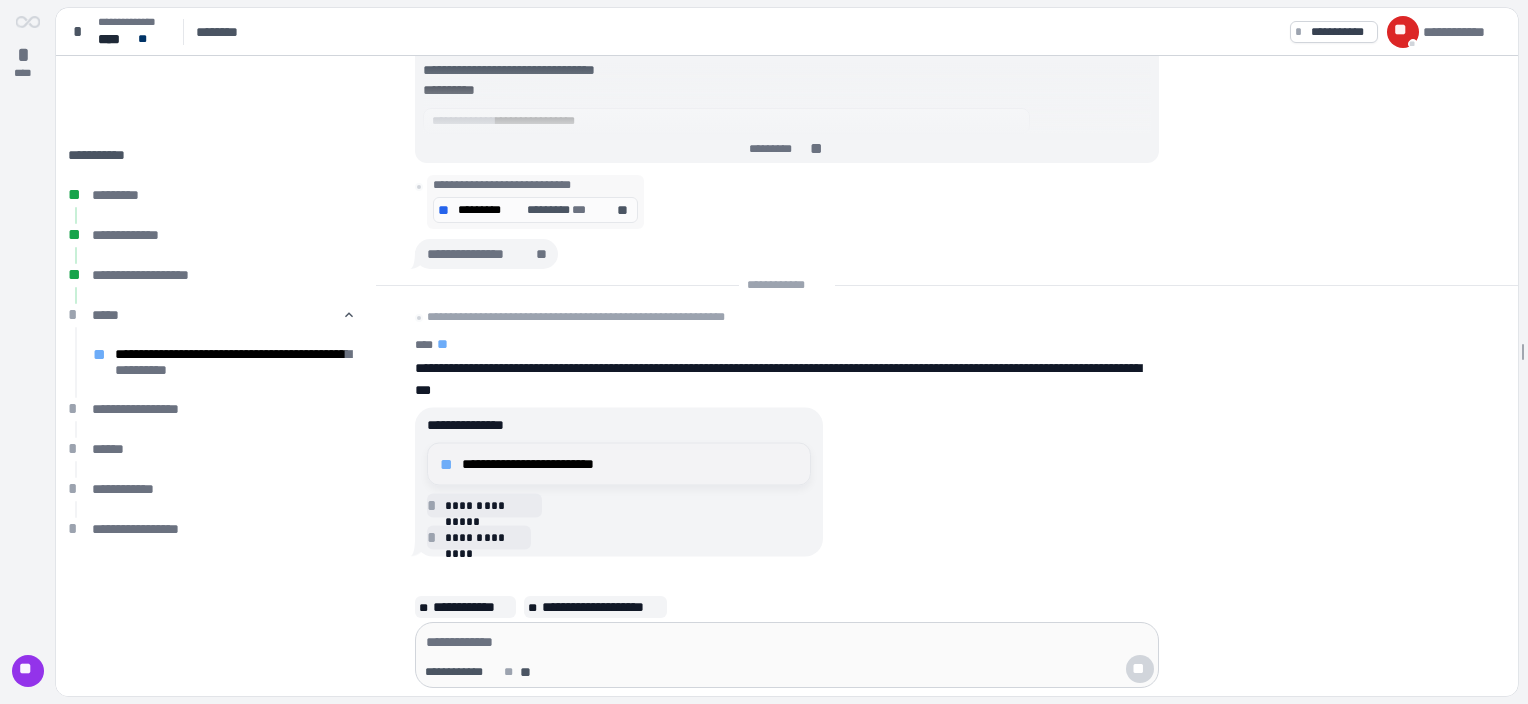 click on "**********" at bounding box center [630, 464] 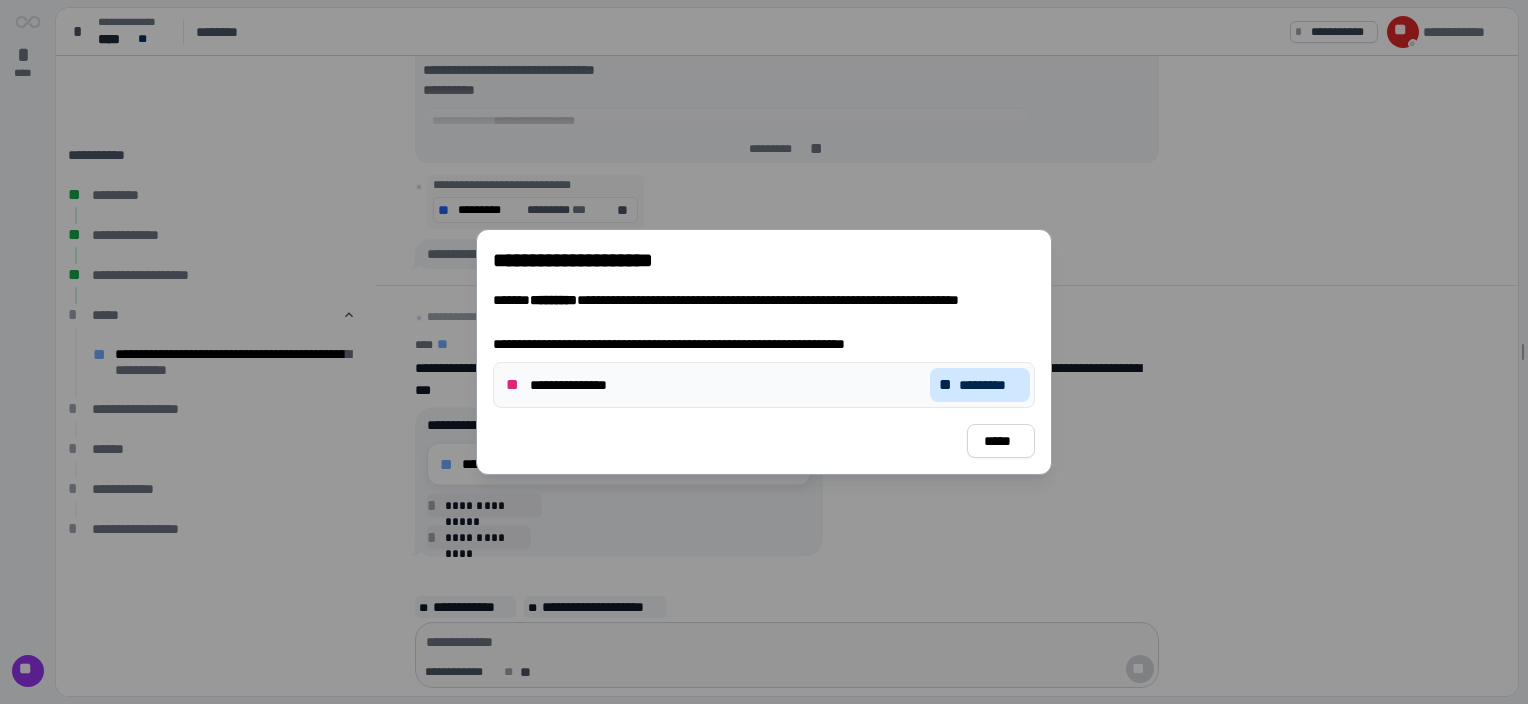 click on "*********" at bounding box center [990, 385] 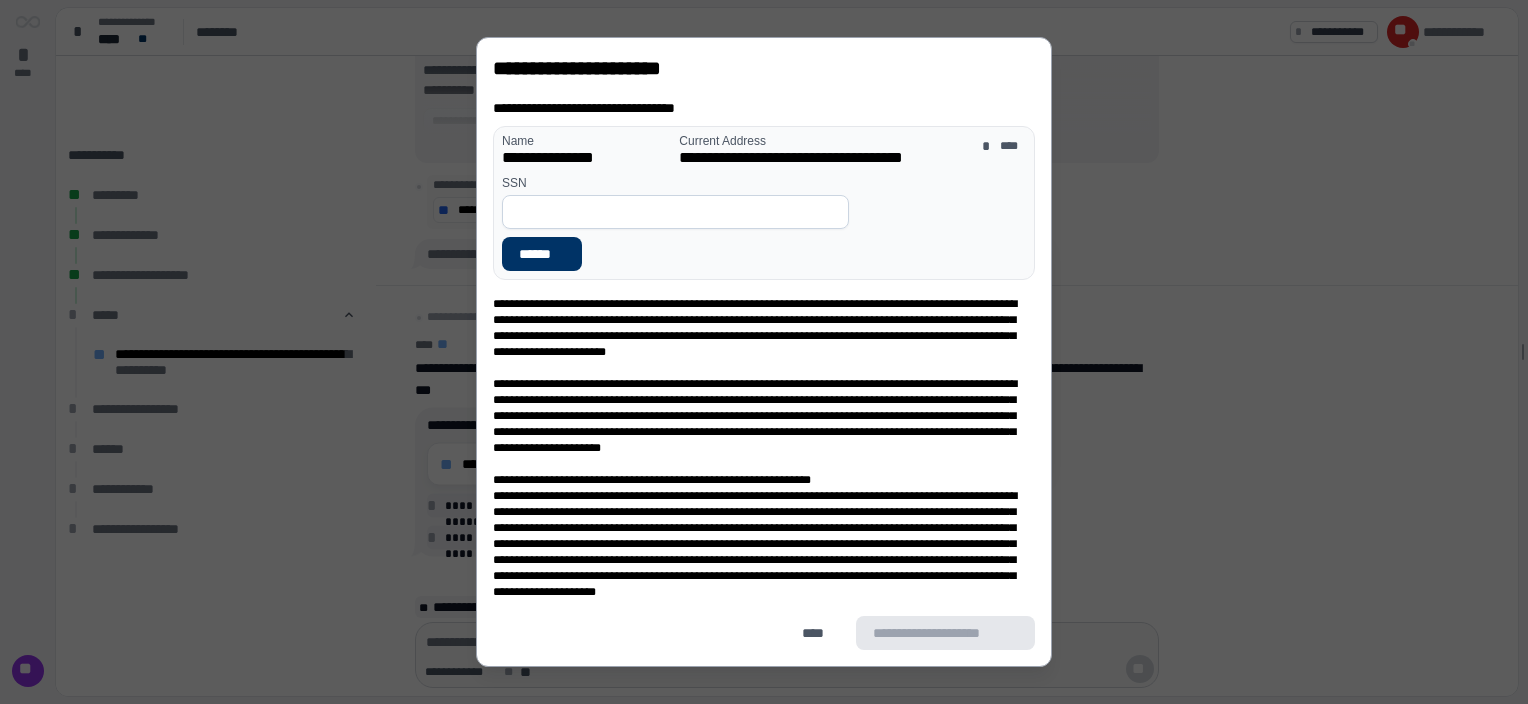 click at bounding box center (675, 212) 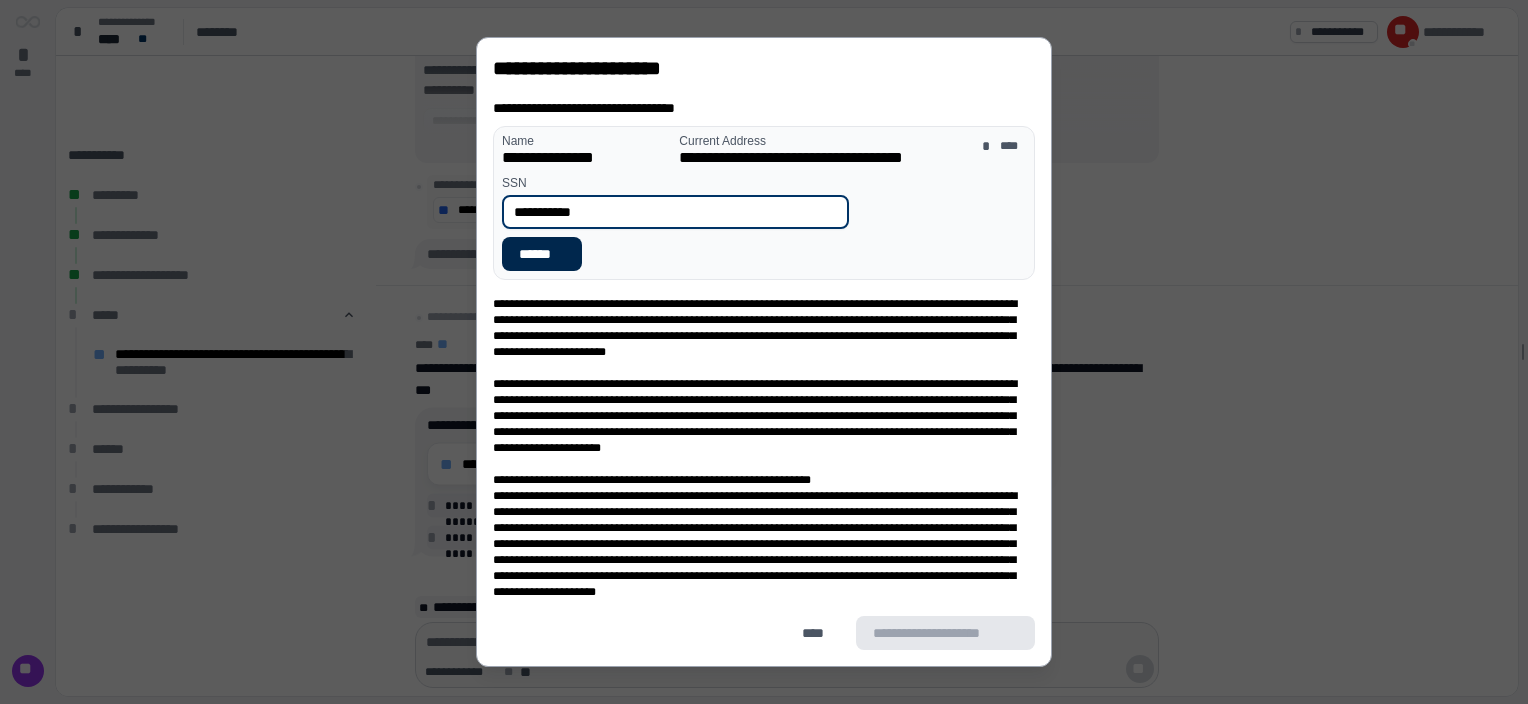 type on "**********" 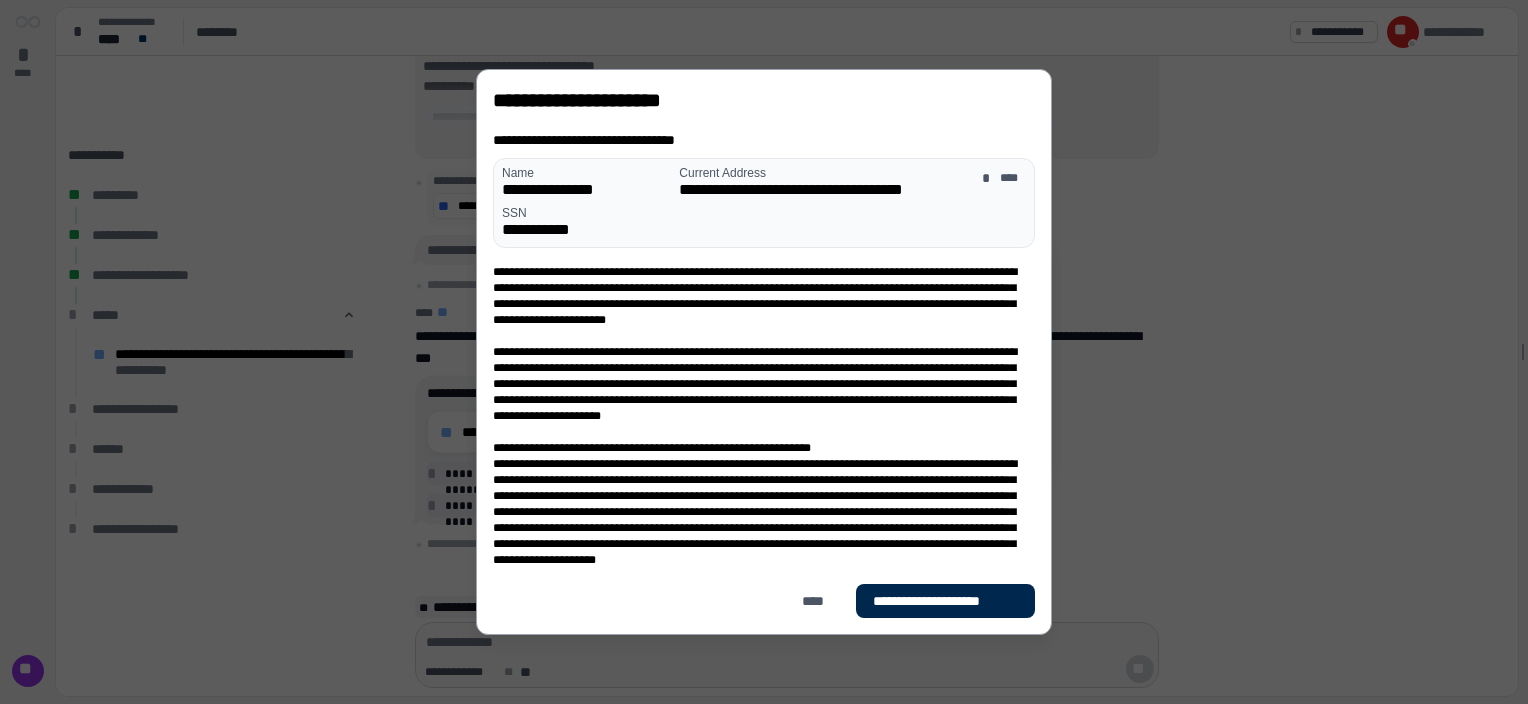 click on "**********" at bounding box center (945, 601) 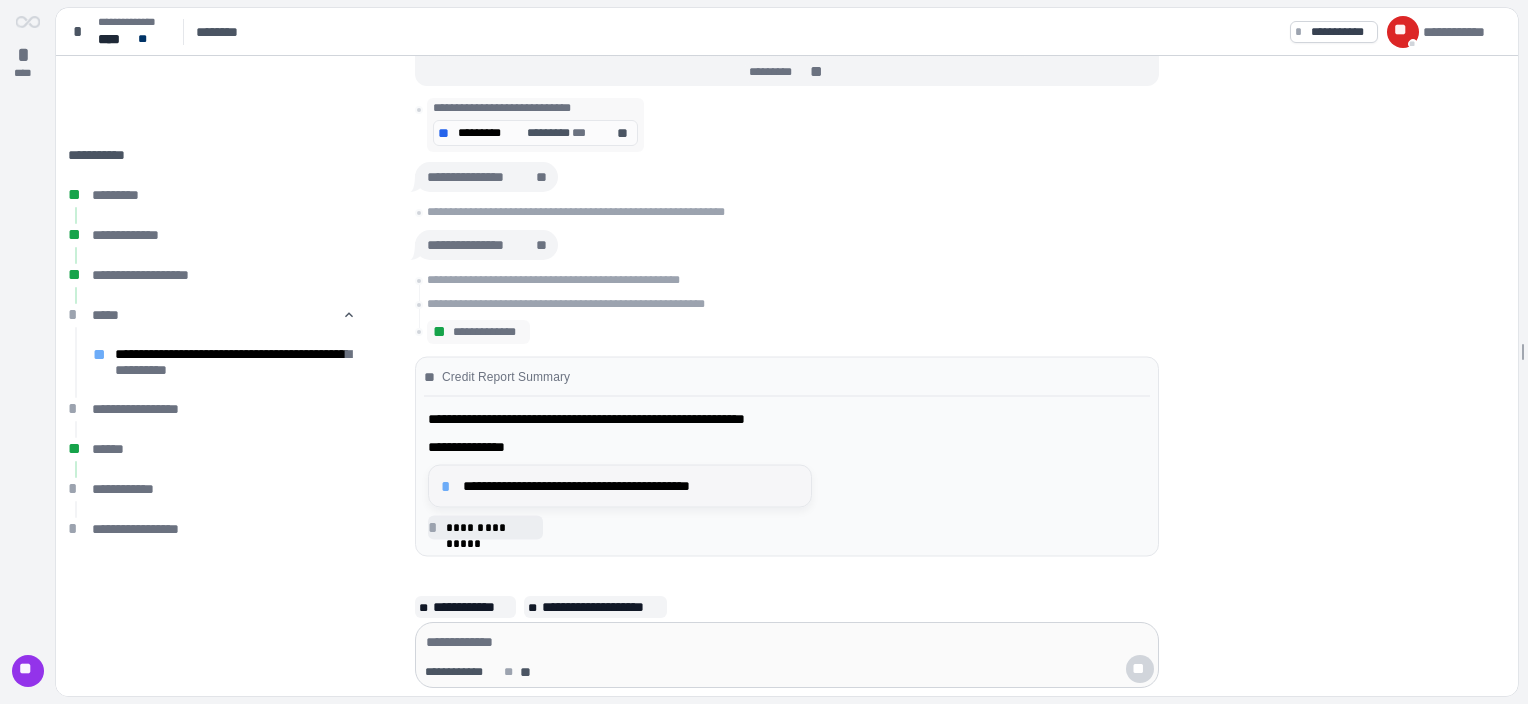 click on "**********" at bounding box center (631, 486) 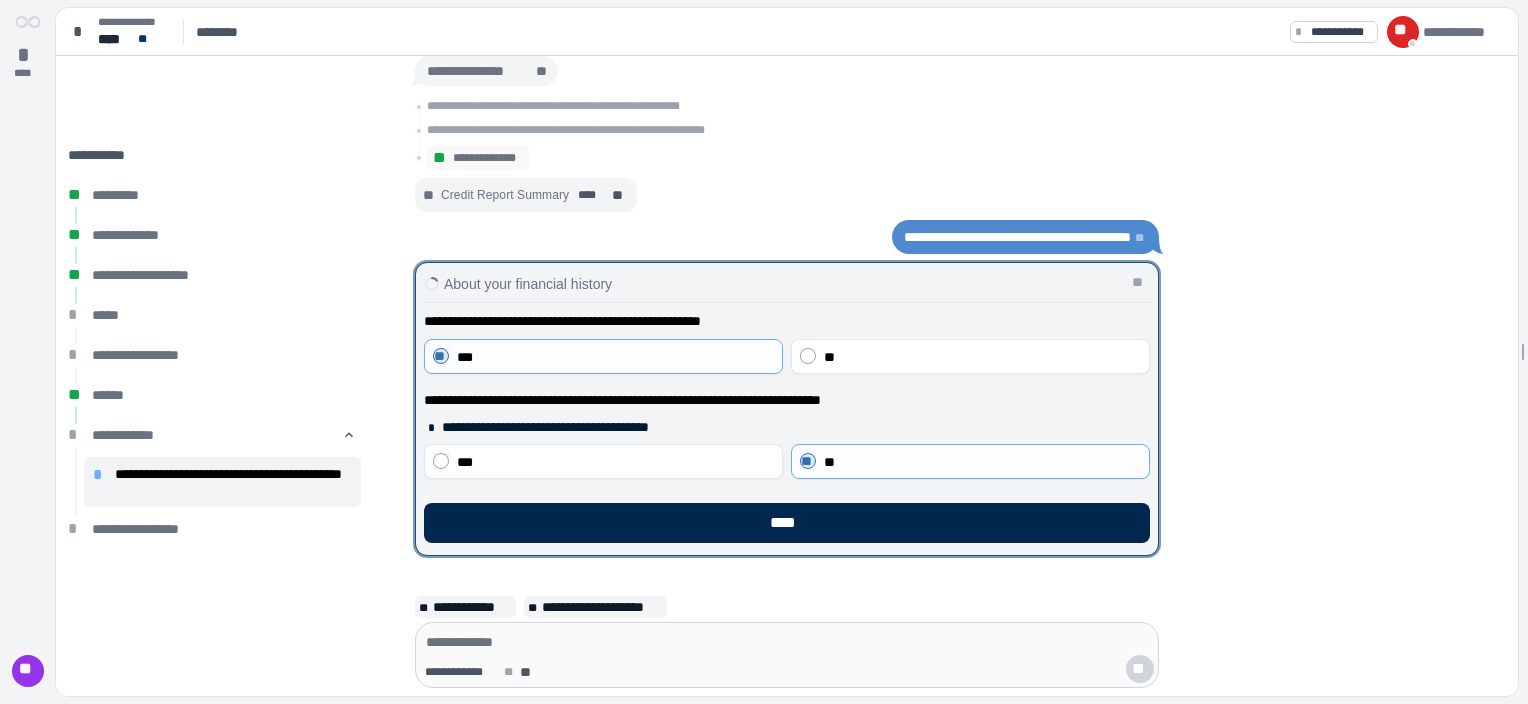 click on "****" at bounding box center (787, 523) 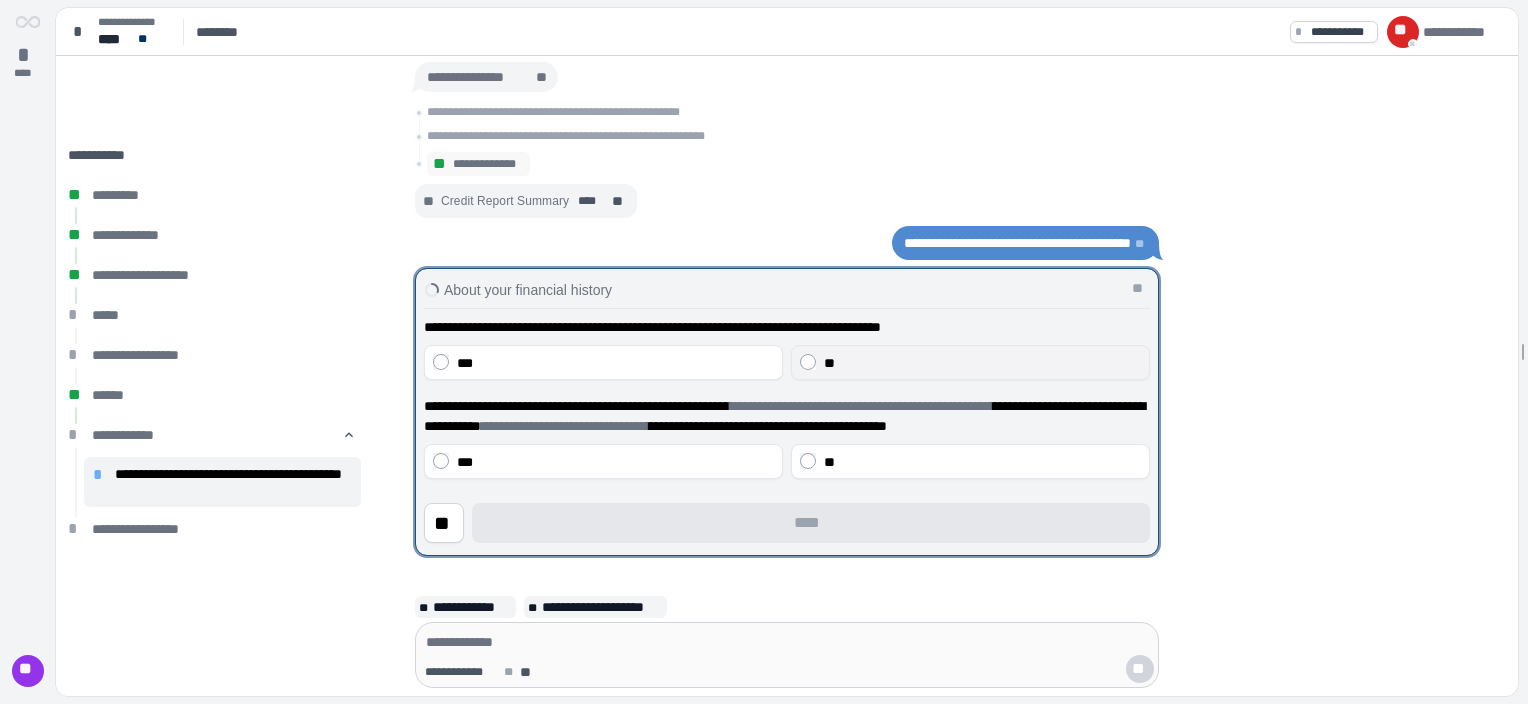 click on "**" at bounding box center (970, 362) 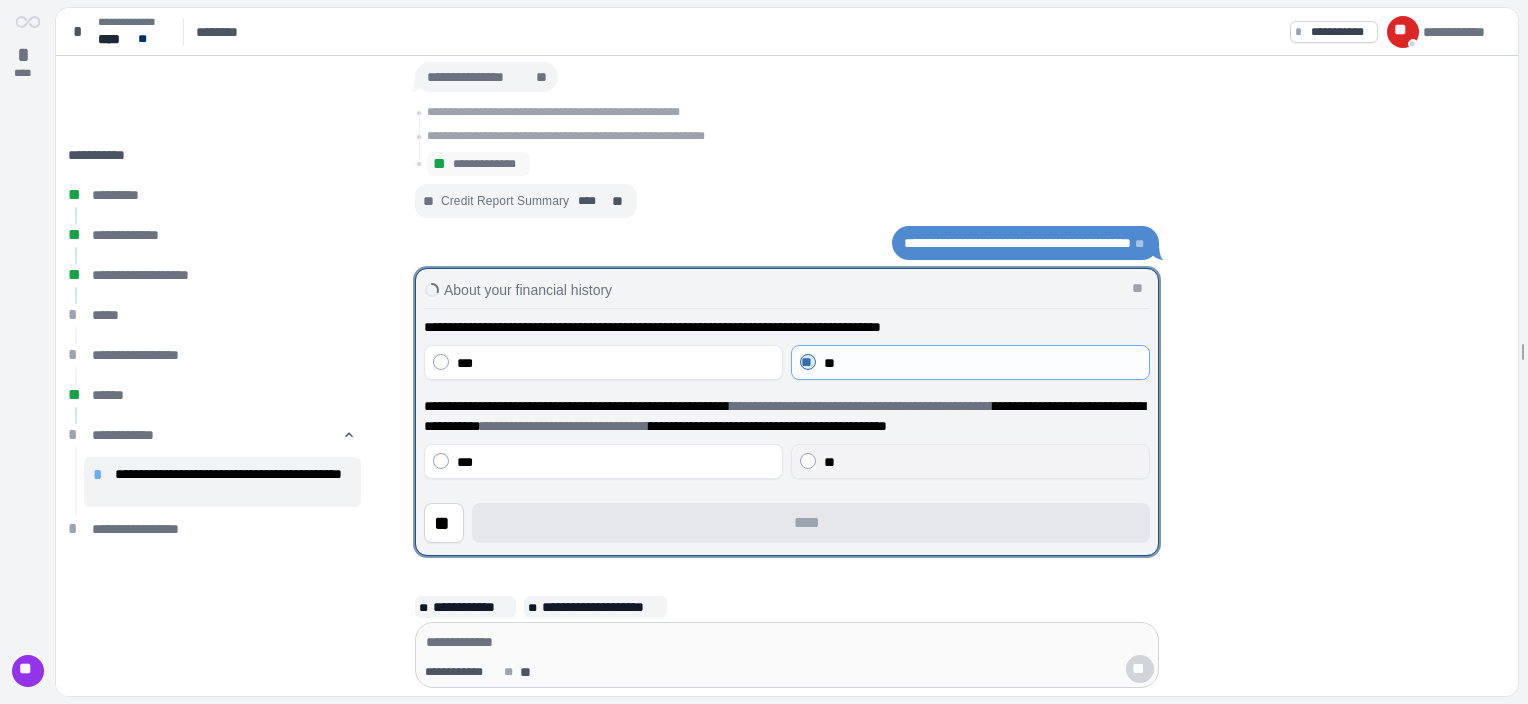 click on "**" at bounding box center [982, 462] 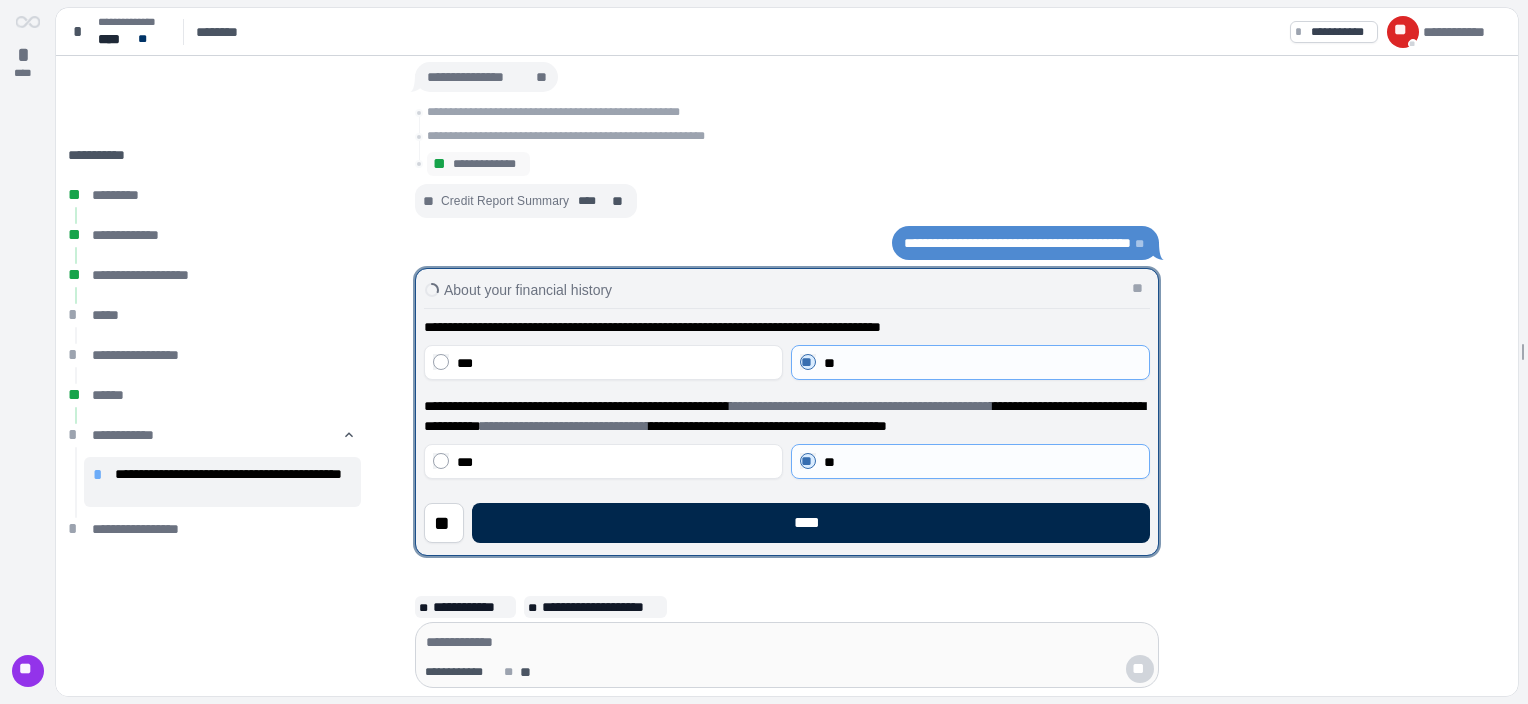 click on "****" at bounding box center (811, 523) 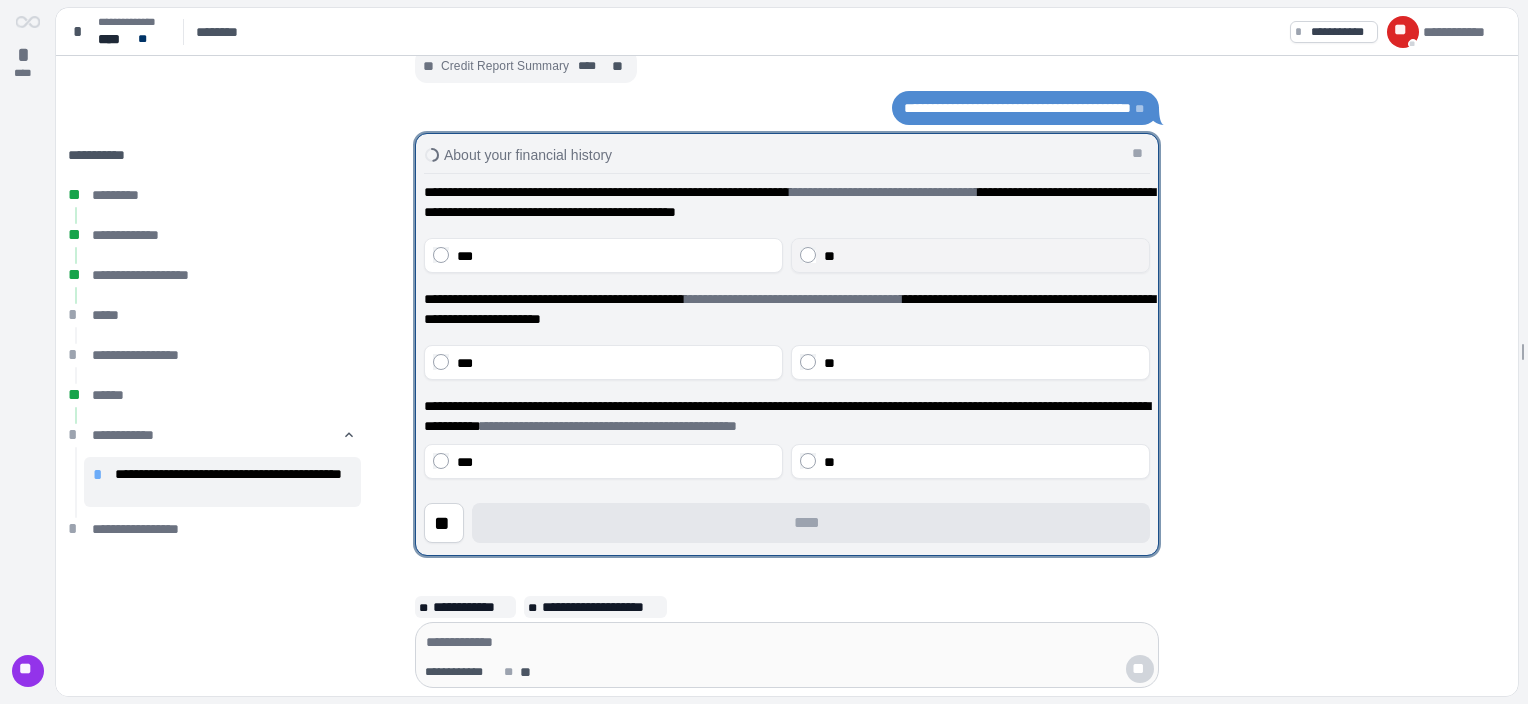 click on "**" at bounding box center [982, 256] 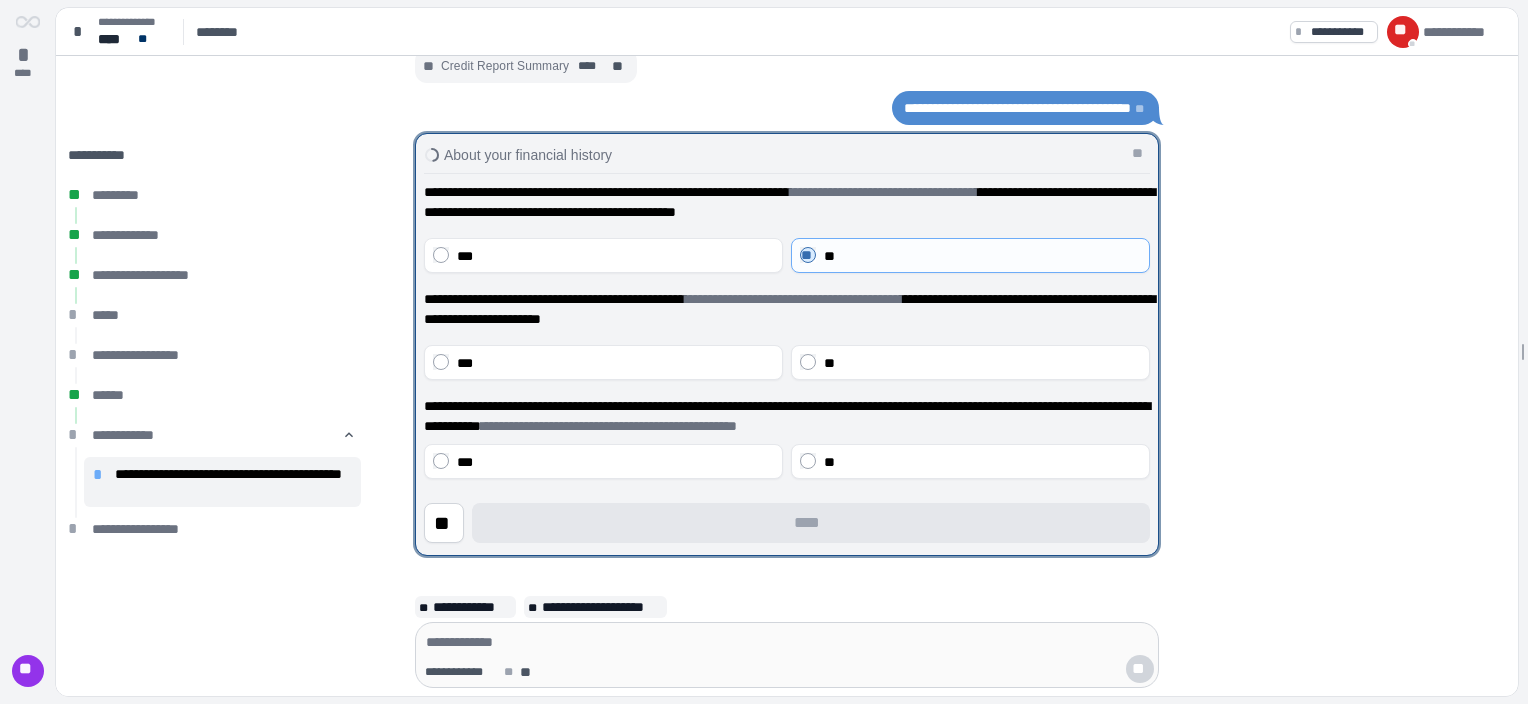 drag, startPoint x: 873, startPoint y: 375, endPoint x: 858, endPoint y: 431, distance: 57.974133 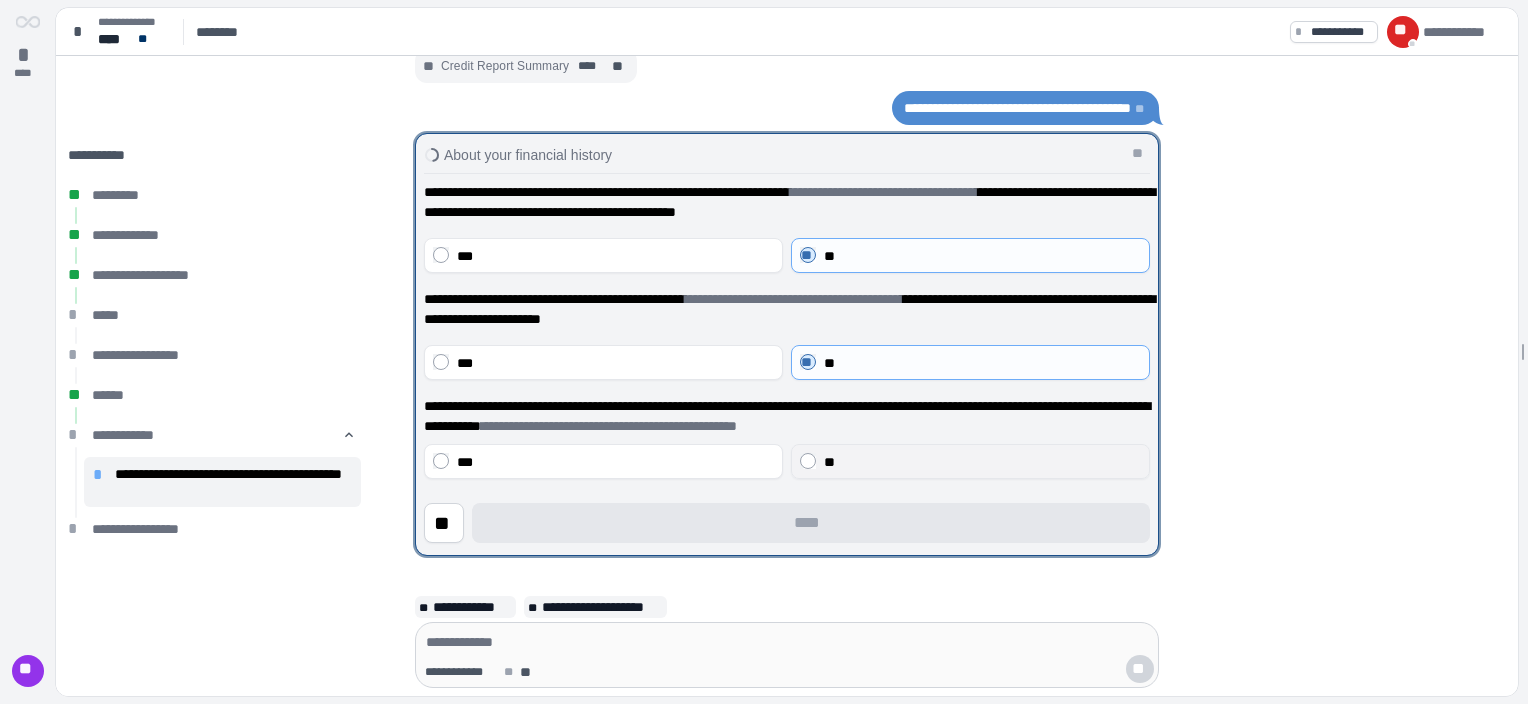 click on "**" at bounding box center (970, 461) 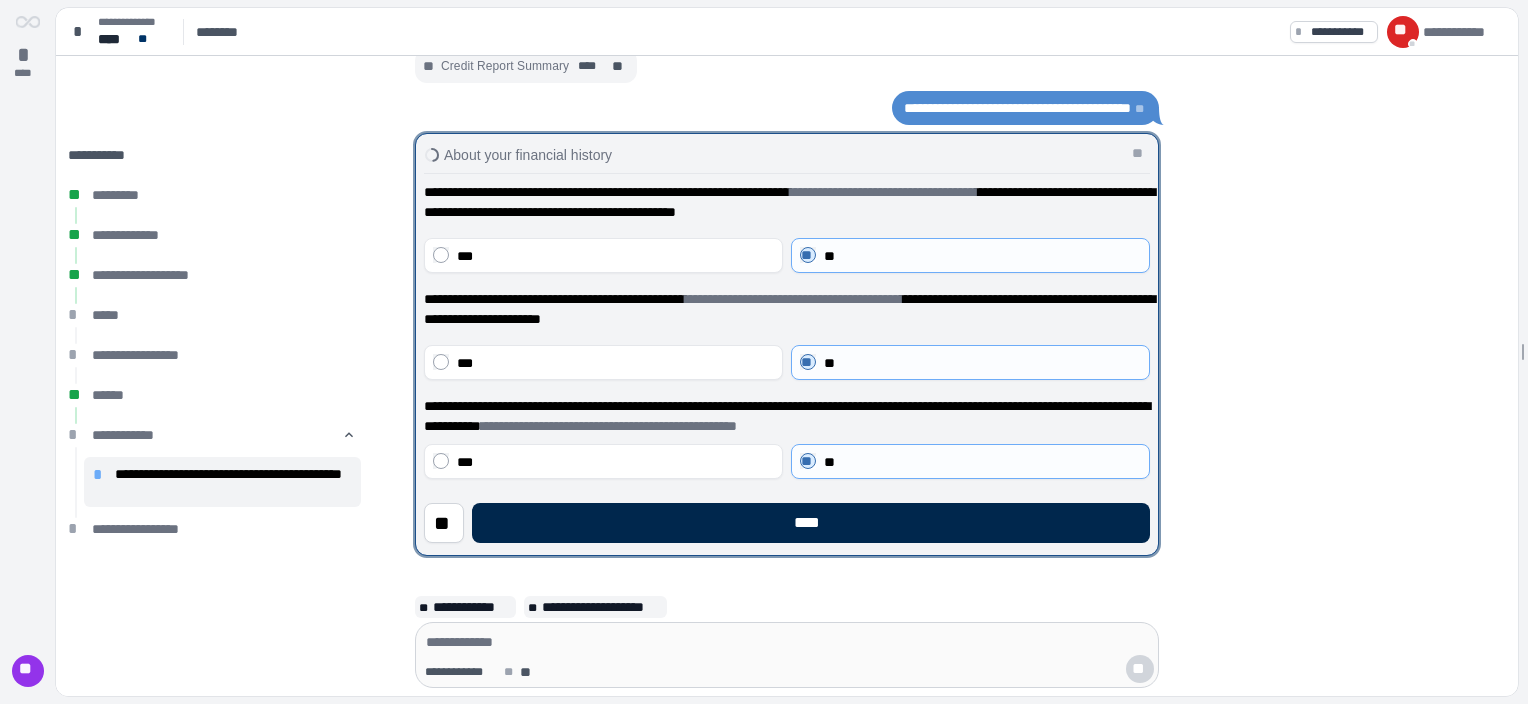 click on "****" at bounding box center [811, 523] 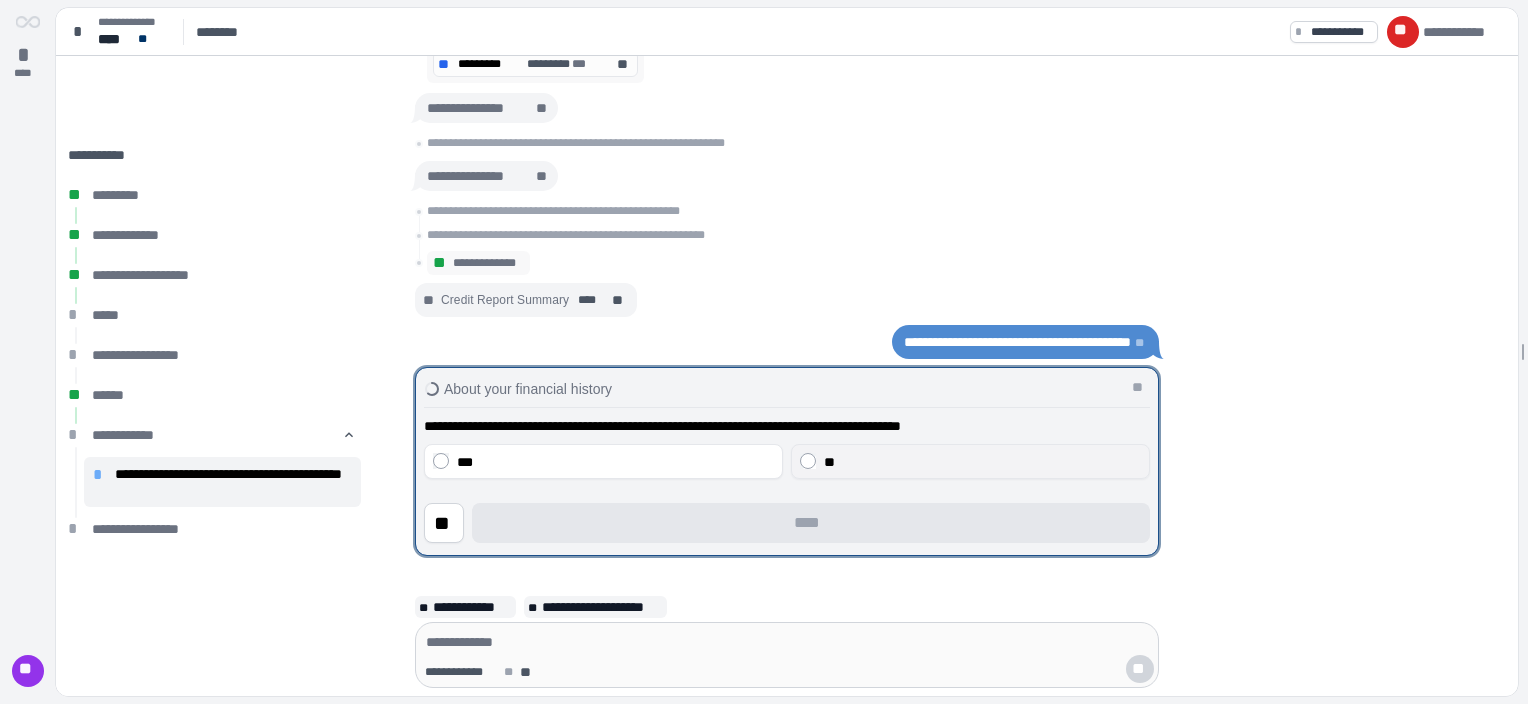 click on "**" at bounding box center (829, 462) 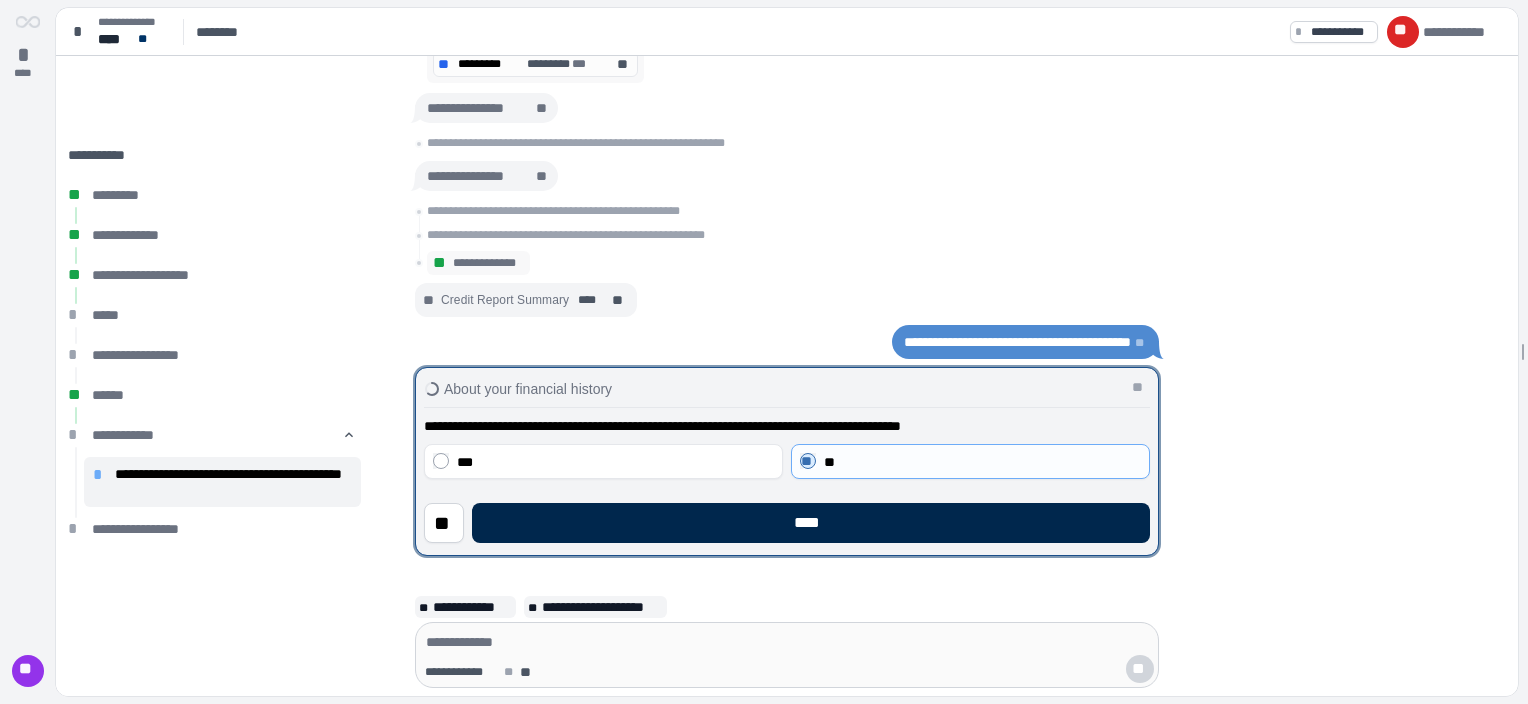 click on "****" at bounding box center (811, 523) 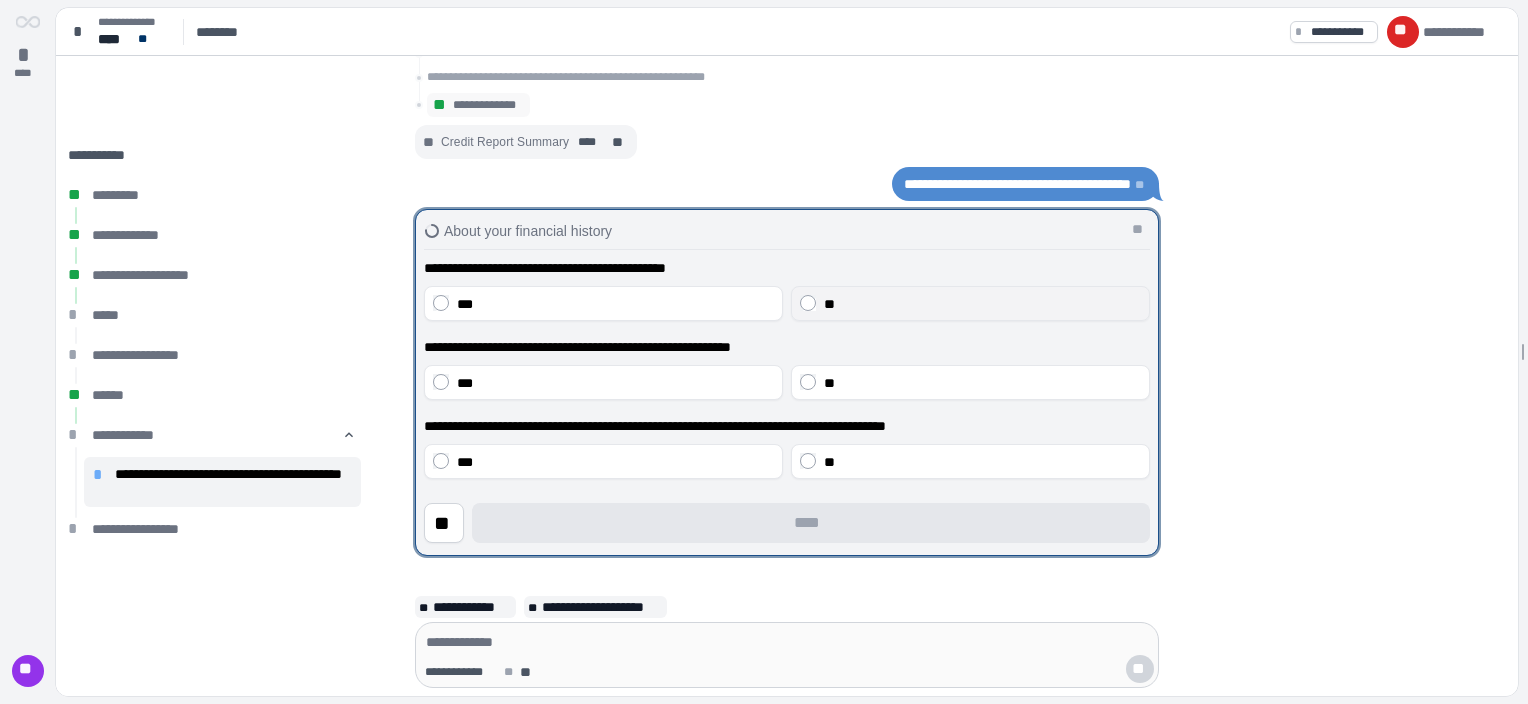 click on "**" at bounding box center (982, 304) 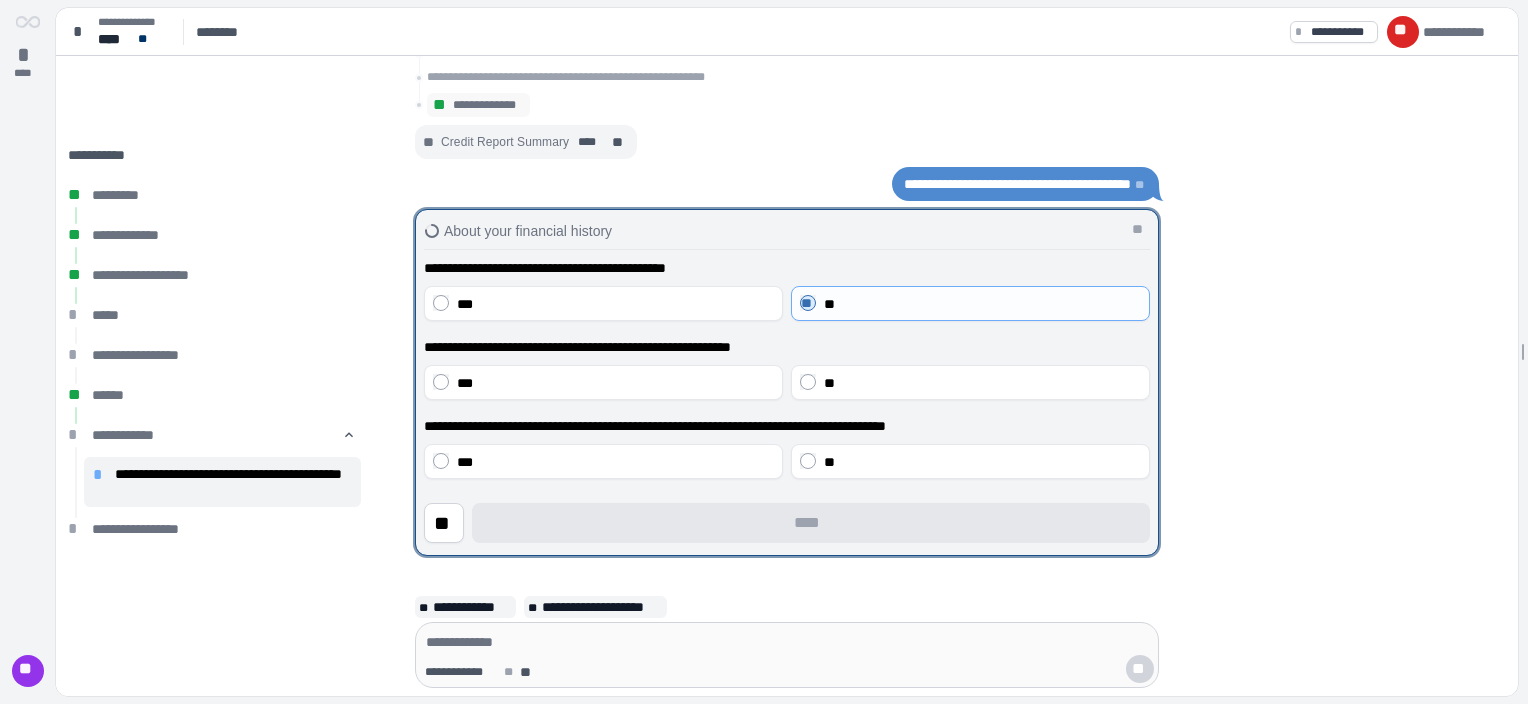 drag, startPoint x: 886, startPoint y: 382, endPoint x: 874, endPoint y: 416, distance: 36.05551 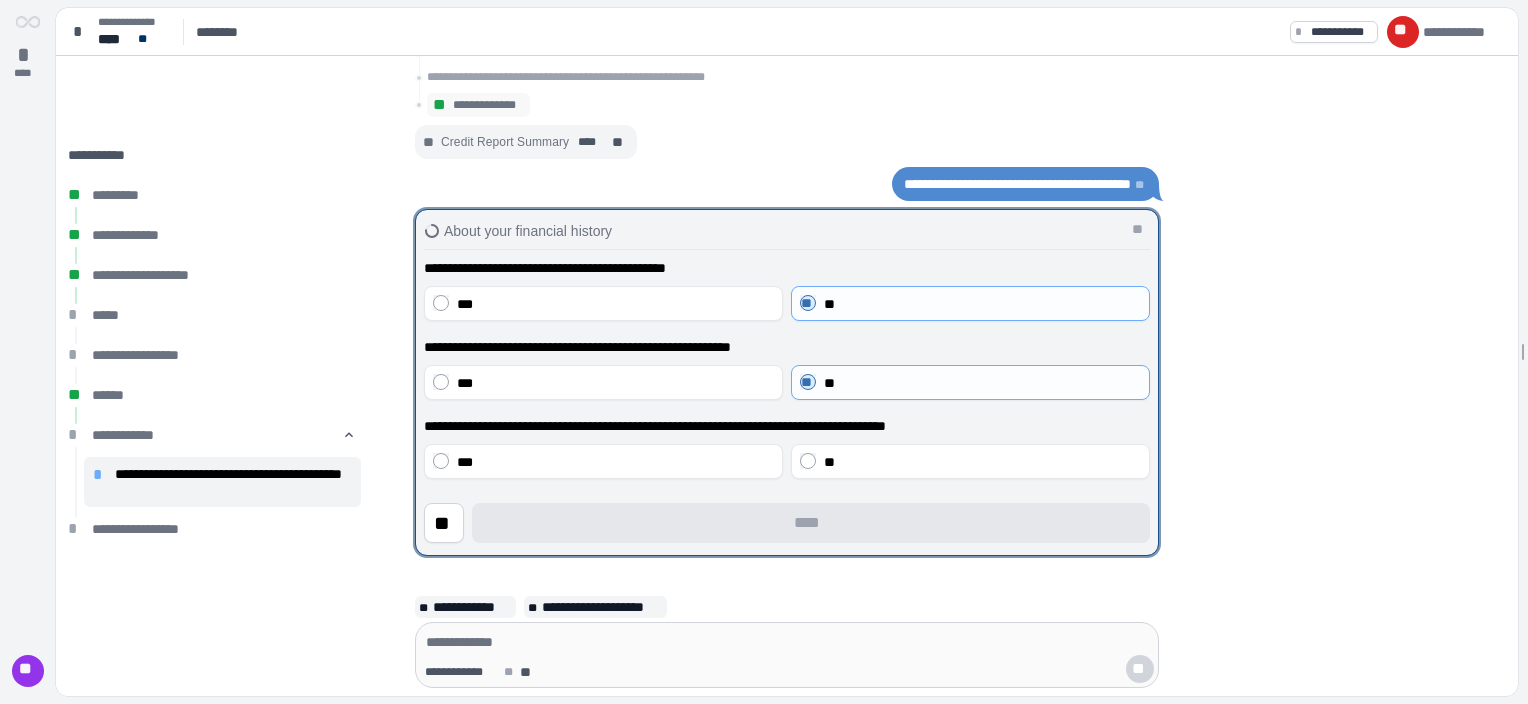 drag, startPoint x: 847, startPoint y: 467, endPoint x: 812, endPoint y: 536, distance: 77.36925 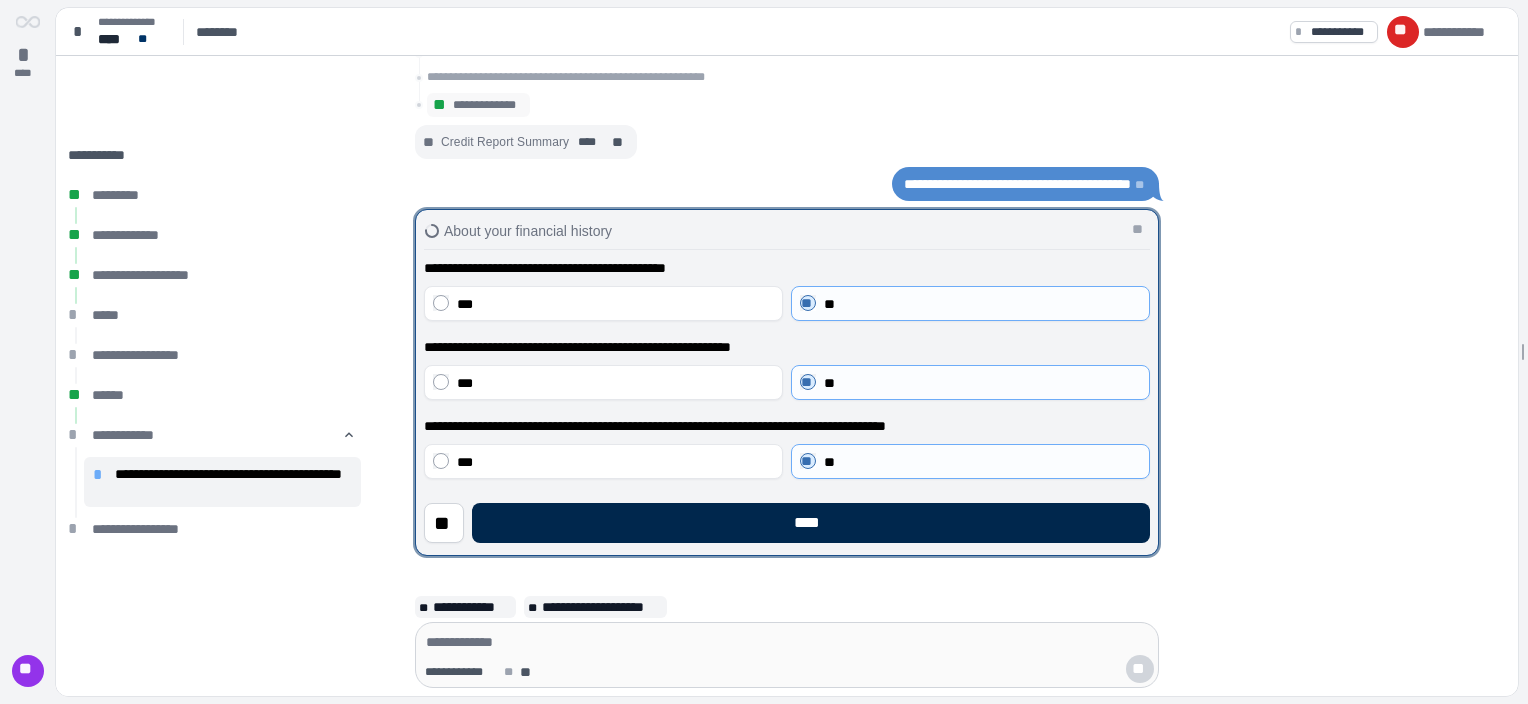 click on "****" at bounding box center [811, 523] 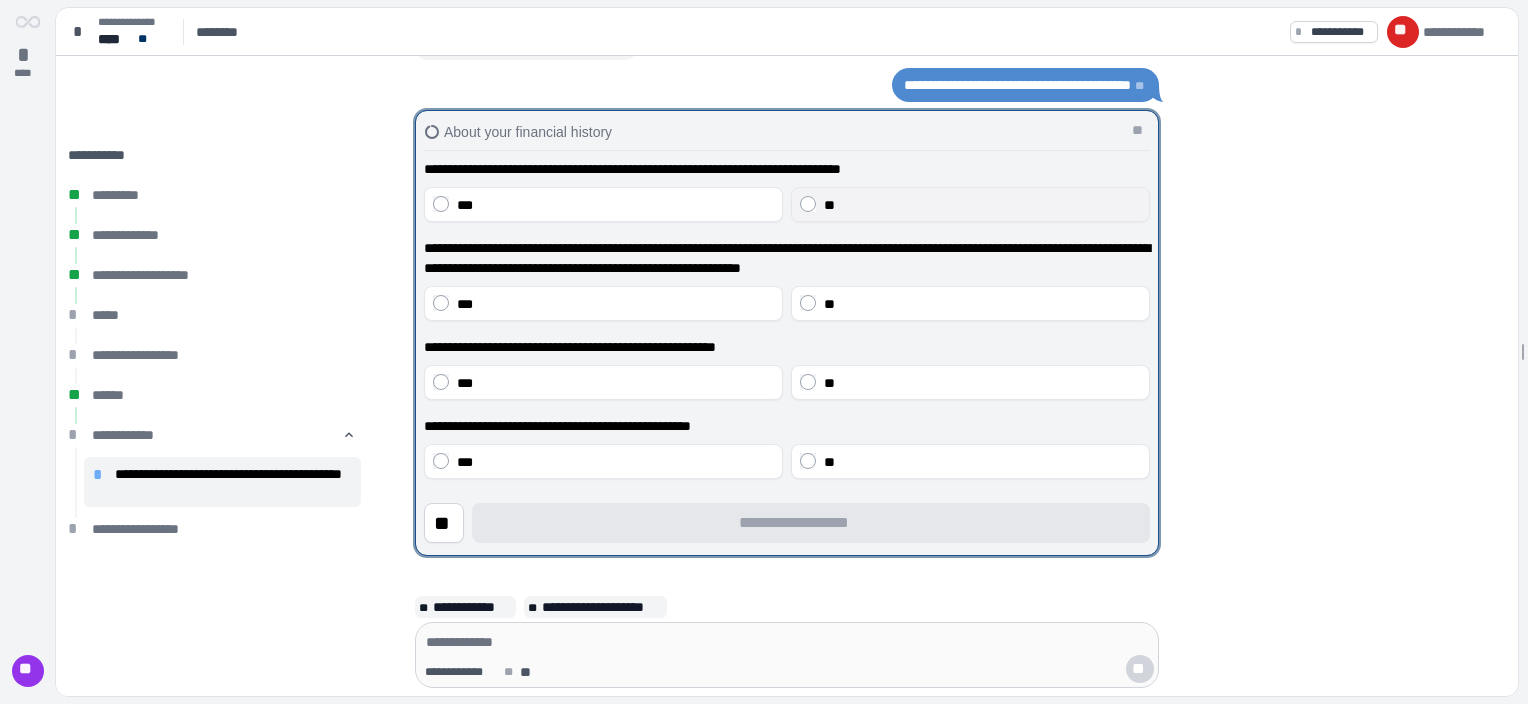 click on "**" at bounding box center [970, 204] 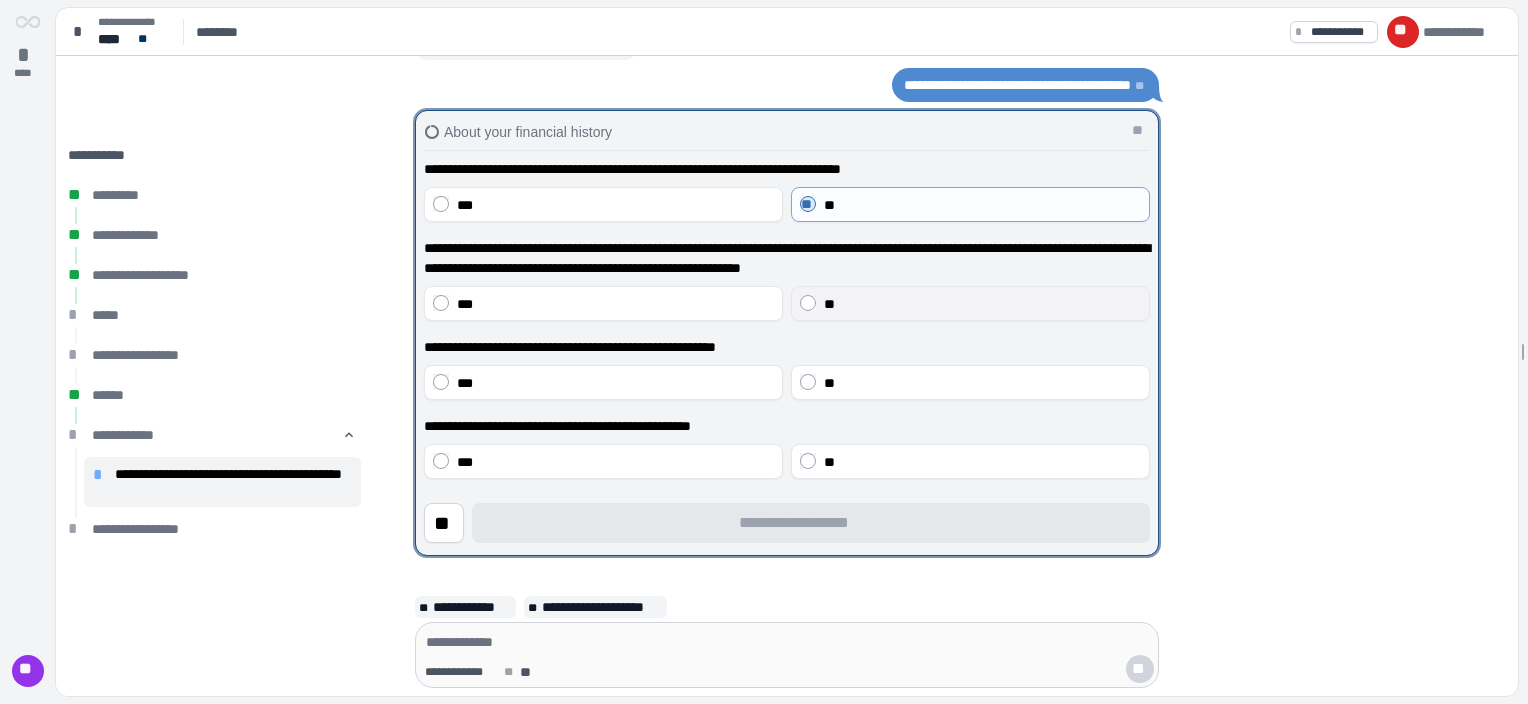 click on "**" at bounding box center (970, 303) 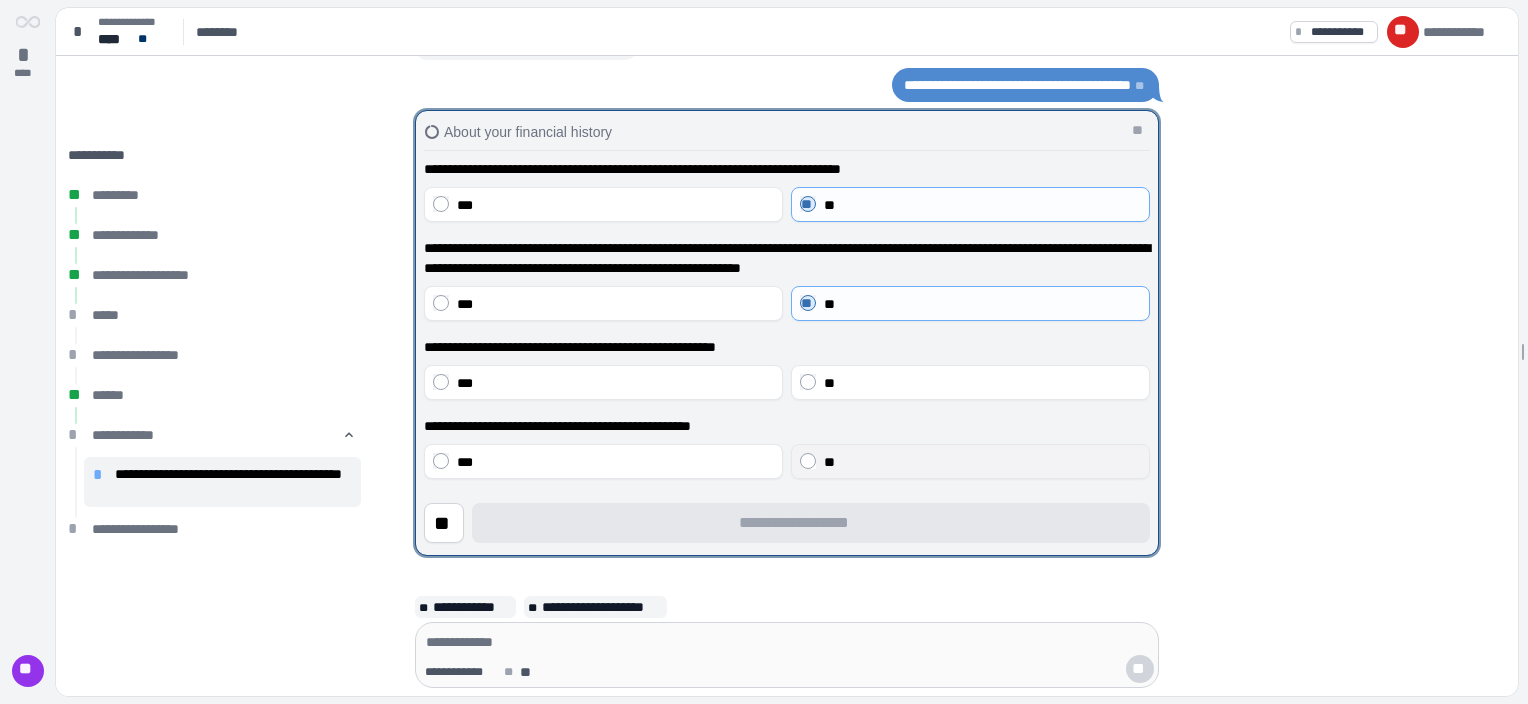 drag, startPoint x: 866, startPoint y: 380, endPoint x: 869, endPoint y: 452, distance: 72.06247 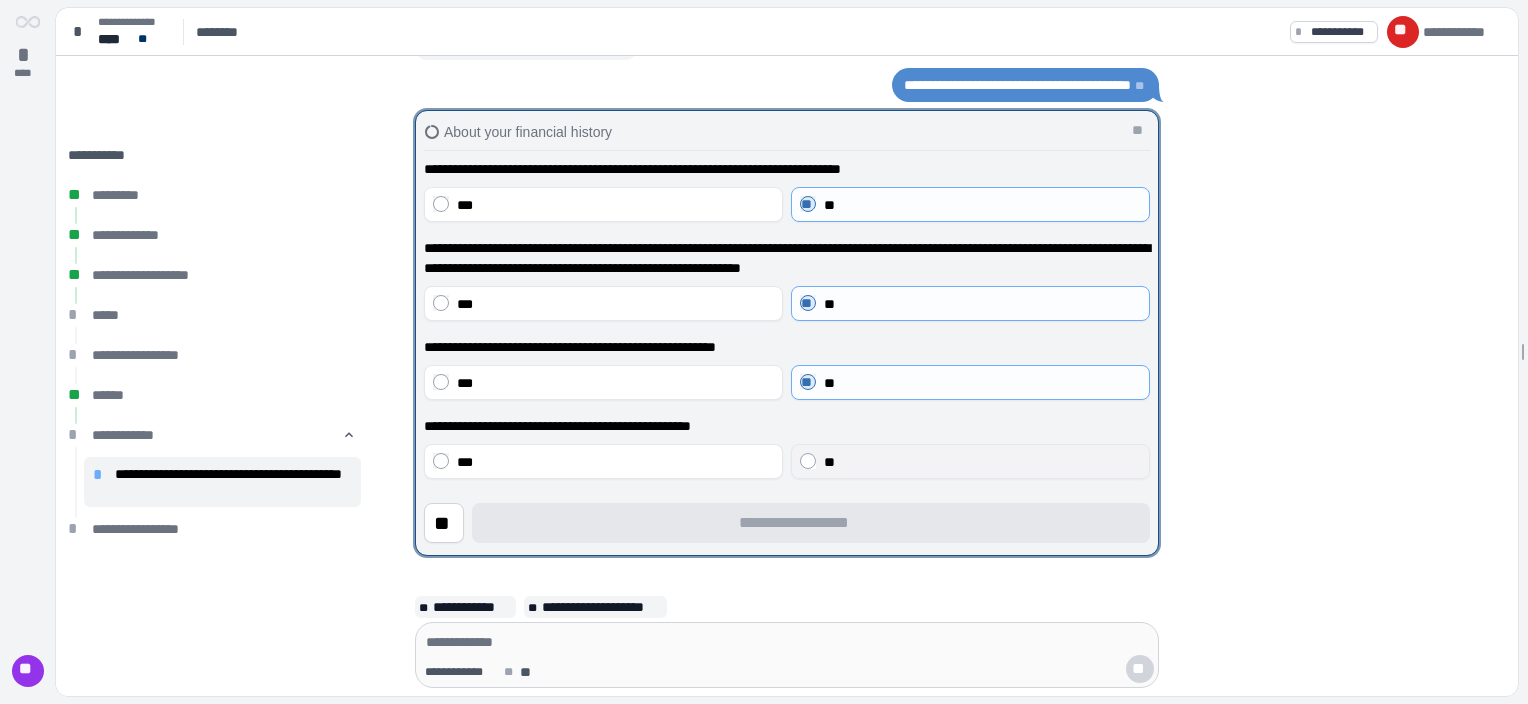 click on "**" at bounding box center (982, 462) 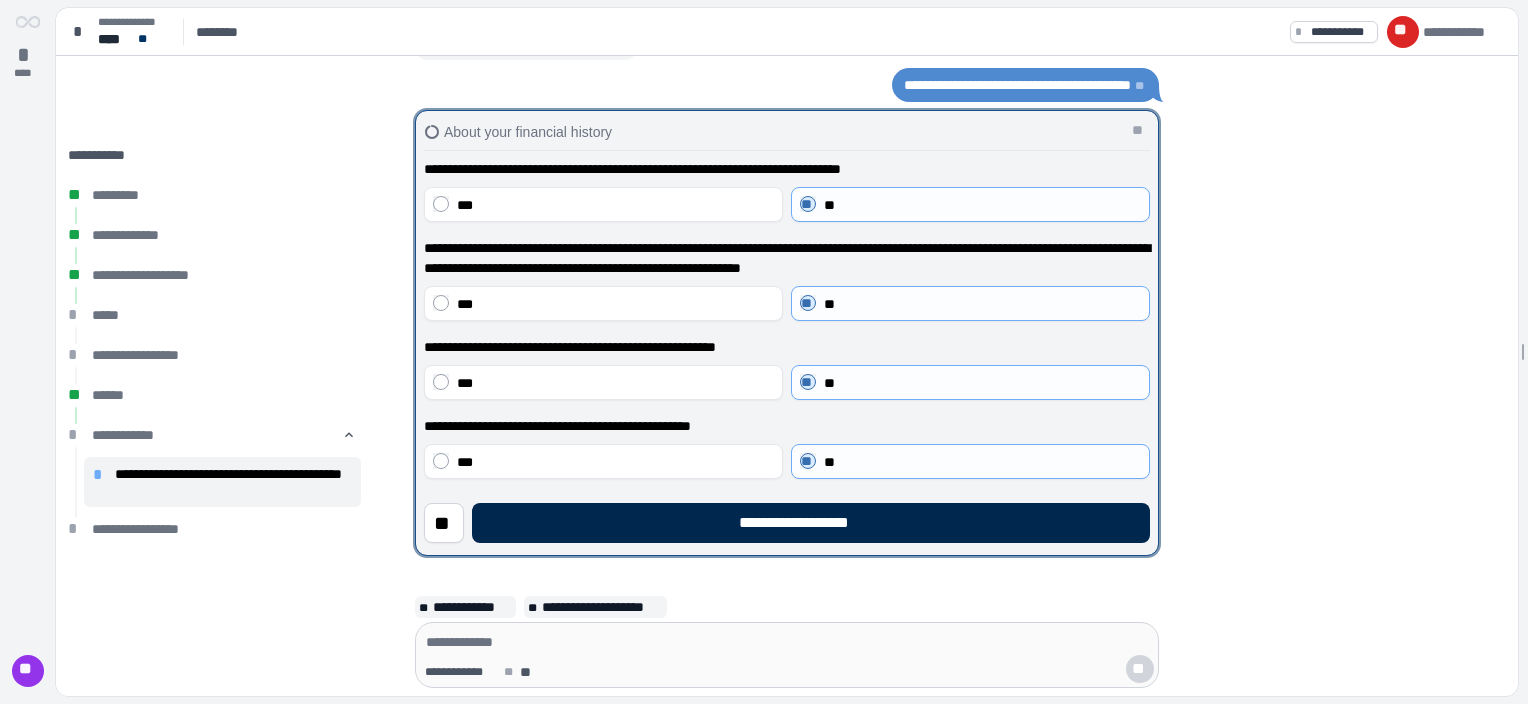 click on "**********" at bounding box center (811, 523) 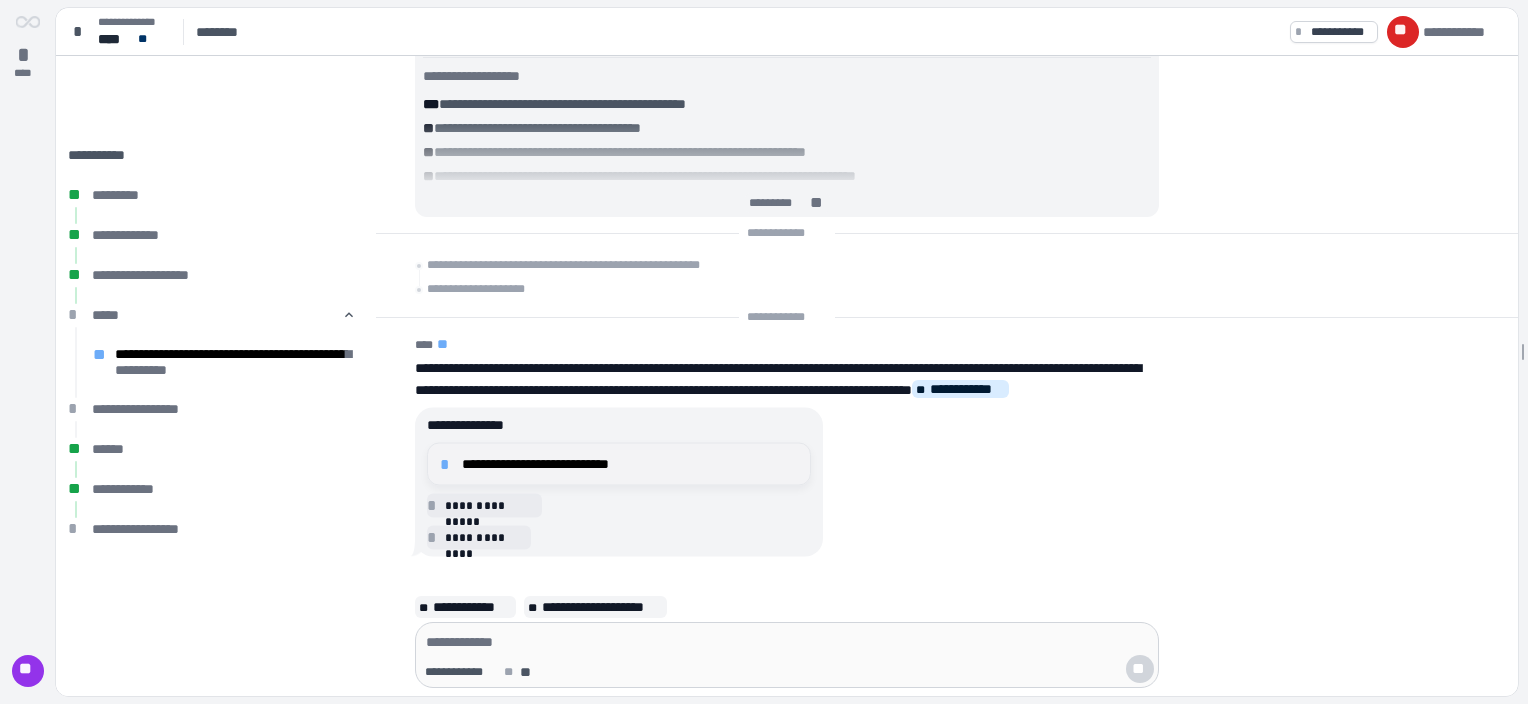 click on "**********" at bounding box center (619, 464) 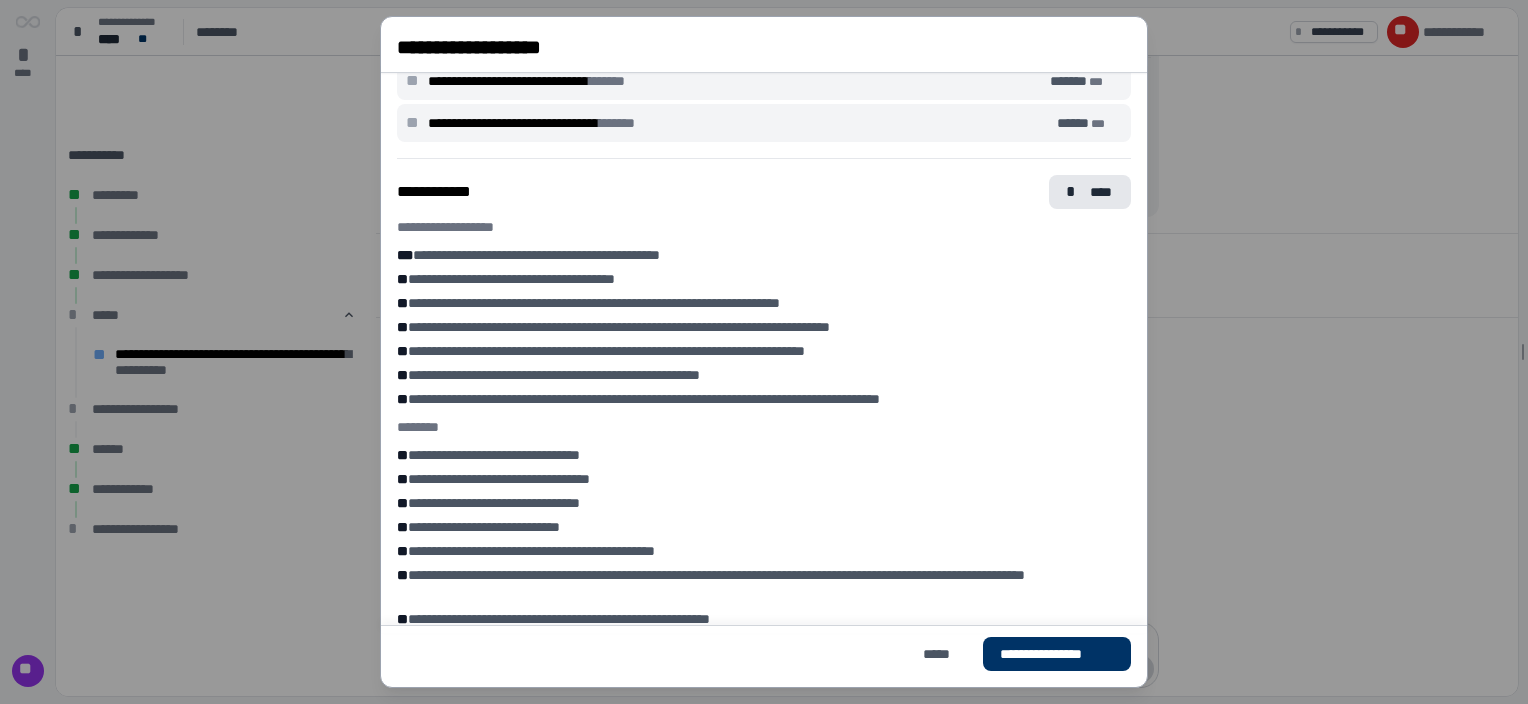 scroll, scrollTop: 636, scrollLeft: 0, axis: vertical 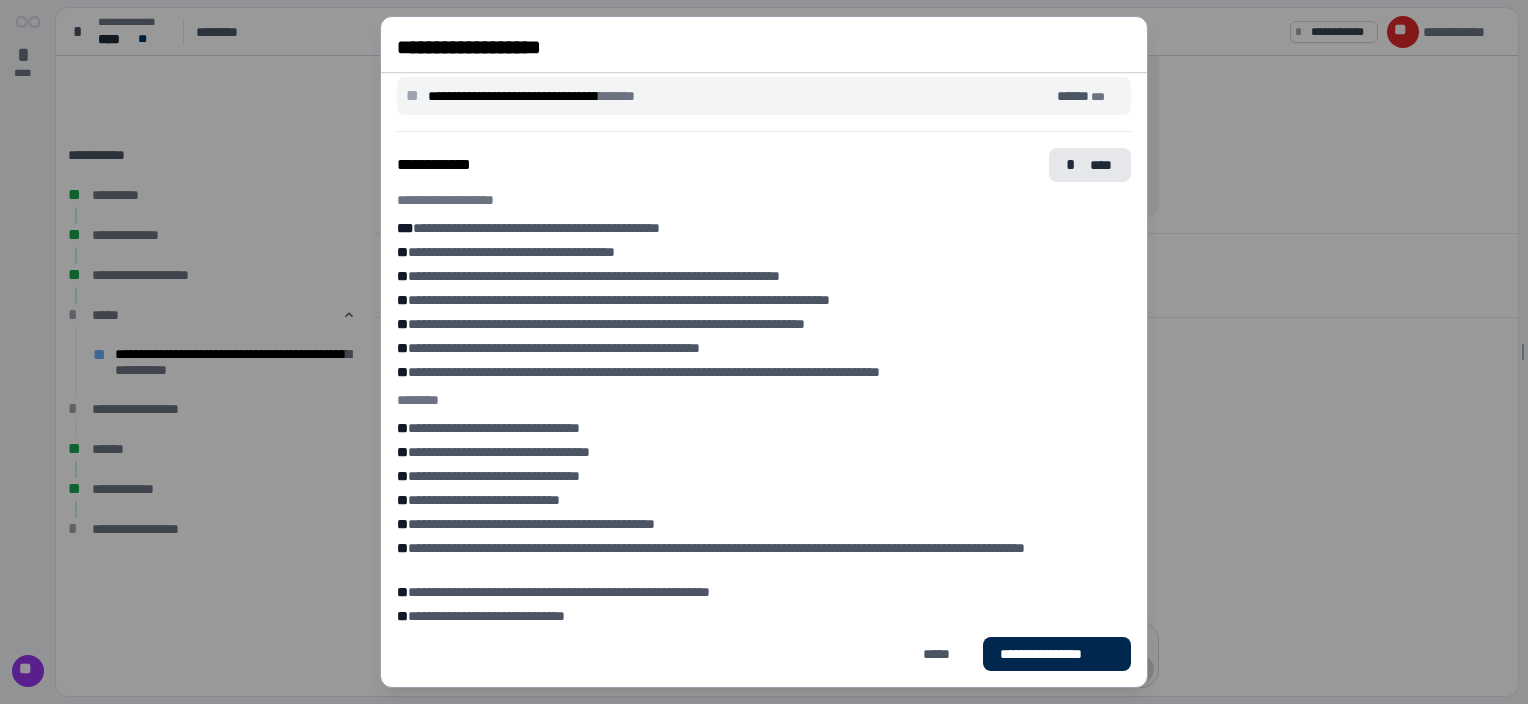 drag, startPoint x: 1033, startPoint y: 654, endPoint x: 1045, endPoint y: 654, distance: 12 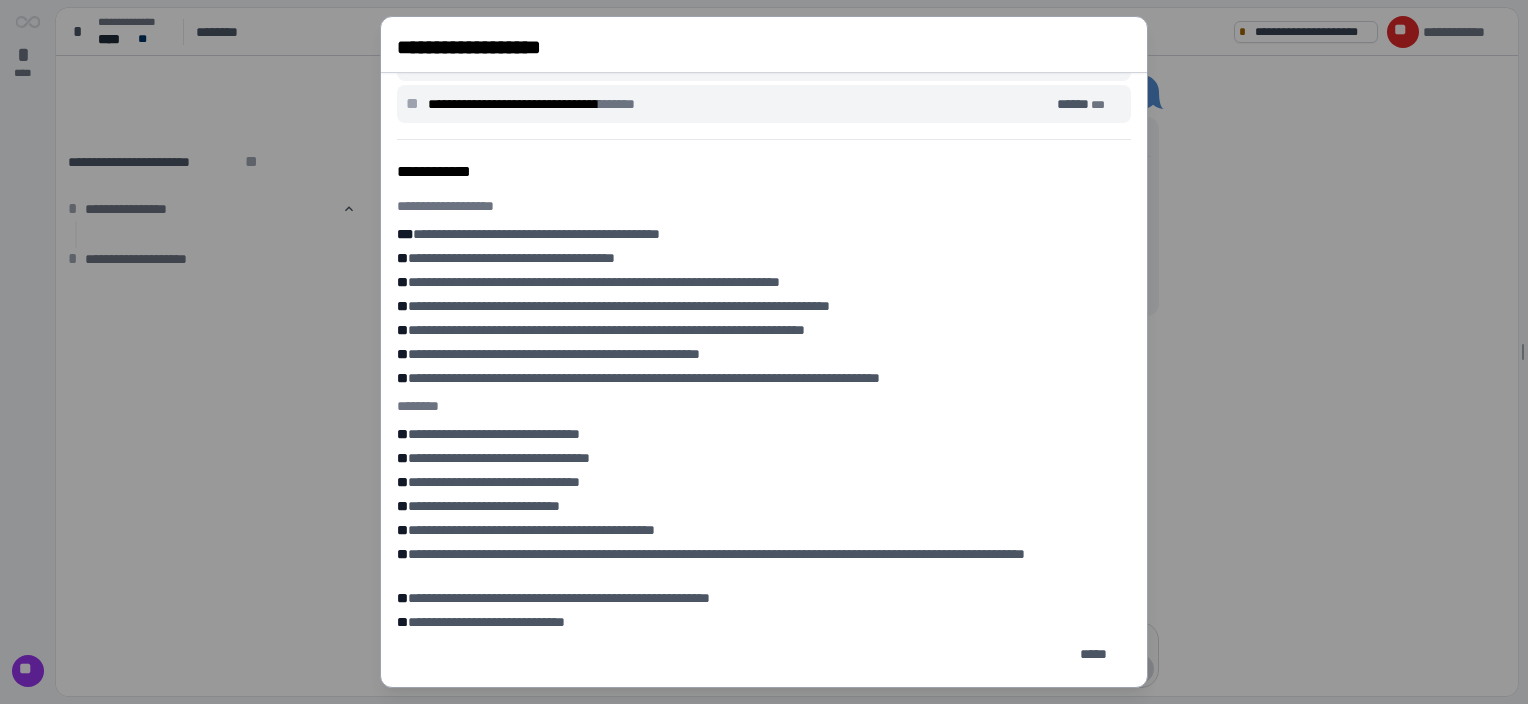scroll, scrollTop: 644, scrollLeft: 0, axis: vertical 